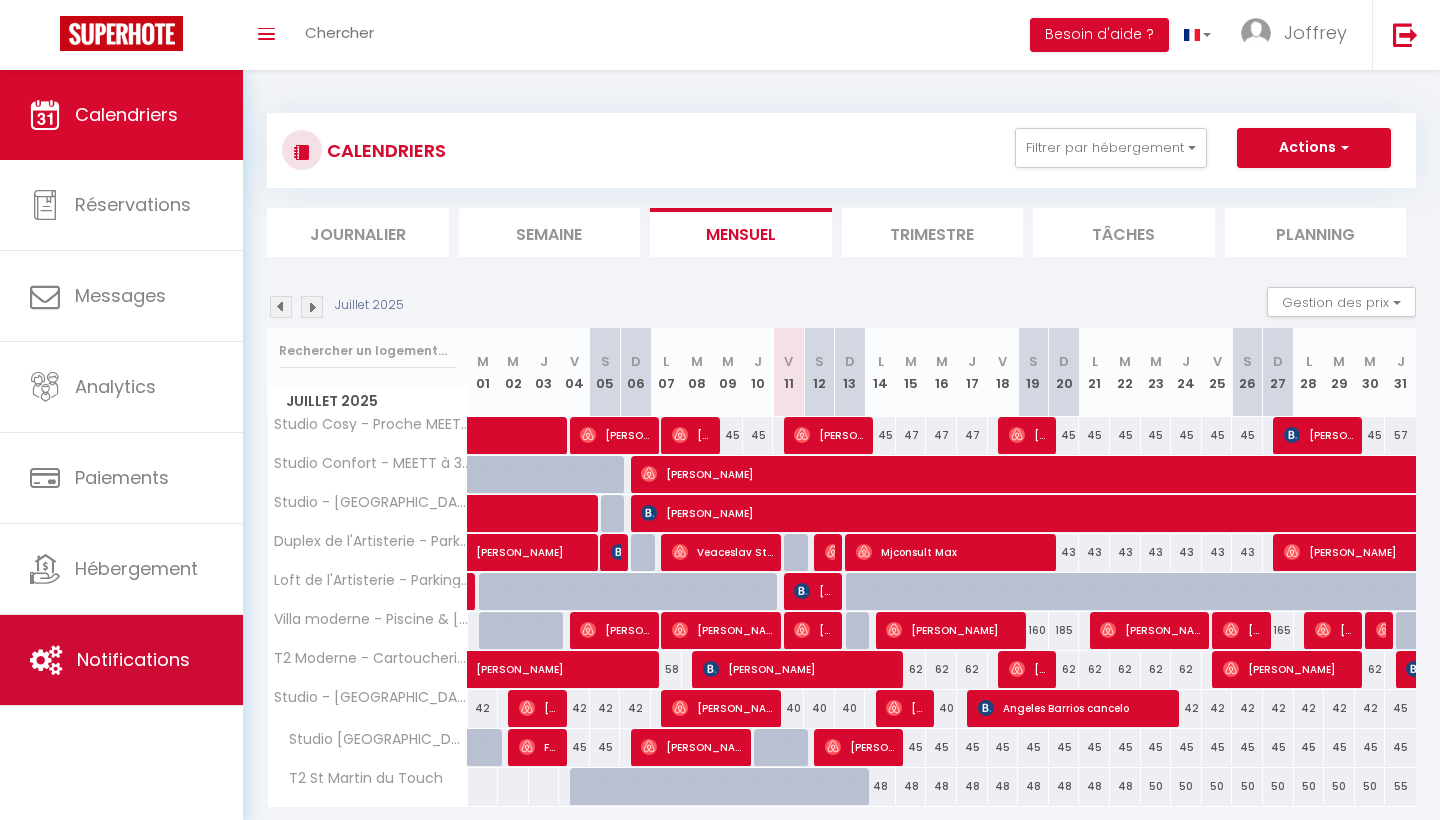 click on "Notifications" at bounding box center [133, 659] 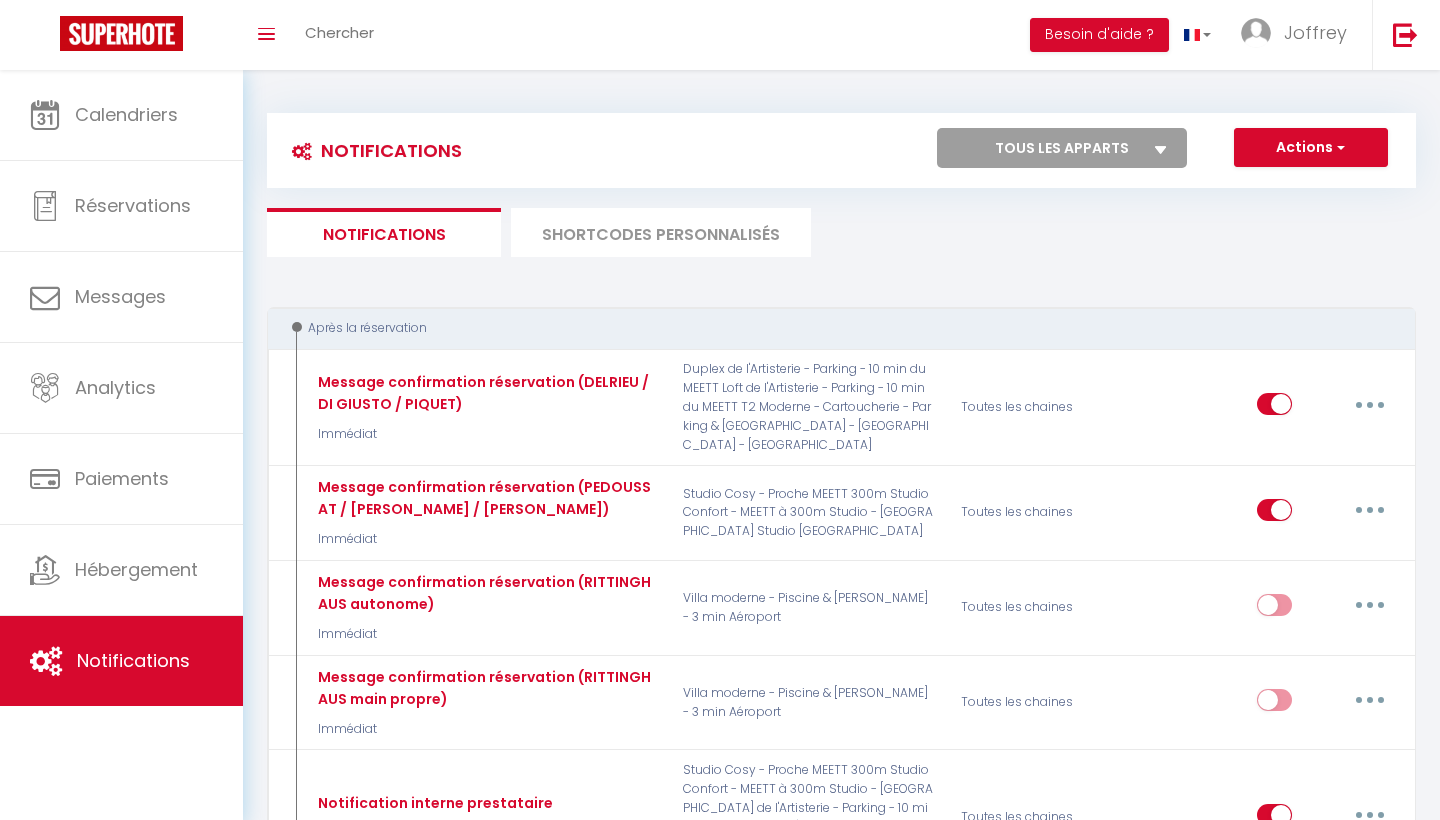 select 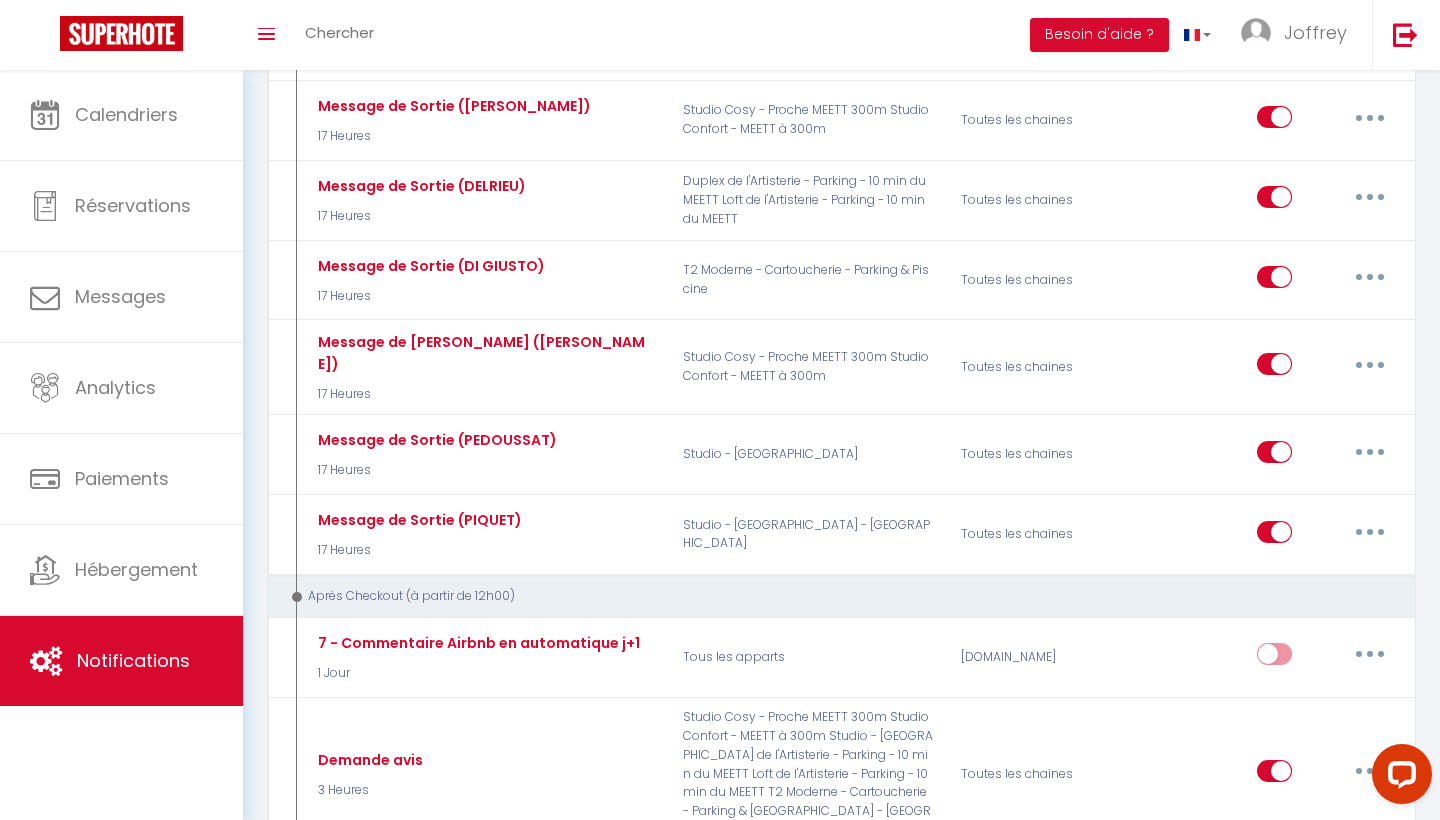 scroll, scrollTop: 1643, scrollLeft: 0, axis: vertical 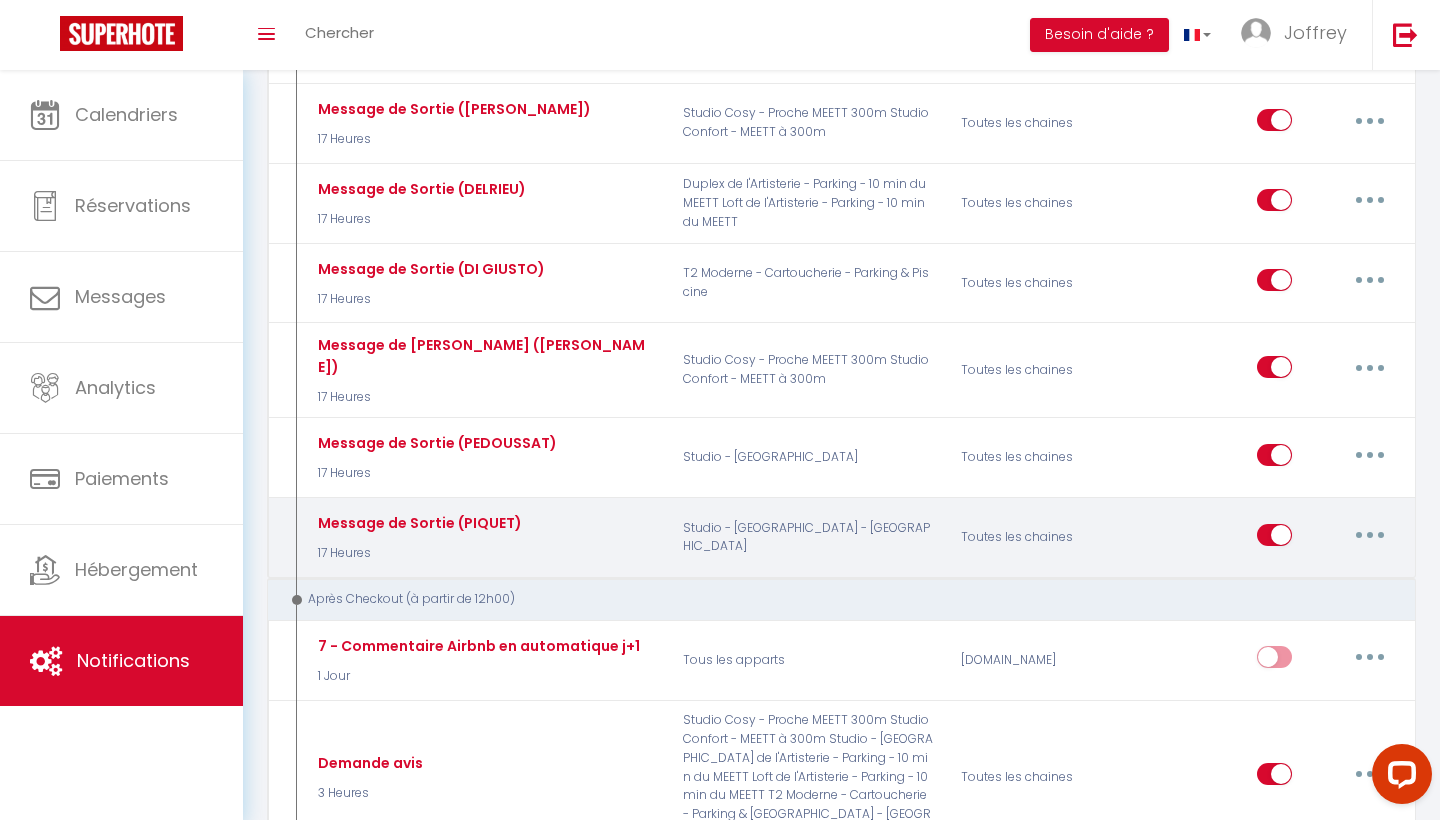 click at bounding box center (1370, 535) 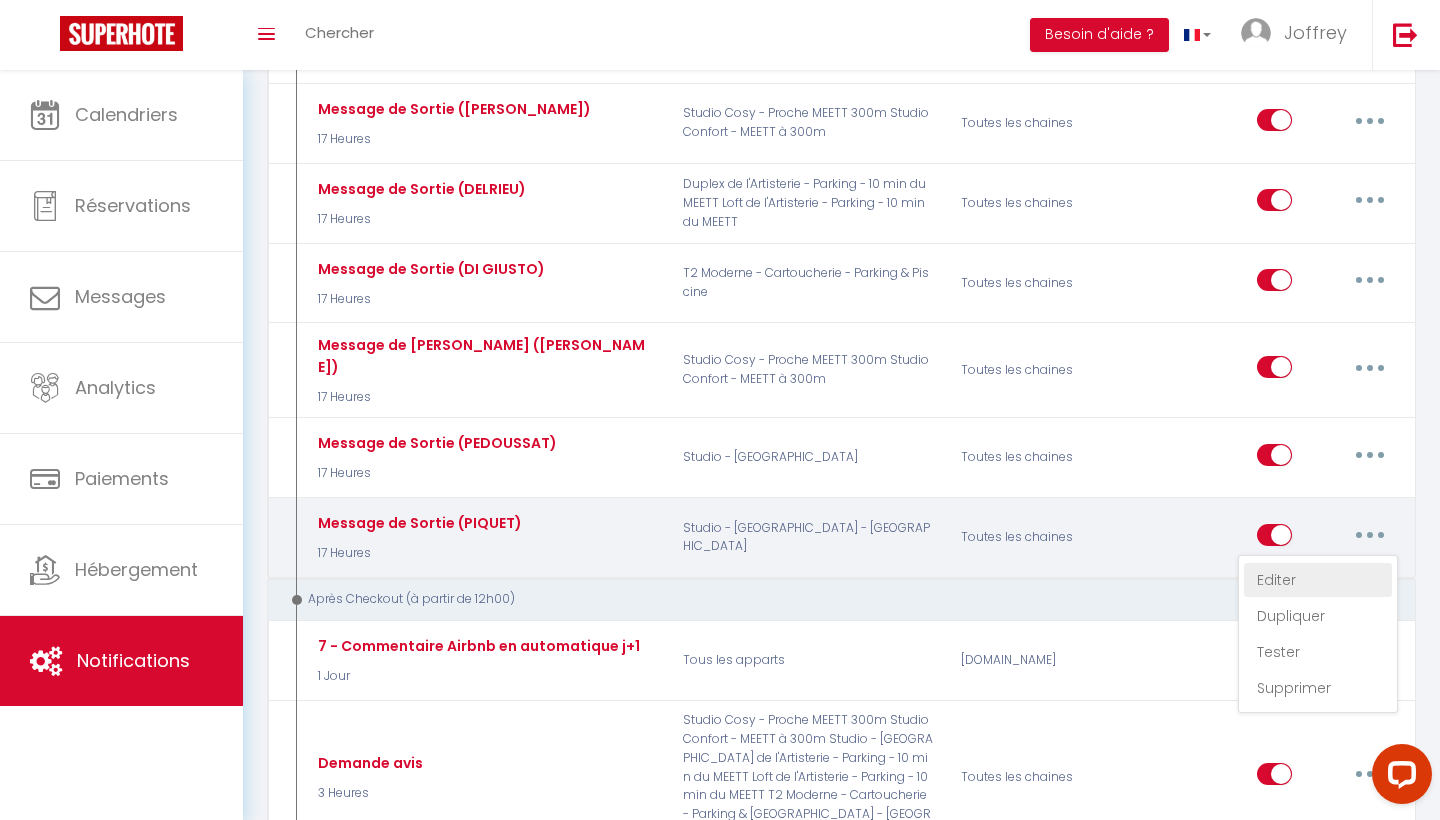 click on "Editer" at bounding box center (1318, 580) 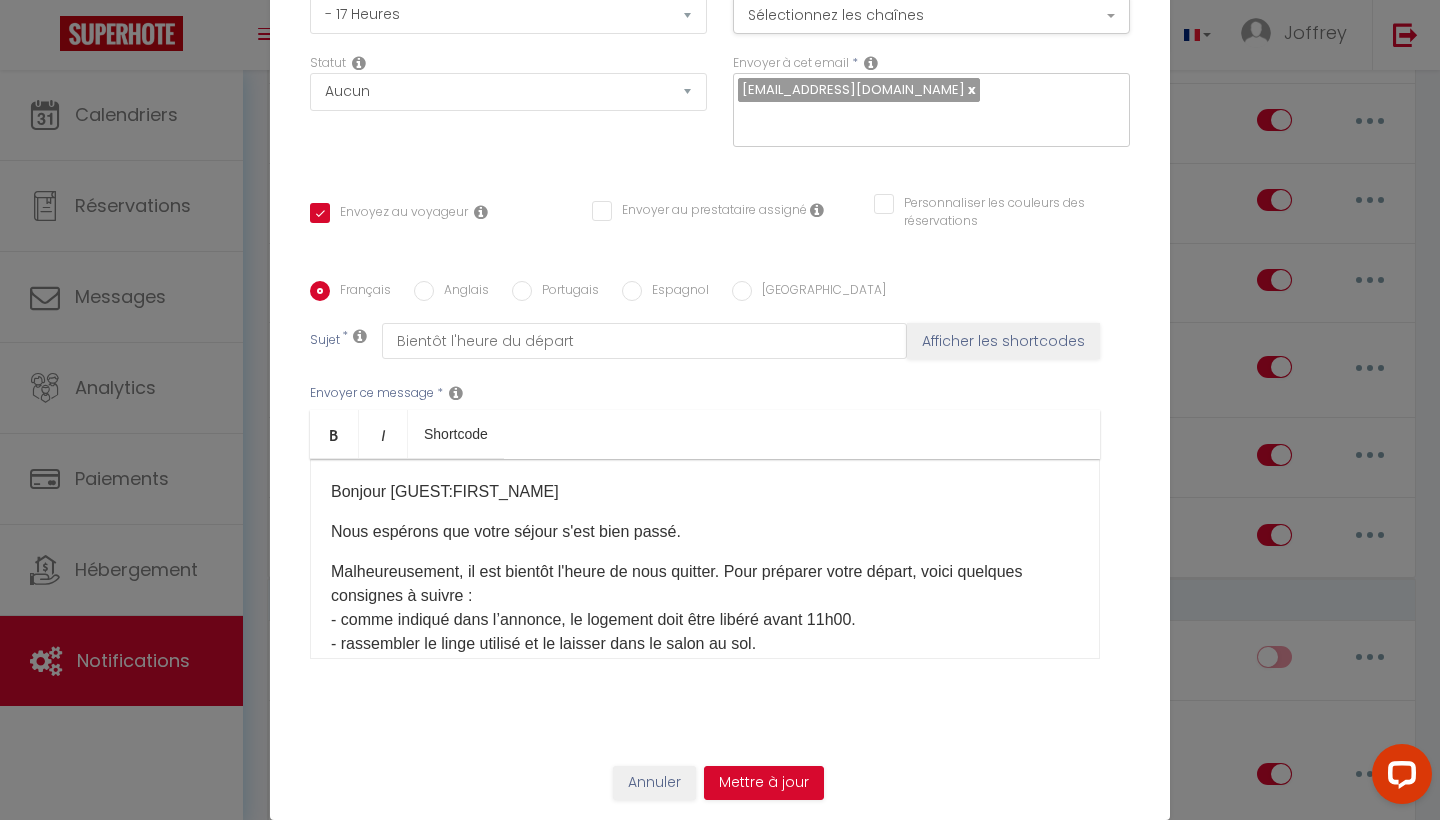 scroll, scrollTop: 179, scrollLeft: 0, axis: vertical 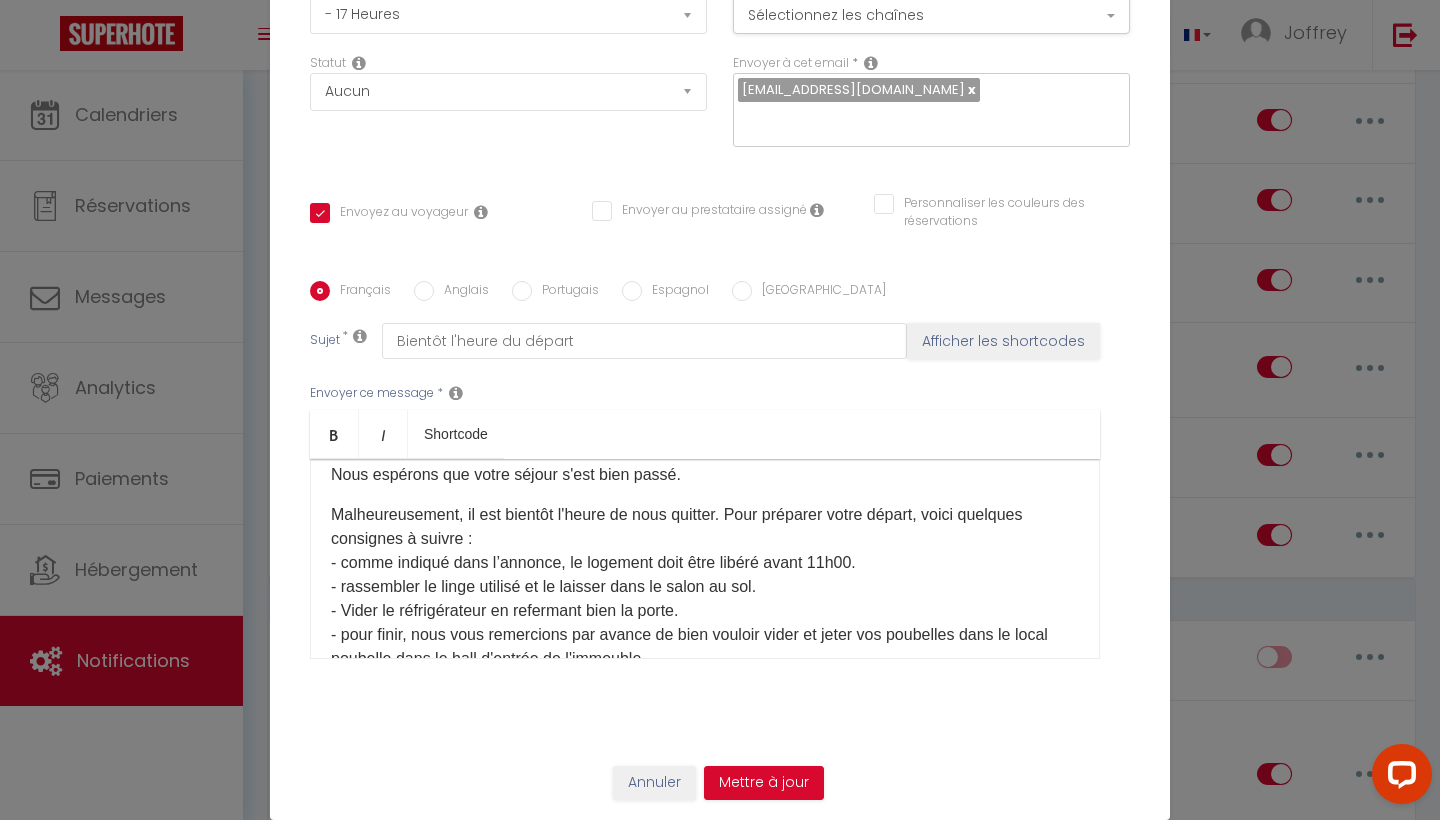 click on "Malheureusement, il est bientôt l'heure de nous quitter. Pour préparer votre départ, voici quelques consignes à suivre :  - comme indiqué dans l’annonce, le logement doit être libéré avant 11h00. - rassembler le linge utilisé et le laisser dans le salon au sol. - Vider le réfrigérateur en refermant bien la porte. - pour finir, nous vous remercions par avance de bien vouloir vider et jeter vos poubelles dans le local poubelle dans le hall d'entrée de l'immeuble." at bounding box center [705, 587] 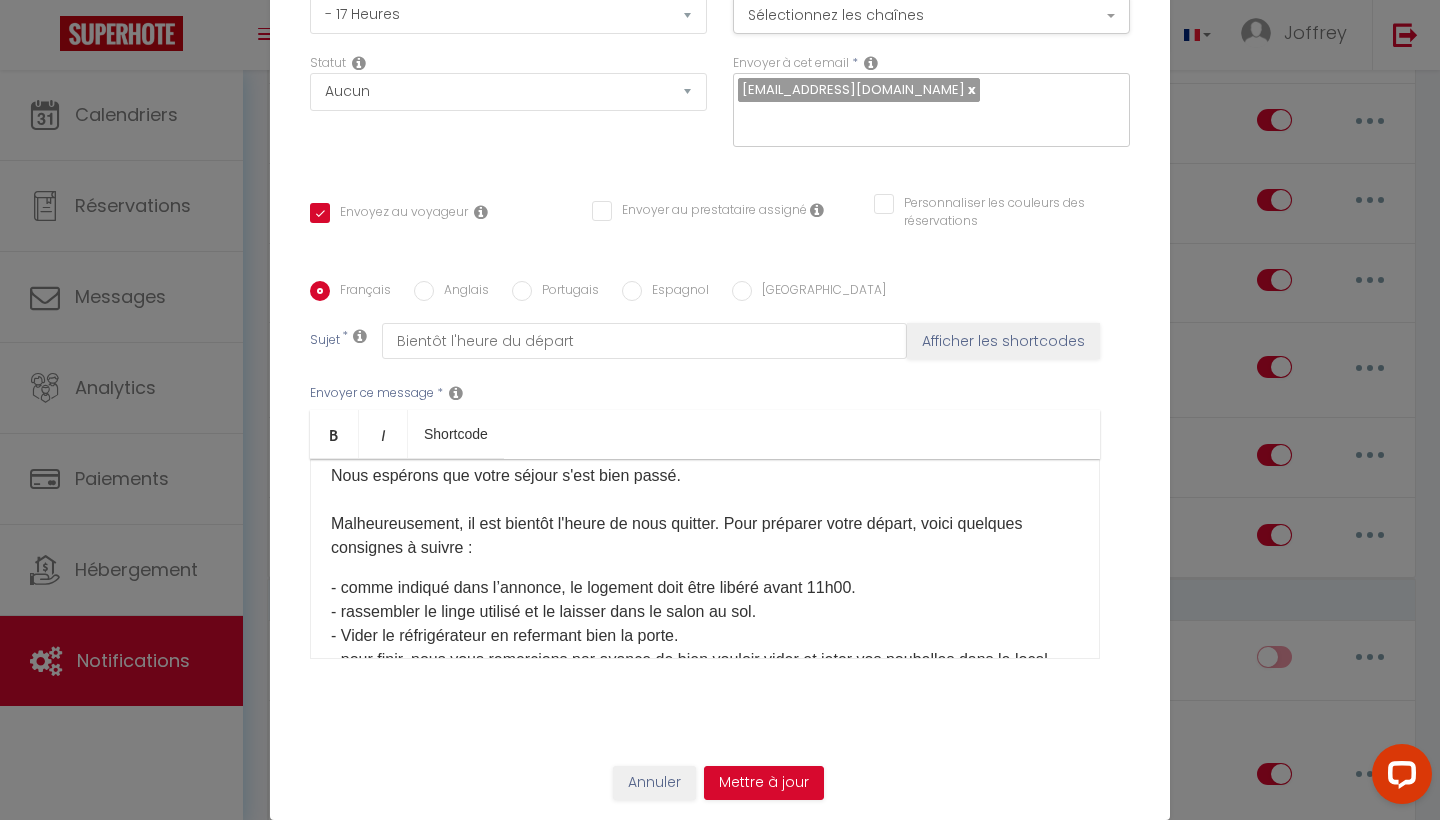 scroll, scrollTop: 100, scrollLeft: 0, axis: vertical 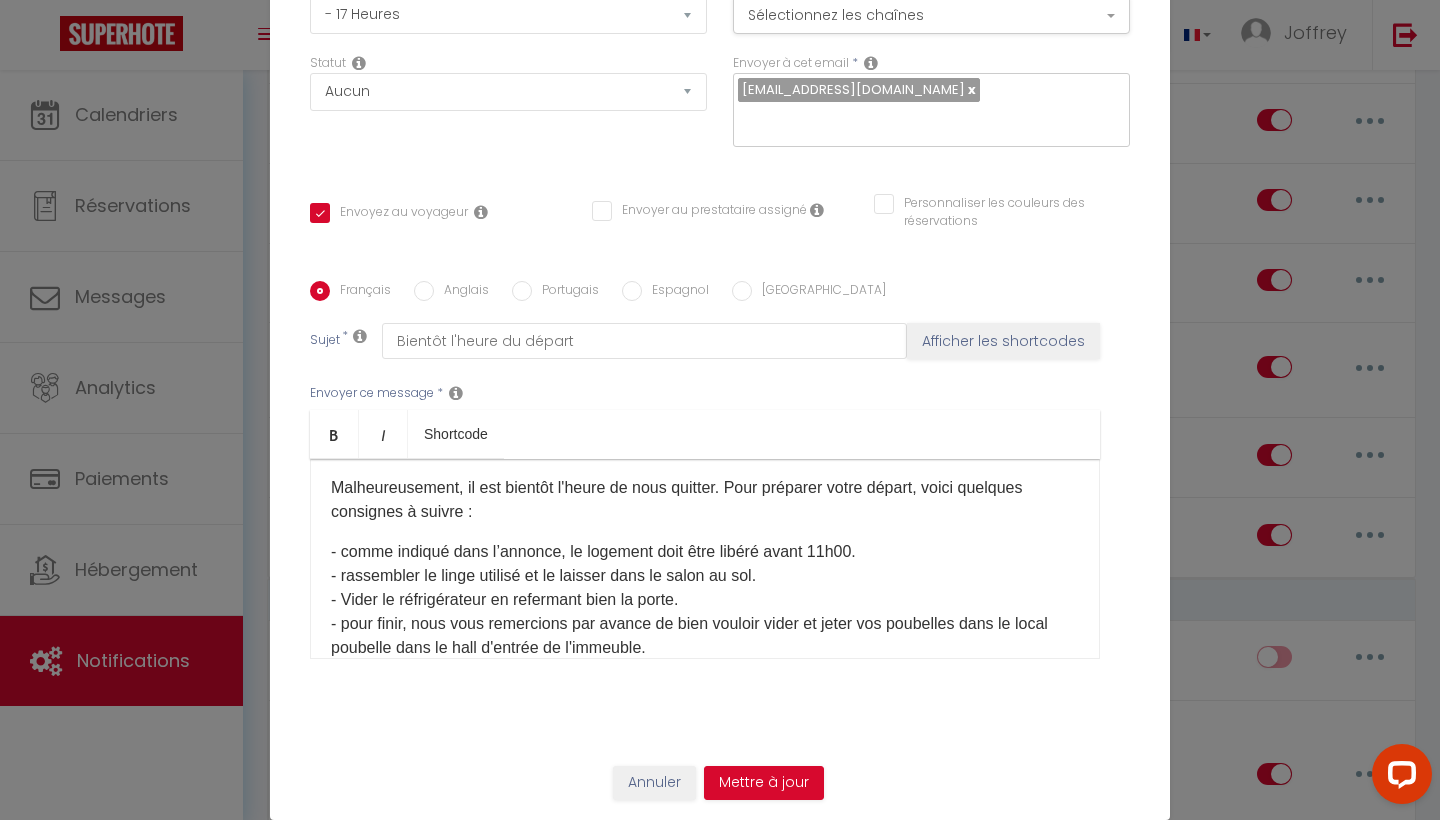 click on "Bonjour [GUEST:FIRST_NAME]​ Nous espérons que votre séjour s'est bien passé.  Malheureusement, il est bientôt l'heure de nous quitter. Pour préparer votre départ, voici quelques consignes à suivre :  - comme indiqué dans l’annonce, le logement doit être libéré avant 11h00. - rassembler le linge utilisé et le laisser dans le salon au sol. - Vider le réfrigérateur en refermant bien la porte. - pour finir, nous vous remercions par avance de bien vouloir vider et jeter vos poubelles dans le local poubelle dans le hall d'entrée de l'immeuble. Nous vous serions reconnaissant de partager votre avis sur votre séjour.
Nous vous souhaitons une bonne journée et une bonne route :)
​​[PERSON_NAME]  [GEOGRAPHIC_DATA] Conciergerie" at bounding box center (705, 559) 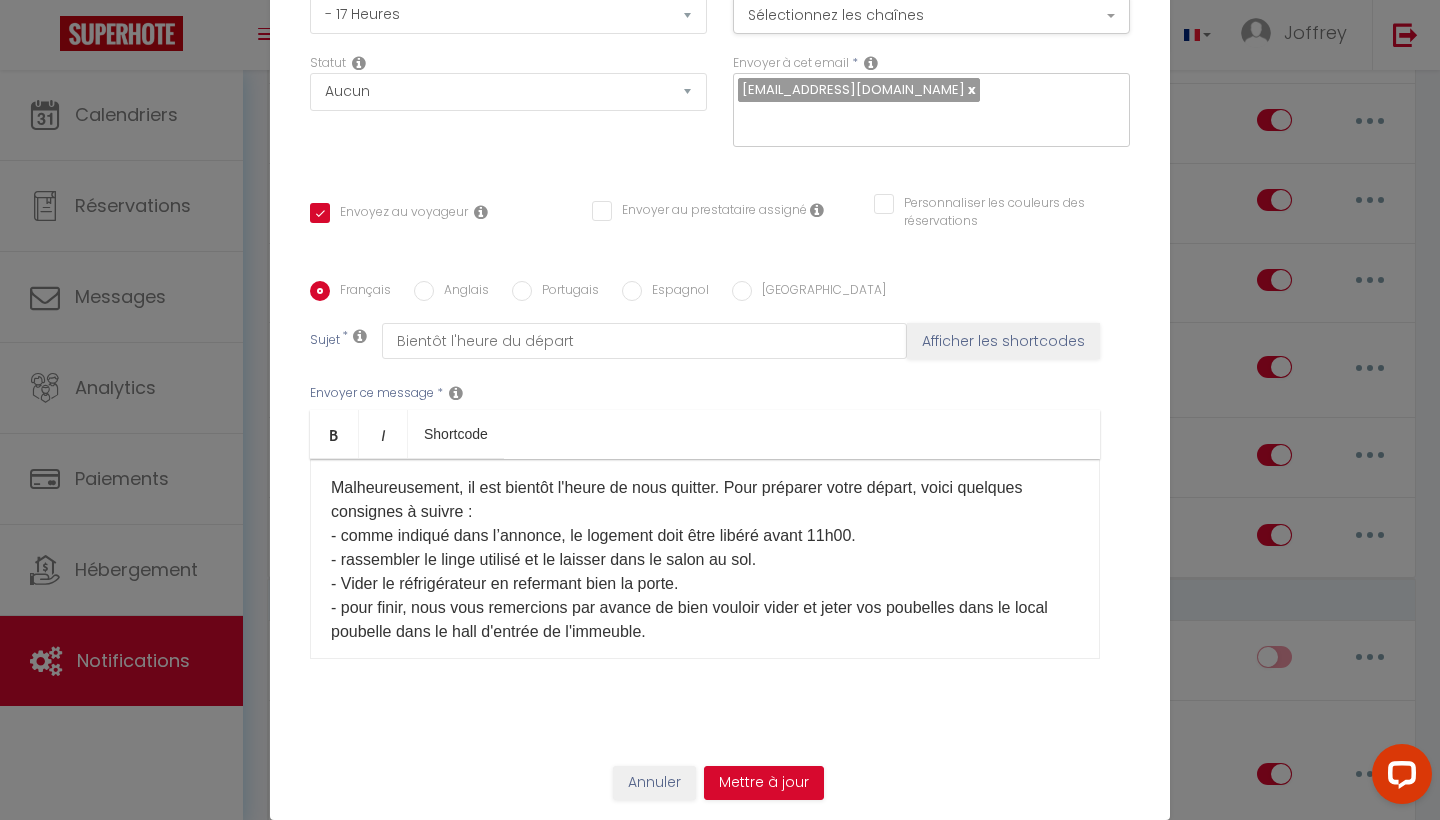 click on "Bonjour [GUEST:FIRST_NAME]​ Nous espérons que votre séjour s'est bien passé.  Malheureusement, il est bientôt l'heure de nous quitter. Pour préparer votre départ, voici quelques consignes à suivre :  - comme indiqué dans l’annonce, le logement doit être libéré avant 11h00. - rassembler le linge utilisé et le laisser dans le salon au sol. - Vider le réfrigérateur en refermant bien la porte. - pour finir, nous vous remercions par avance de bien vouloir vider et jeter vos poubelles dans le local poubelle dans le hall d'entrée de l'immeuble." at bounding box center [705, 512] 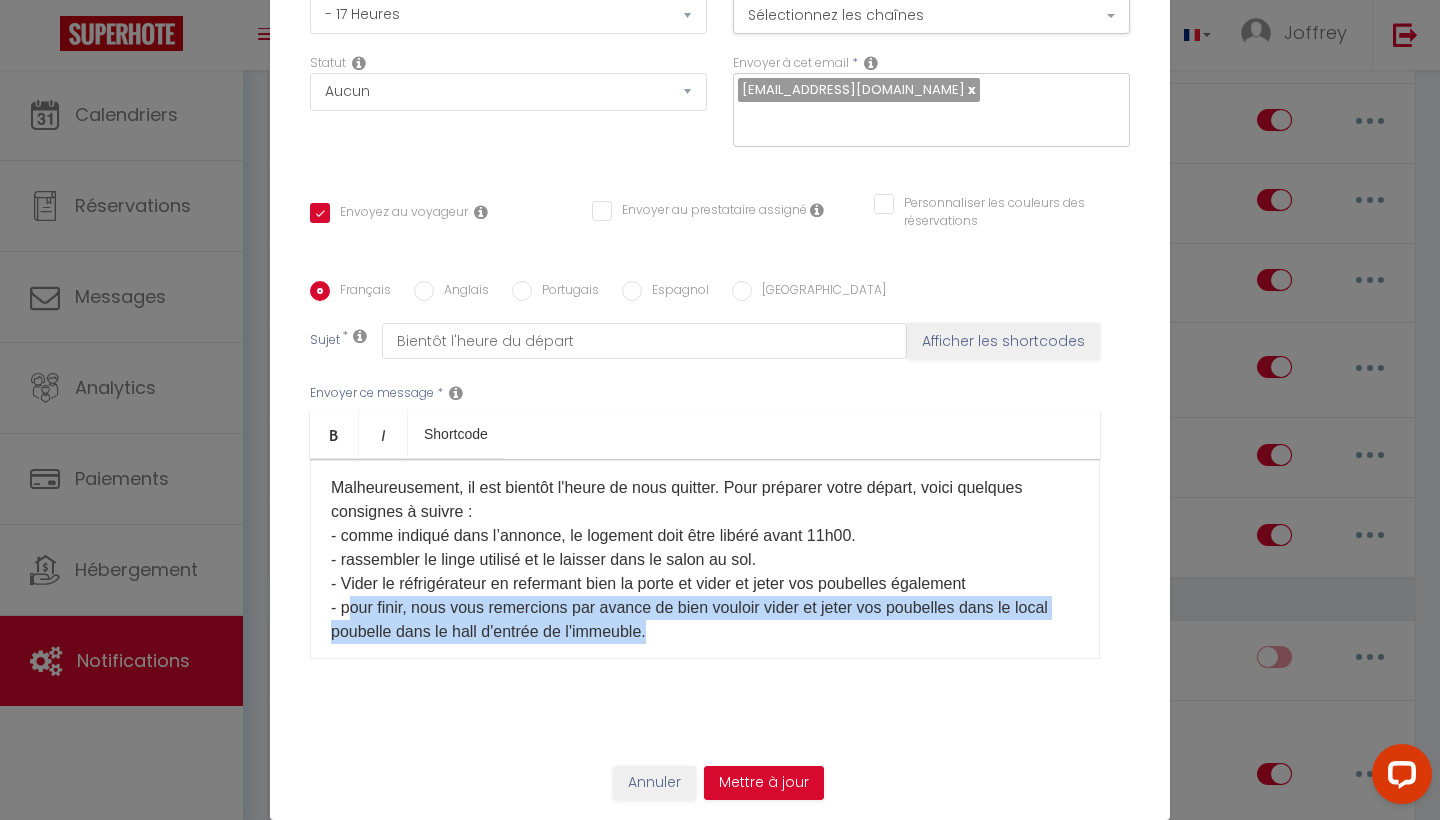 drag, startPoint x: 655, startPoint y: 625, endPoint x: 347, endPoint y: 610, distance: 308.36505 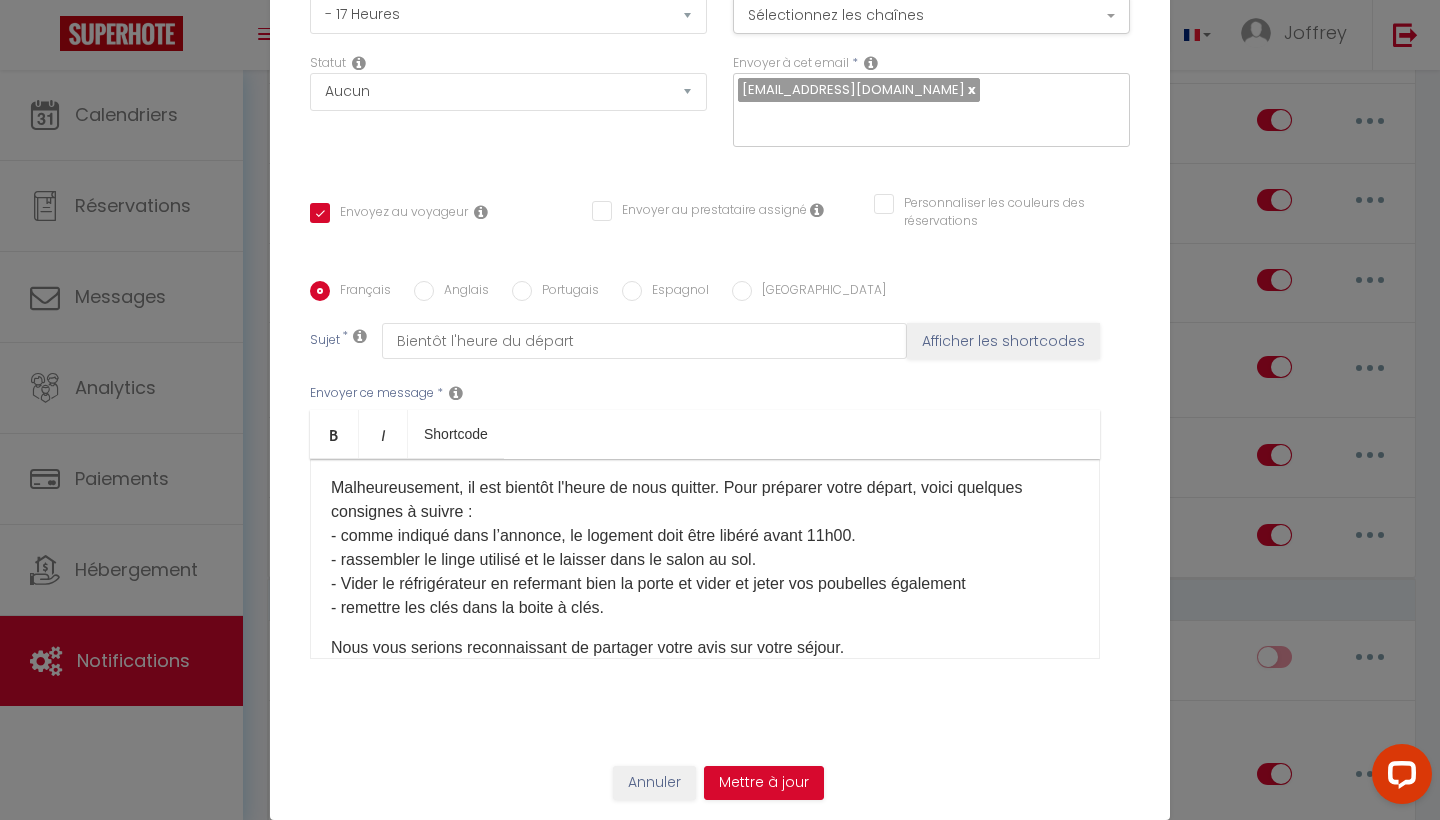 drag, startPoint x: 348, startPoint y: 581, endPoint x: 348, endPoint y: 613, distance: 32 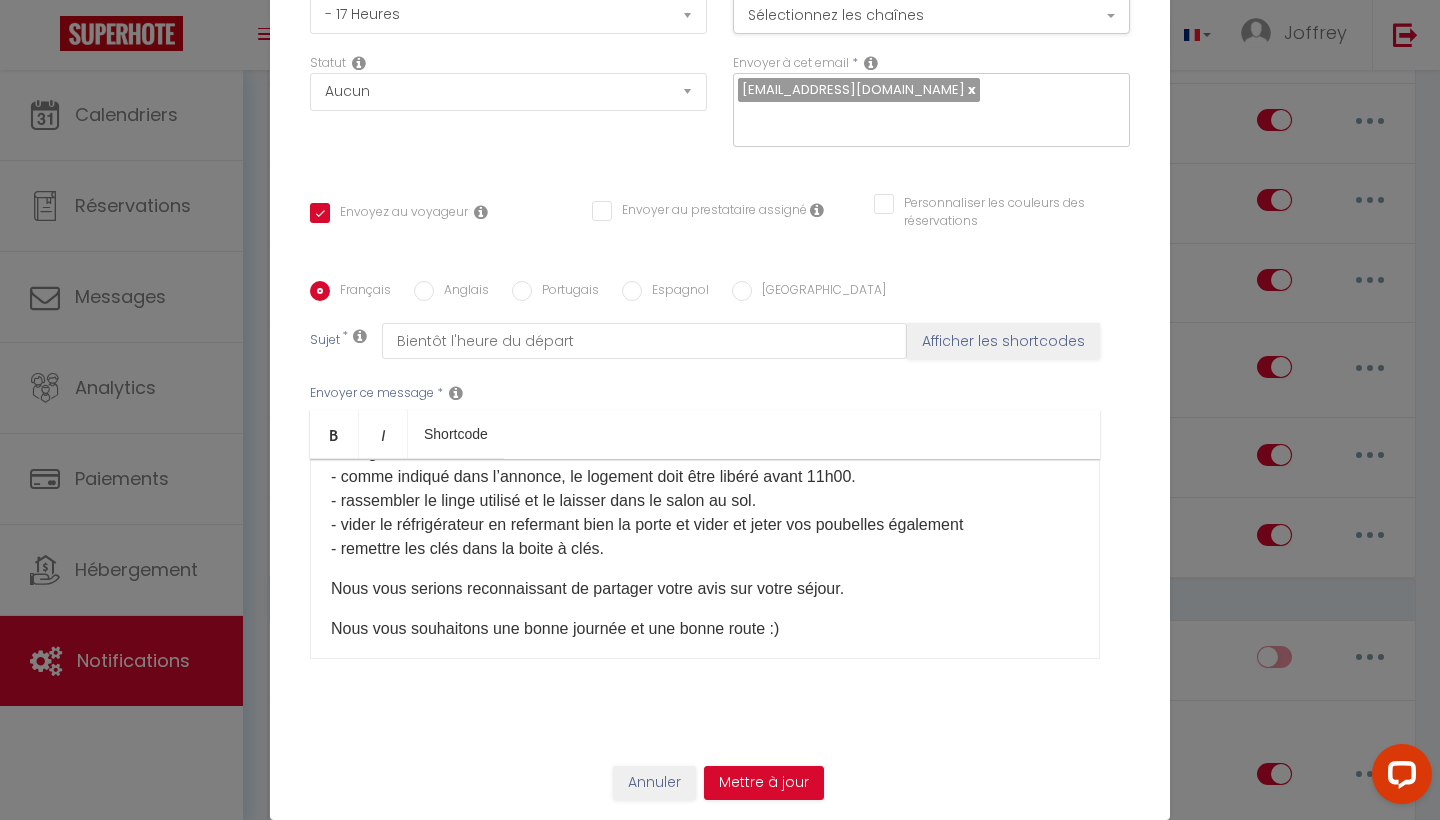scroll, scrollTop: 162, scrollLeft: 0, axis: vertical 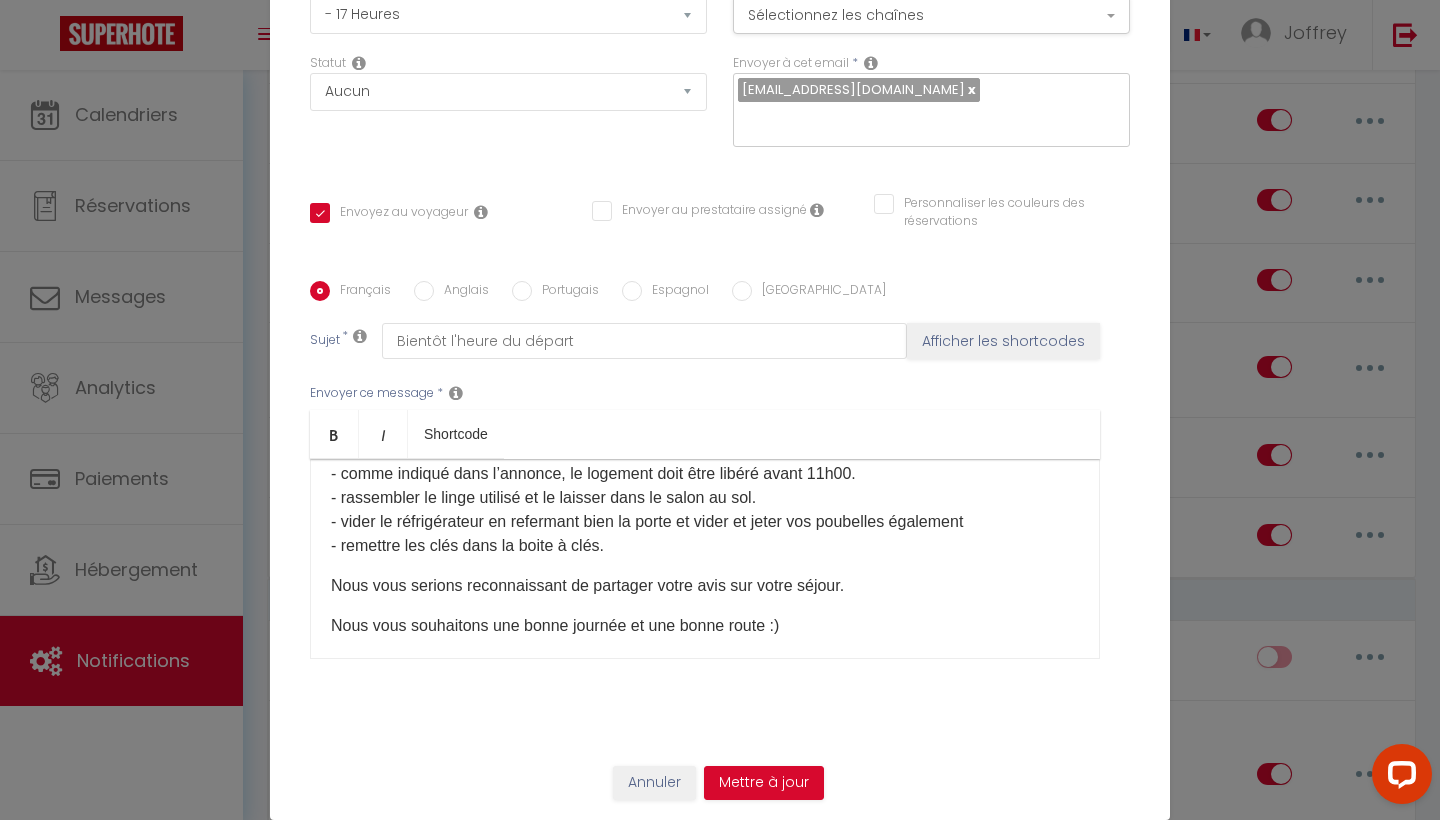 click on "Nous vous serions reconnaissant de partager votre avis sur votre séjour." at bounding box center (705, 586) 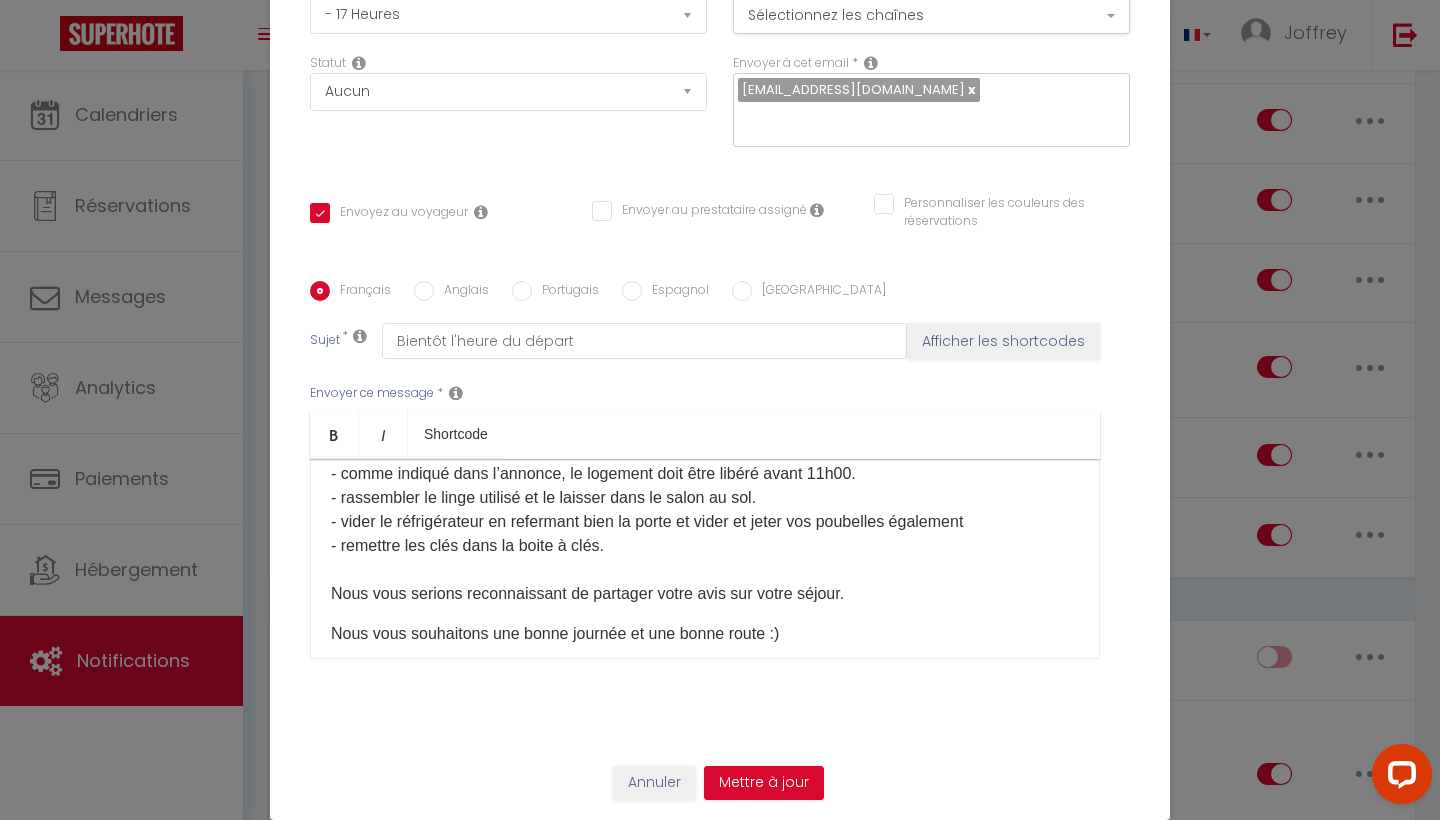 drag, startPoint x: 848, startPoint y: 592, endPoint x: 330, endPoint y: 593, distance: 518.001 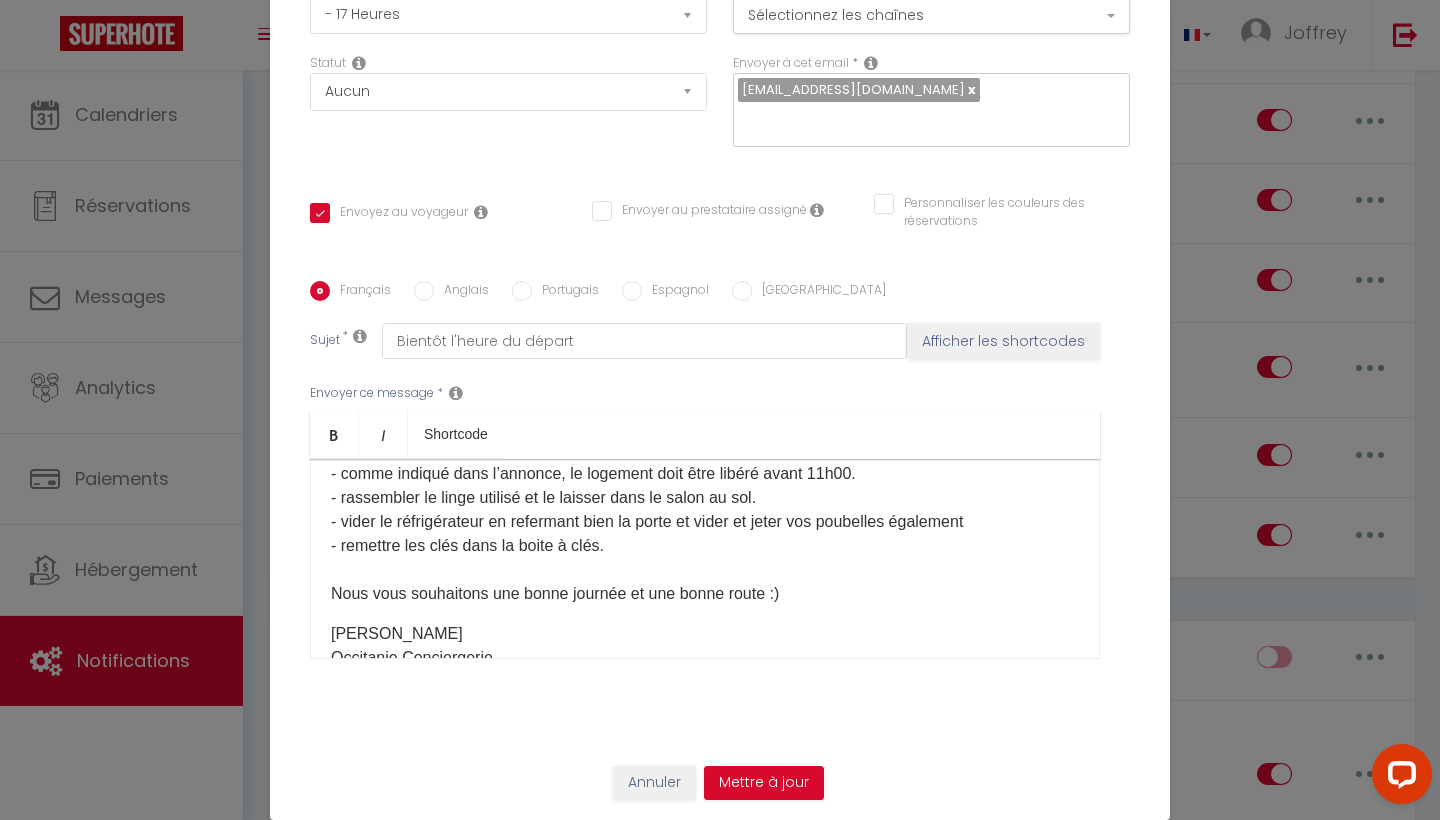 scroll, scrollTop: 186, scrollLeft: 0, axis: vertical 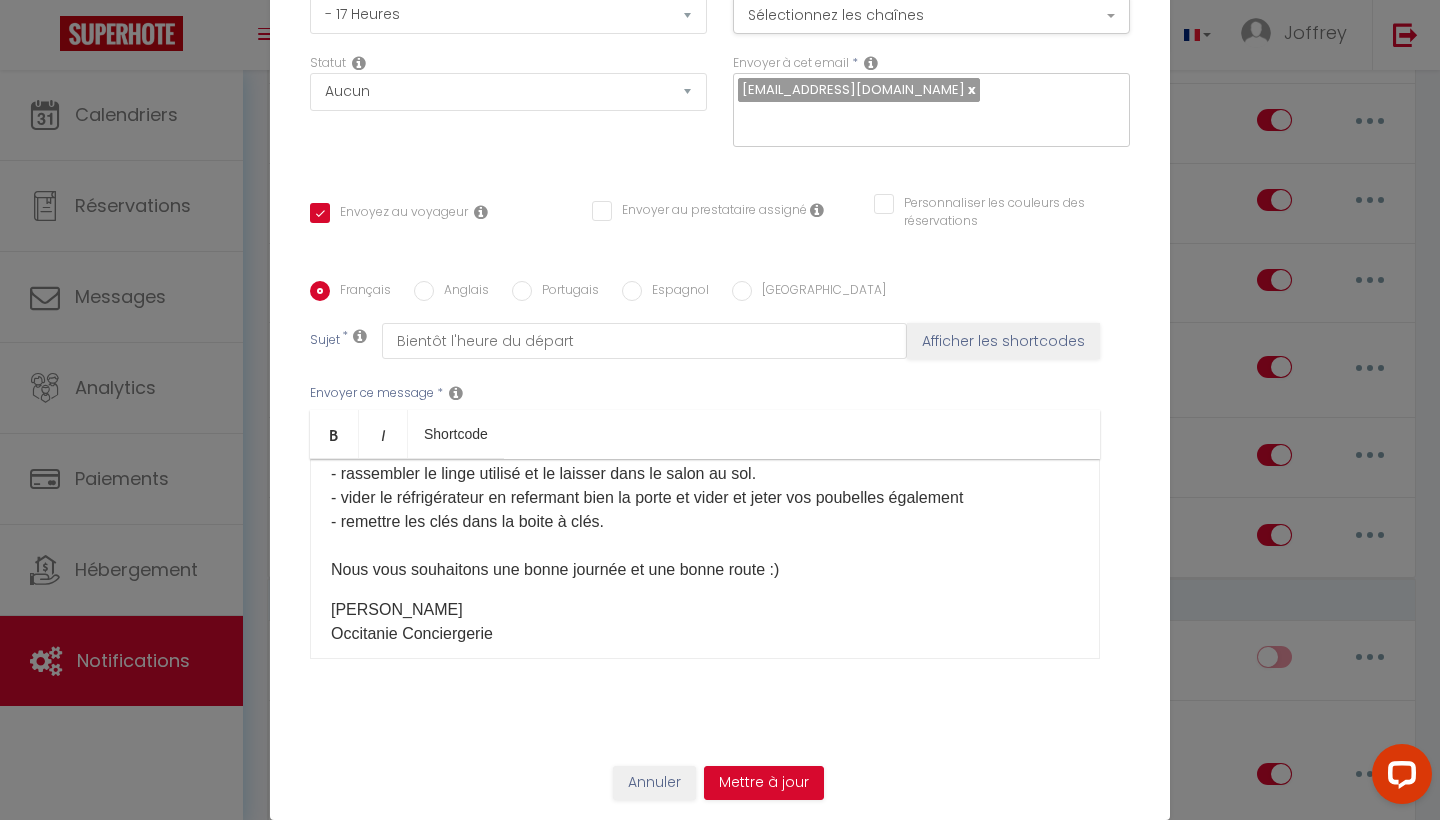click on "Bonjour [GUEST:FIRST_NAME]​ Nous espérons que votre séjour s'est bien passé.  Malheureusement, il est bientôt l'heure de nous quitter. Pour préparer votre départ, voici quelques consignes à suivre :  - comme indiqué dans l’annonce, le logement doit être libéré avant 11h00. - rassembler le linge utilisé et le laisser dans le salon au sol. - vider le réfrigérateur en refermant bien la porte et vider et jeter vos poubelles également - remettre les clés dans la boite à clés.  Nous vous souhaitons une bonne journée et une bonne route :)
​​[PERSON_NAME]  [GEOGRAPHIC_DATA] Conciergerie" at bounding box center (705, 559) 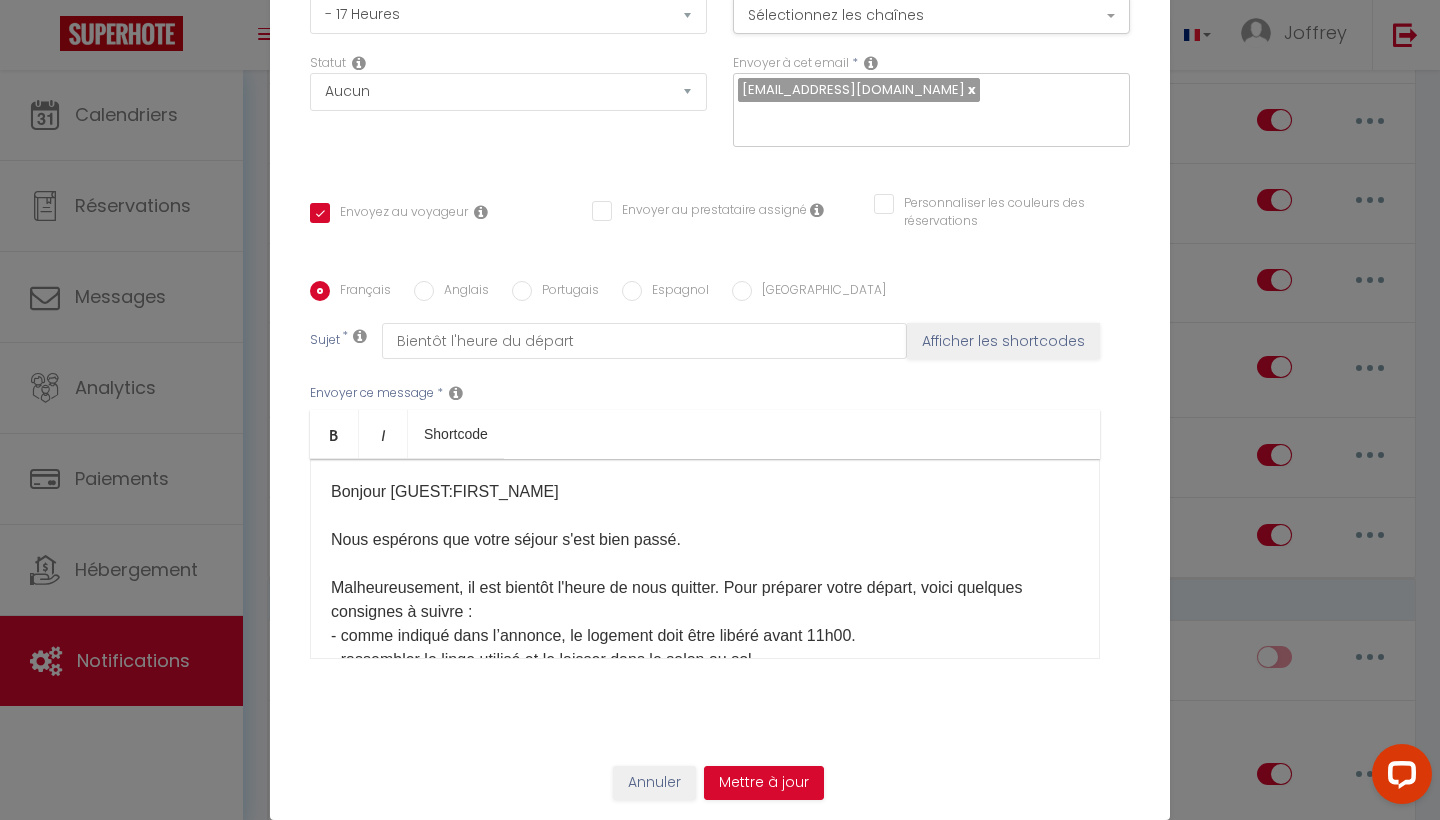 scroll, scrollTop: 0, scrollLeft: 0, axis: both 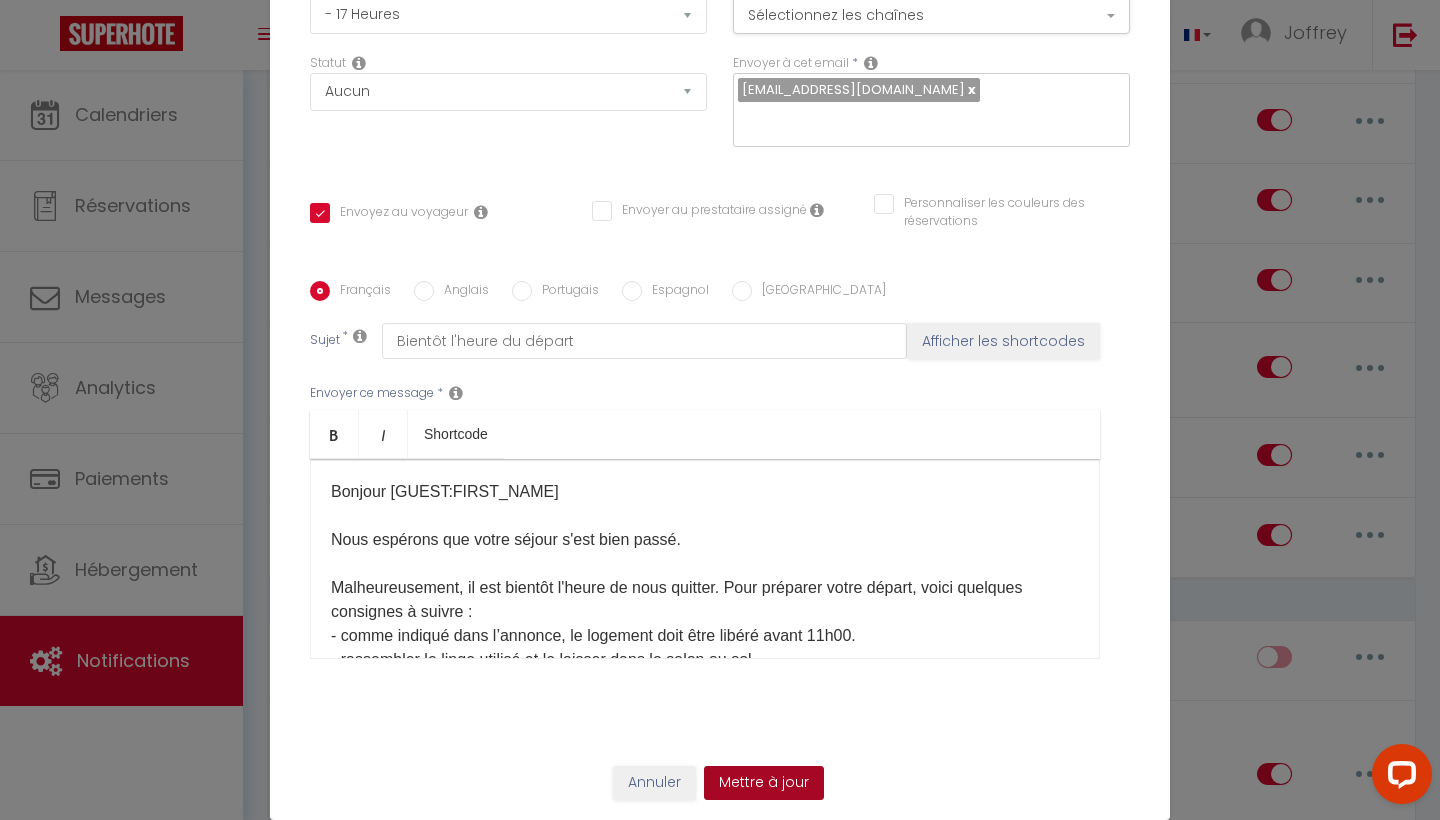 click on "Mettre à jour" at bounding box center [764, 783] 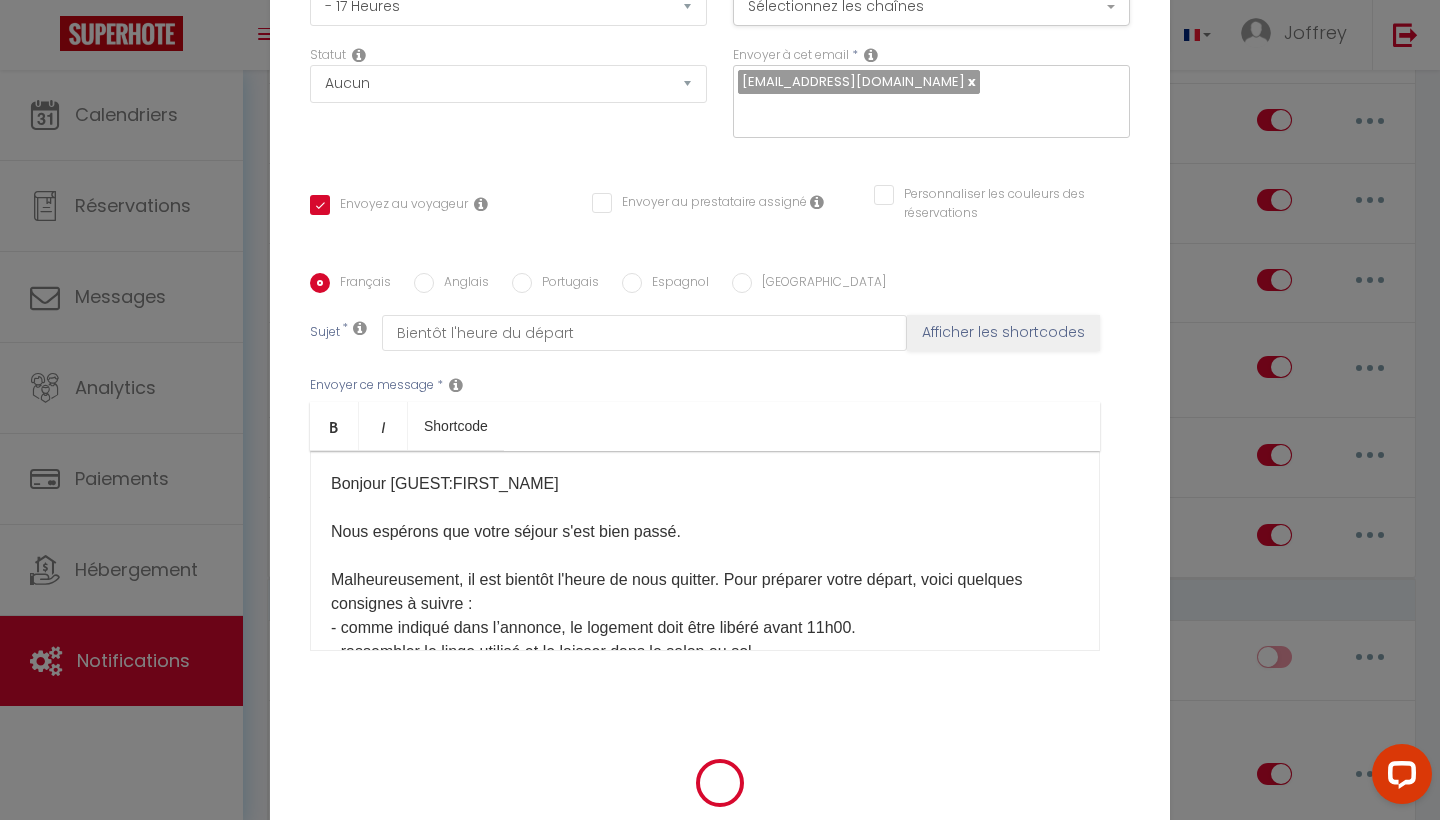 type 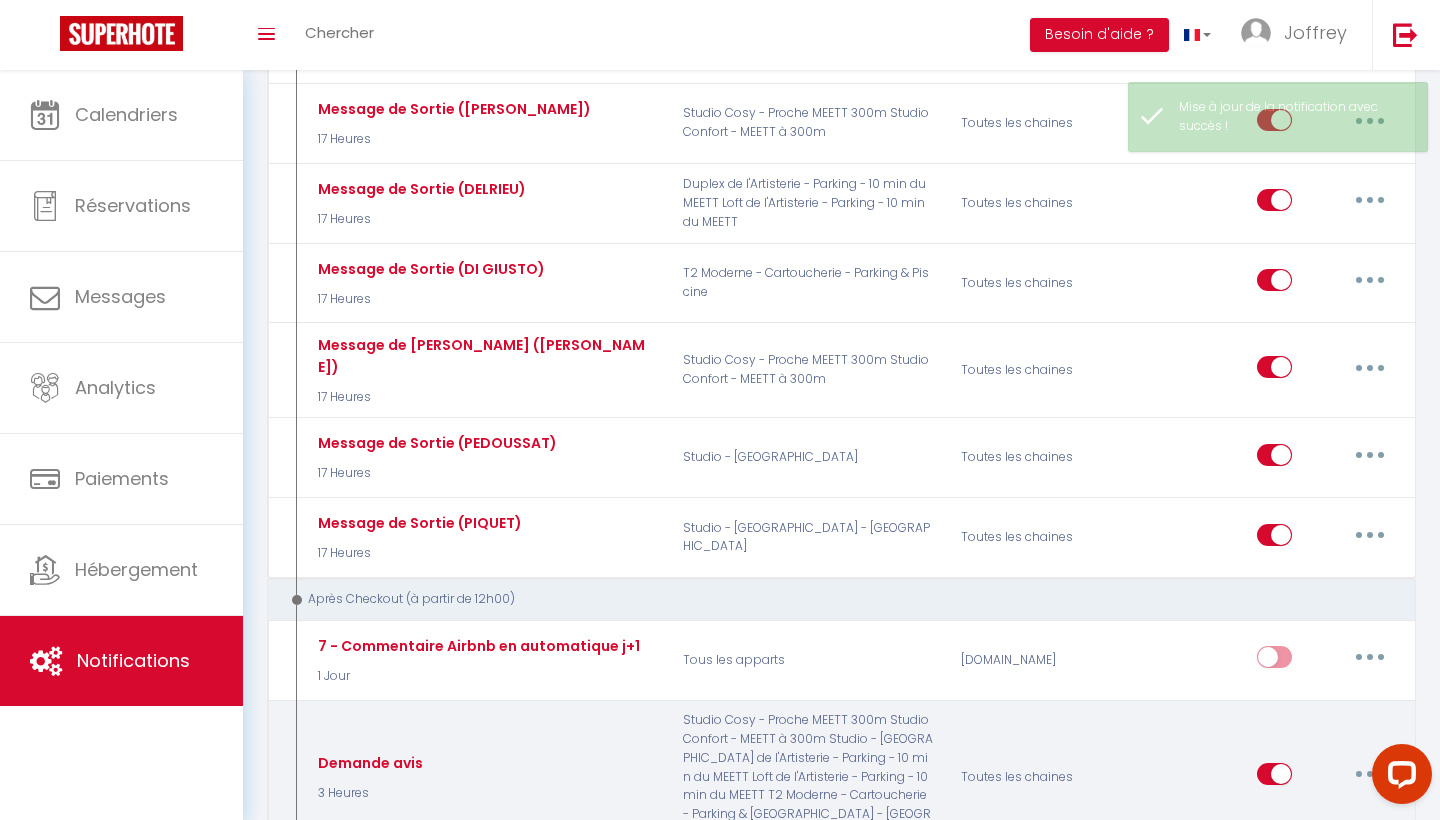 select 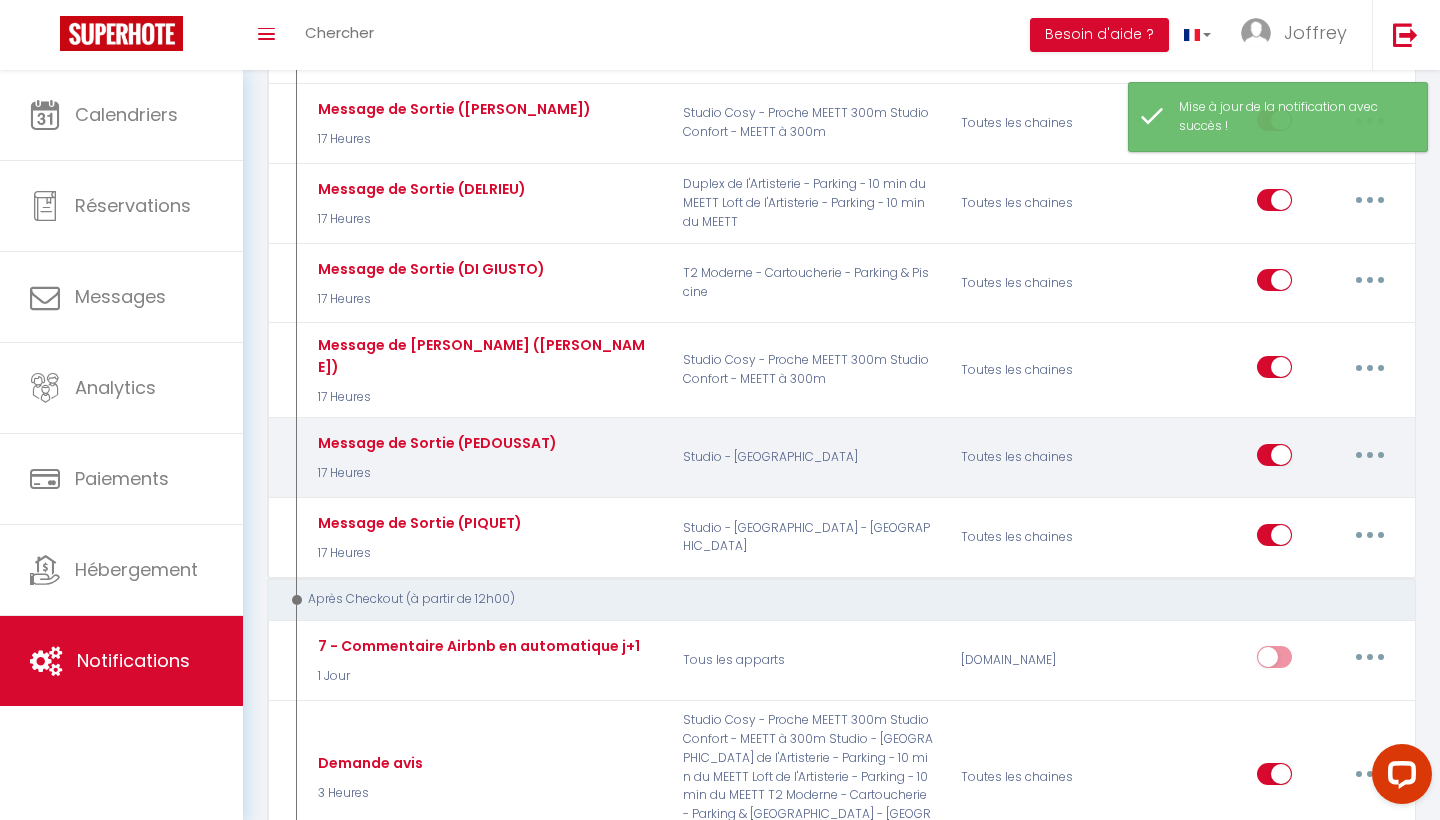 click at bounding box center [1370, 455] 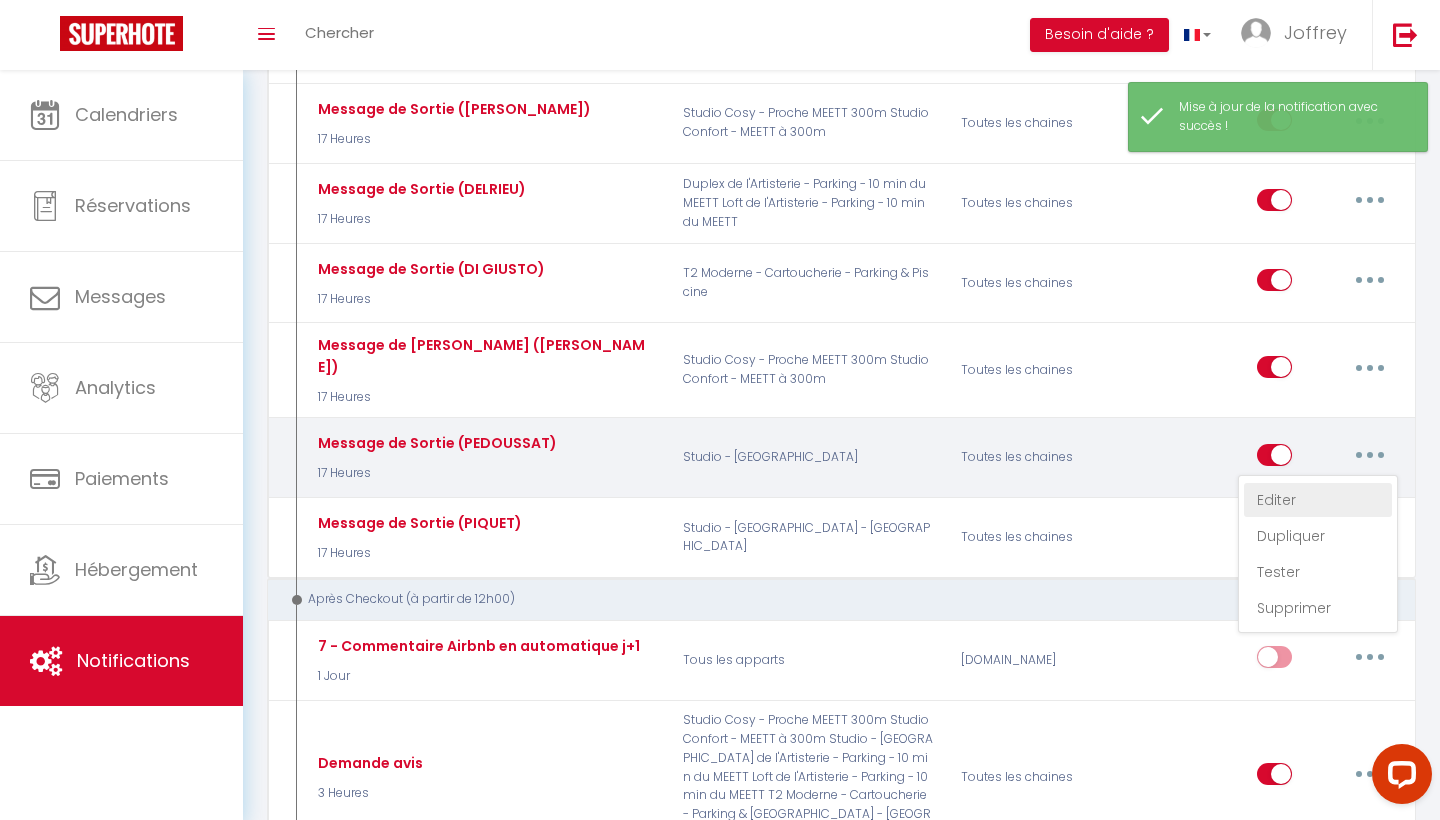 click on "Editer" at bounding box center [1318, 500] 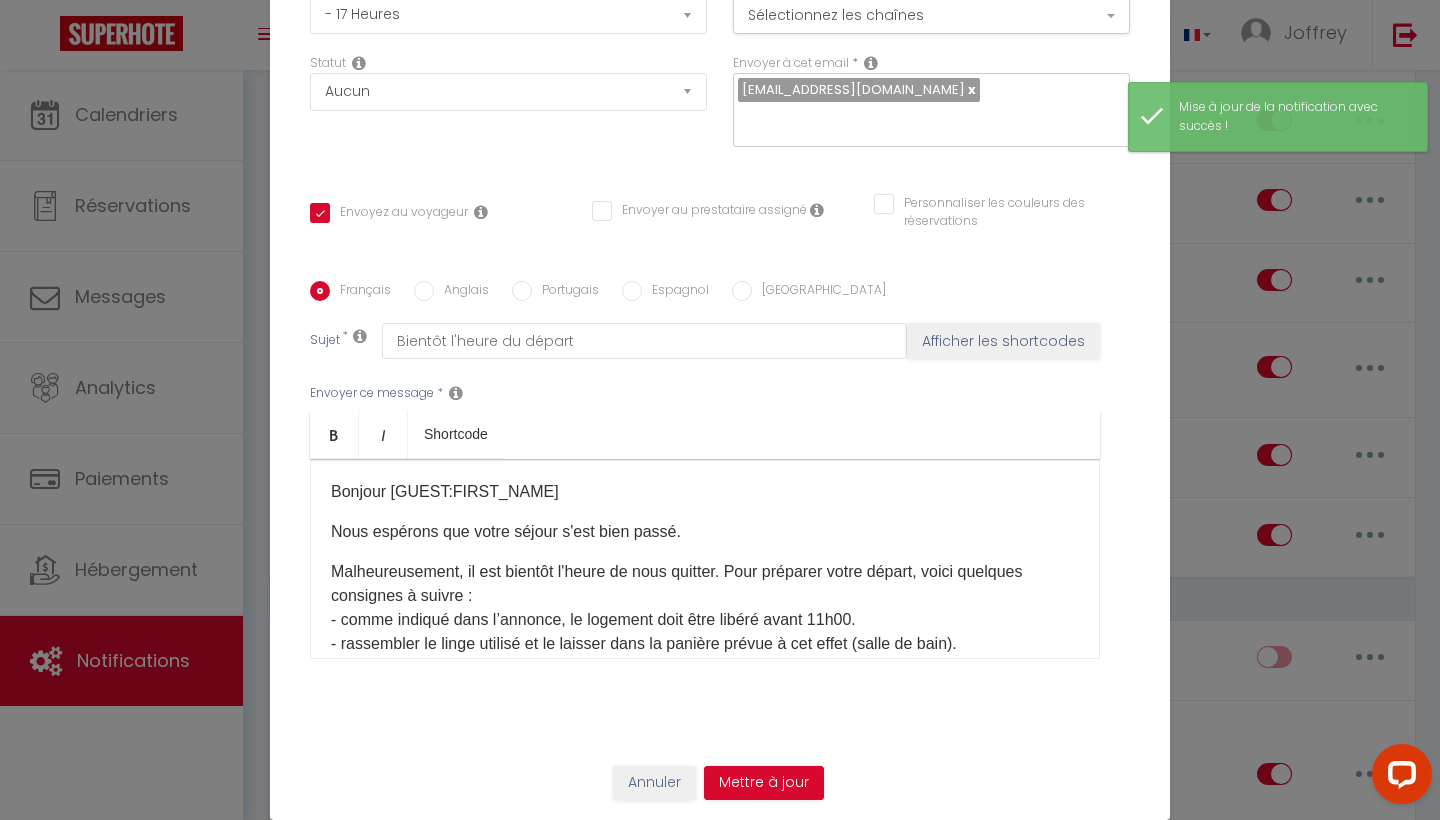 click on "Nous espérons que votre séjour s'est bien passé." at bounding box center (705, 532) 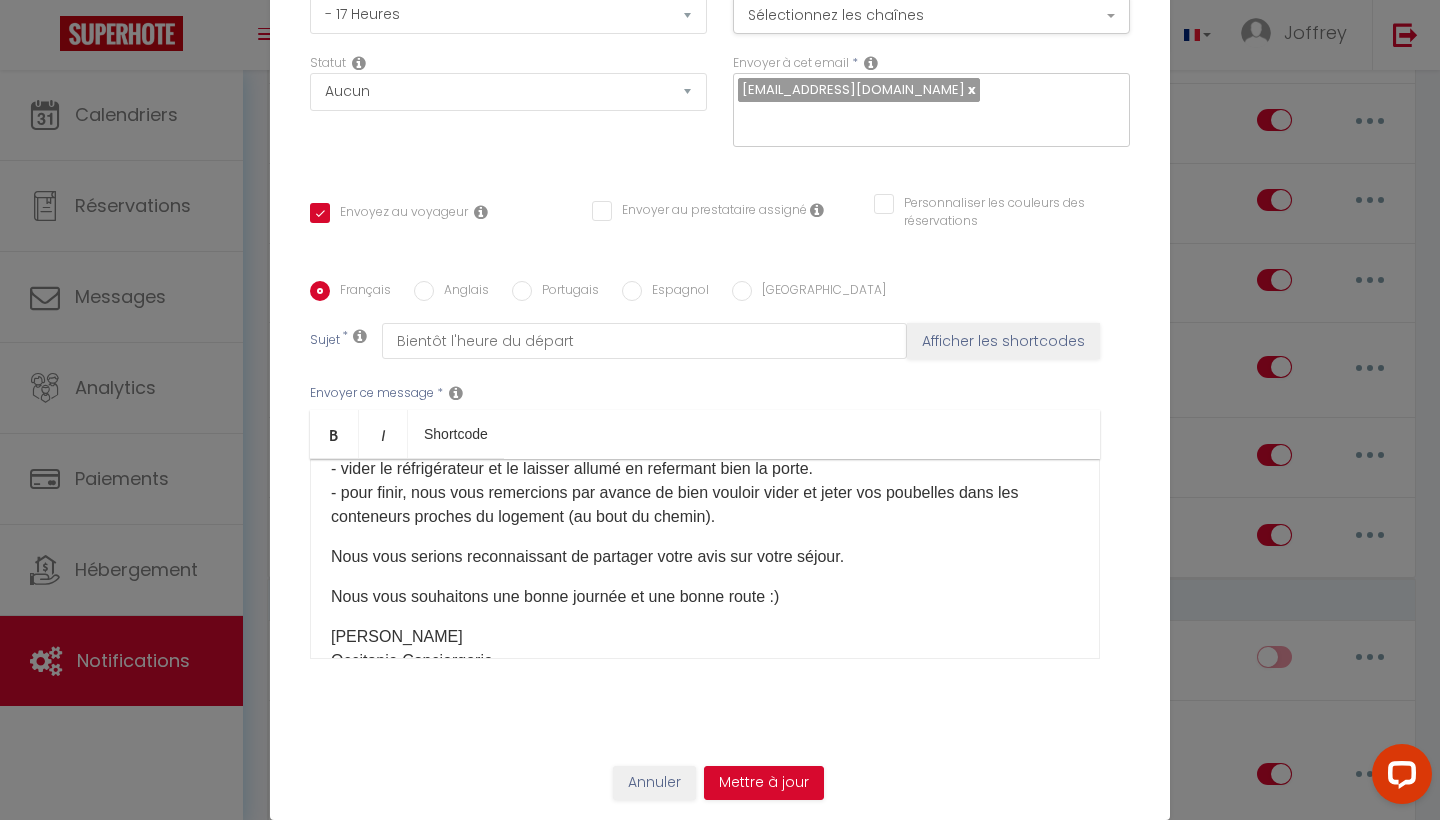 scroll, scrollTop: 224, scrollLeft: 0, axis: vertical 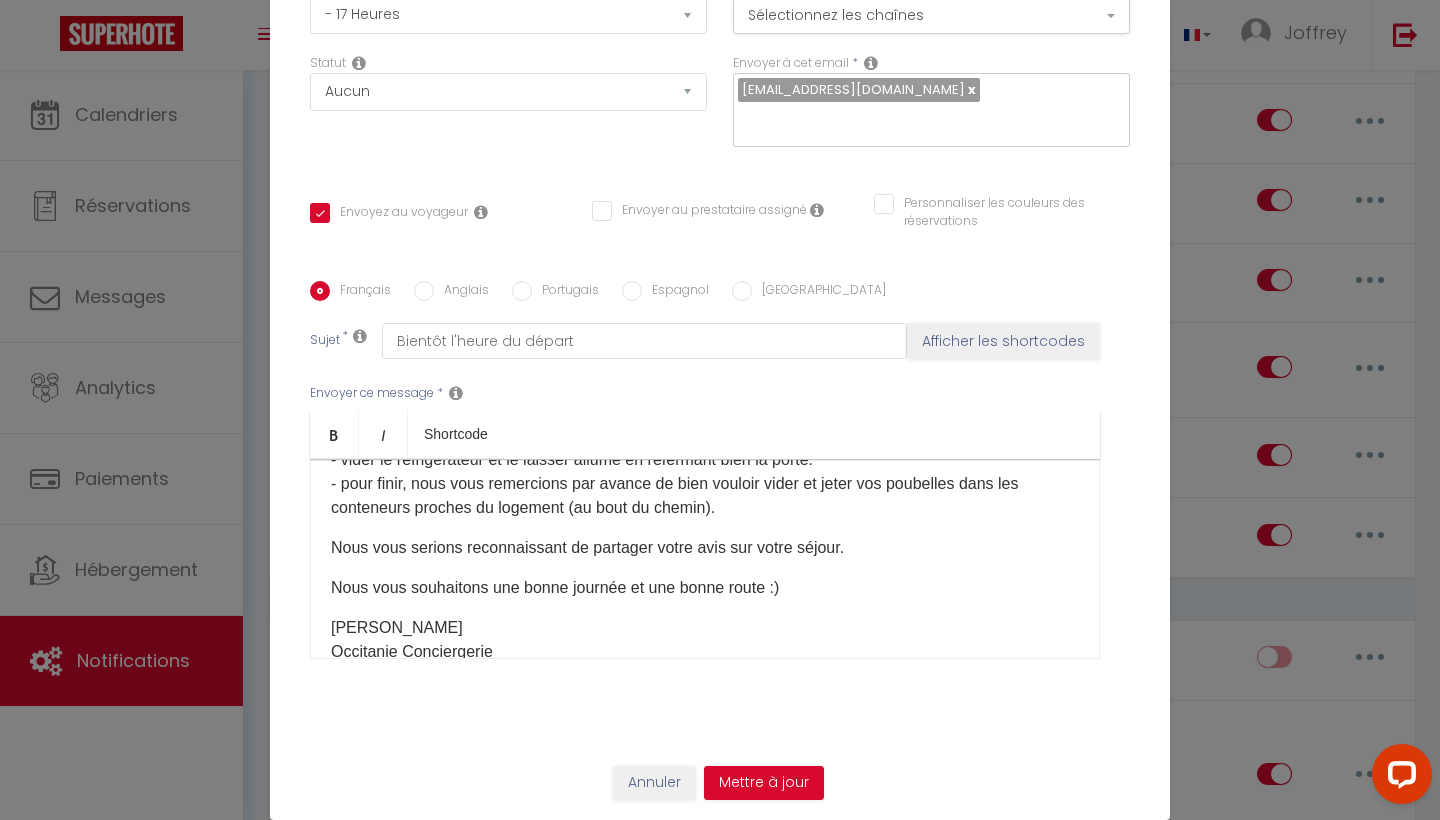 drag, startPoint x: 844, startPoint y: 559, endPoint x: 382, endPoint y: 551, distance: 462.06924 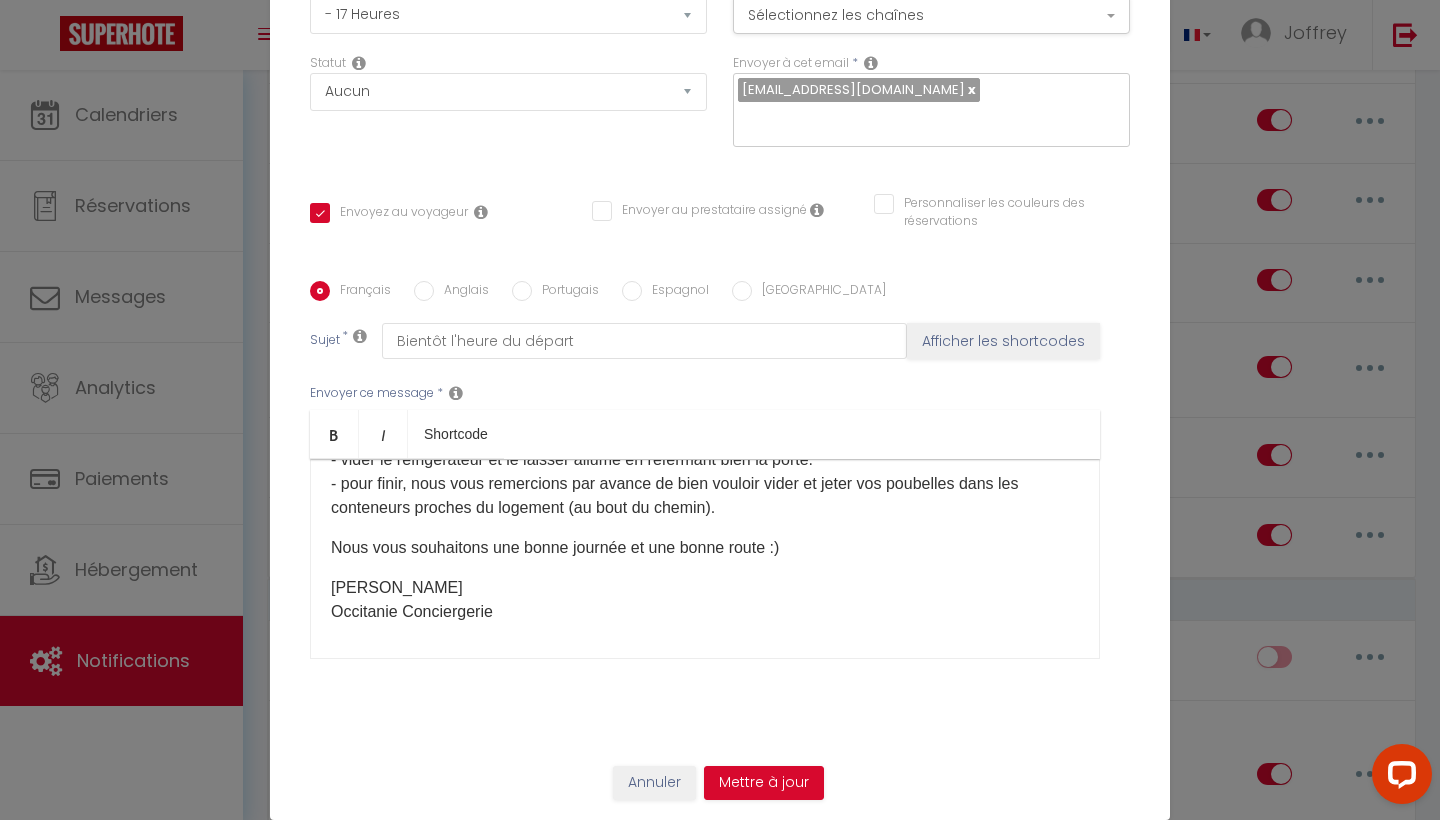 click on "Nous vous souhaitons une bonne journée et une bonne route :)" at bounding box center [705, 548] 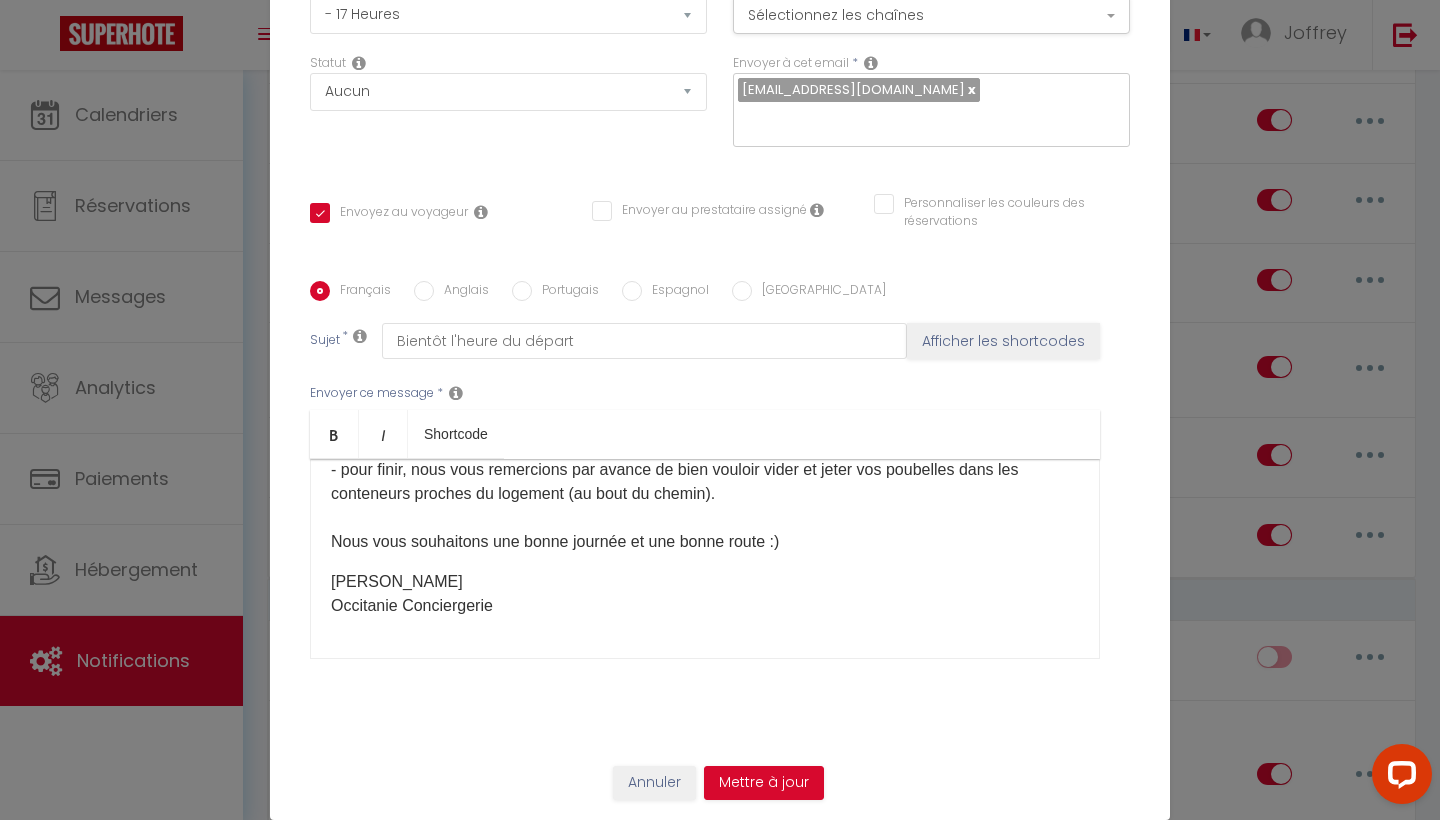 scroll, scrollTop: 238, scrollLeft: 0, axis: vertical 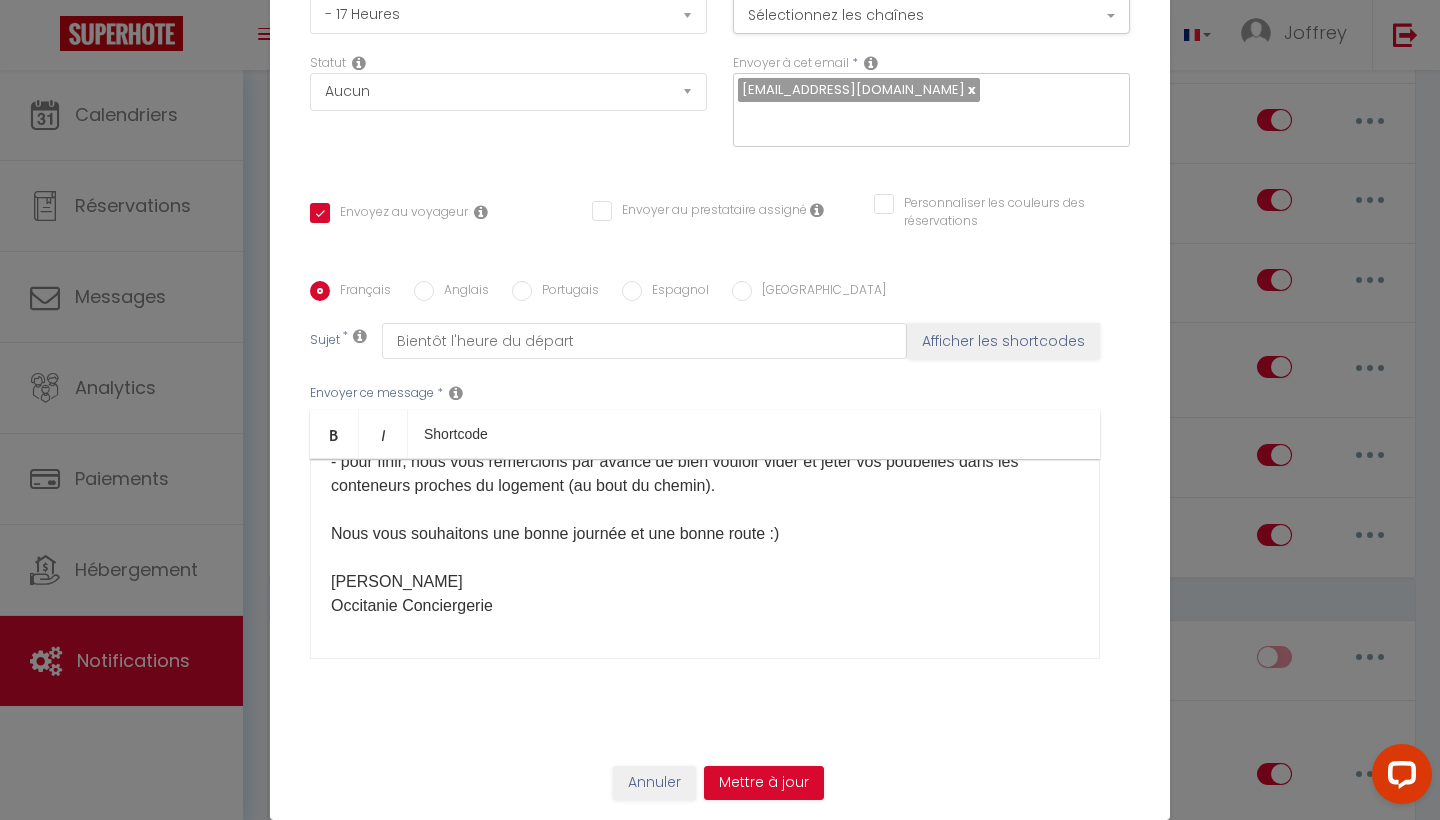 click on "Bonjour [GUEST:FIRST_NAME]​ Nous espérons que votre séjour s'est bien passé.  Malheureusement, il est bientôt l'heure de nous quitter. Pour préparer votre départ, voici quelques consignes à suivre :  - comme indiqué dans l’annonce, le logement doit être libéré avant 11h00. - rassembler le linge utilisé et le laisser dans la panière prévue à cet effet (salle de bain). - vider le réfrigérateur et le laisser allumé en refermant bien la porte. - pour finir, nous vous remercions par avance de bien vouloir vider et jeter vos poubelles dans les conteneurs proches du logement (au bout du chemin). Nous vous souhaitons une bonne journée et une bonne route :) [PERSON_NAME]  Occitanie Conciergerie" at bounding box center [705, 559] 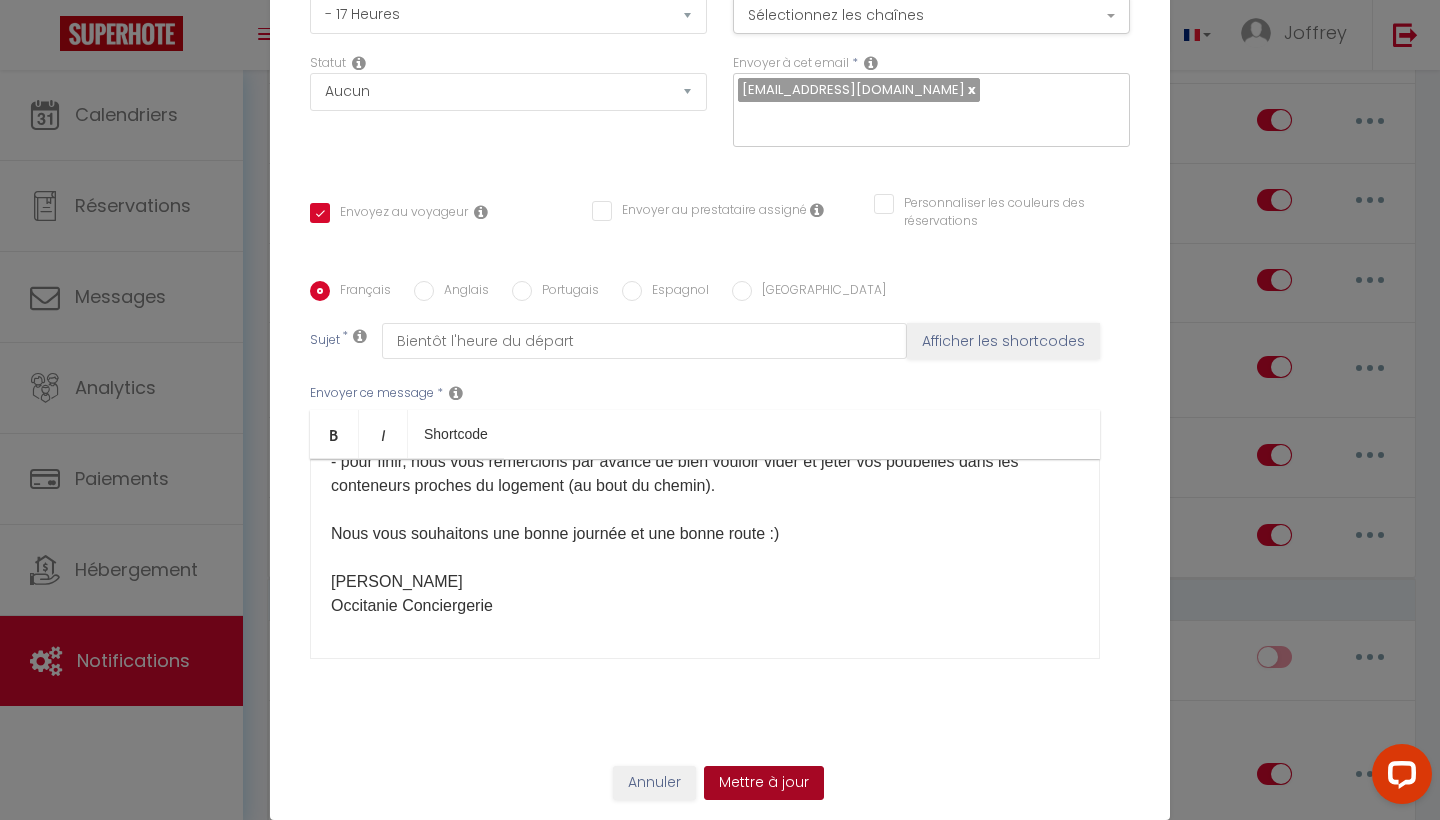 click on "Mettre à jour" at bounding box center (764, 783) 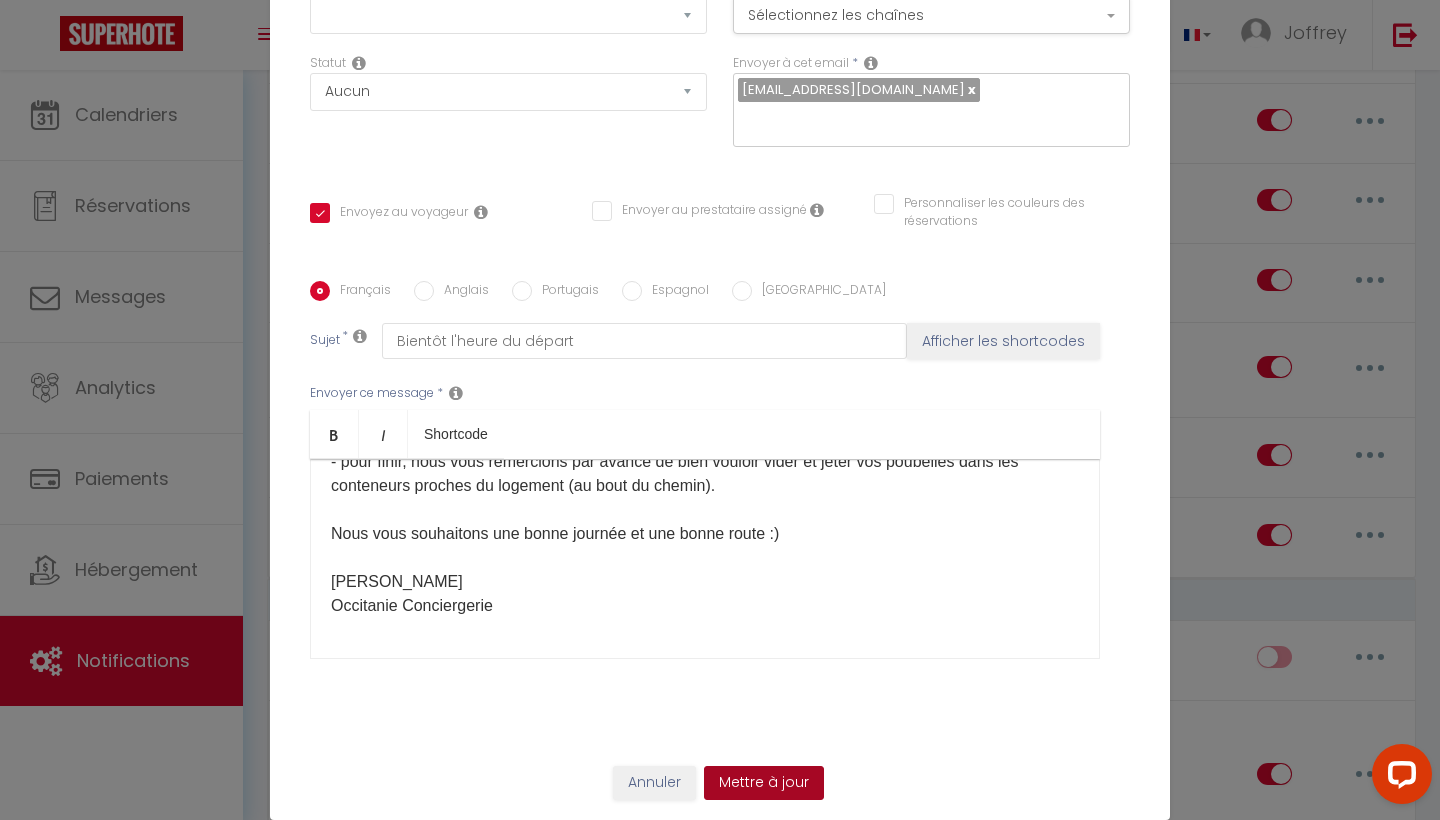select 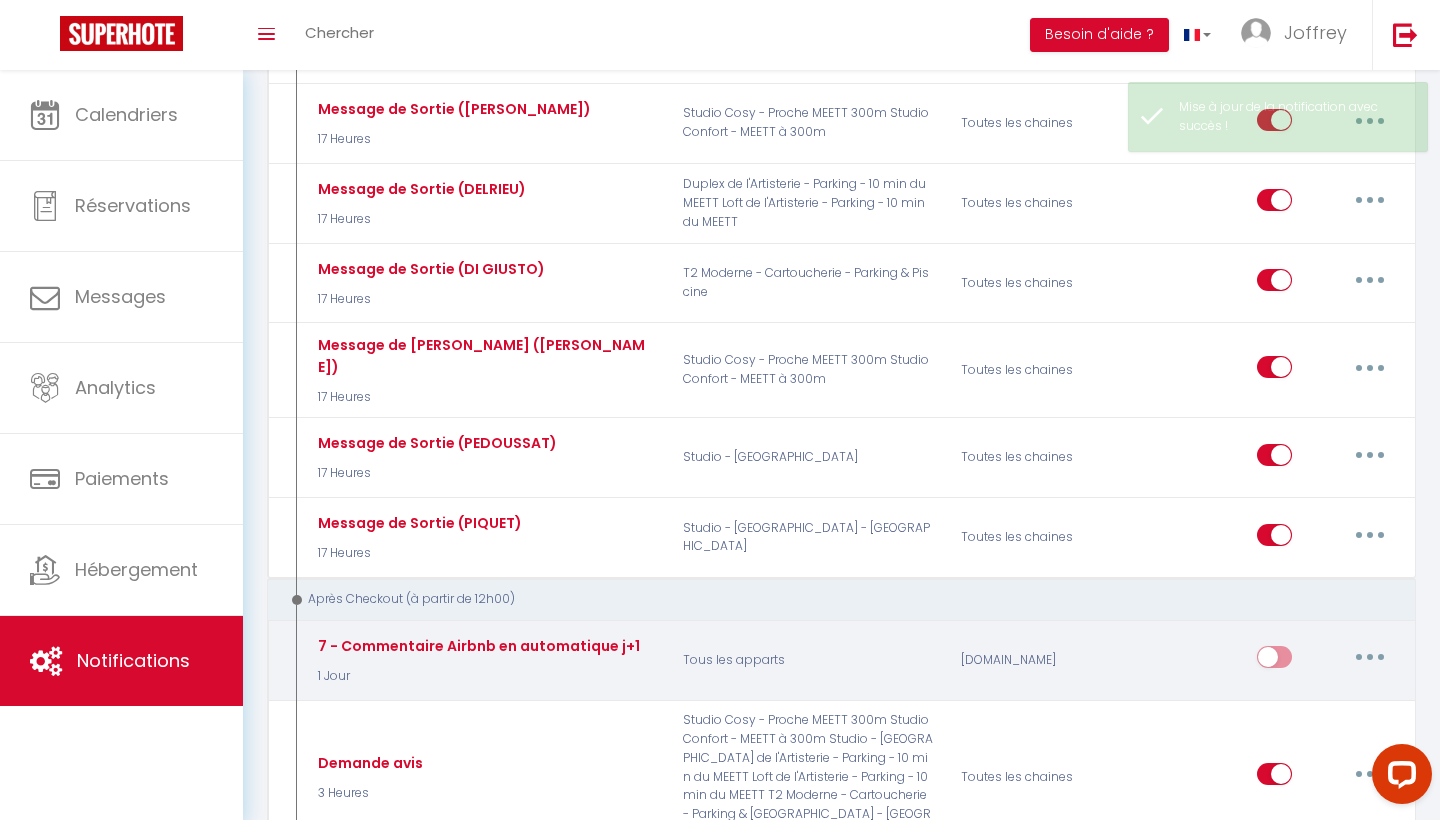 select 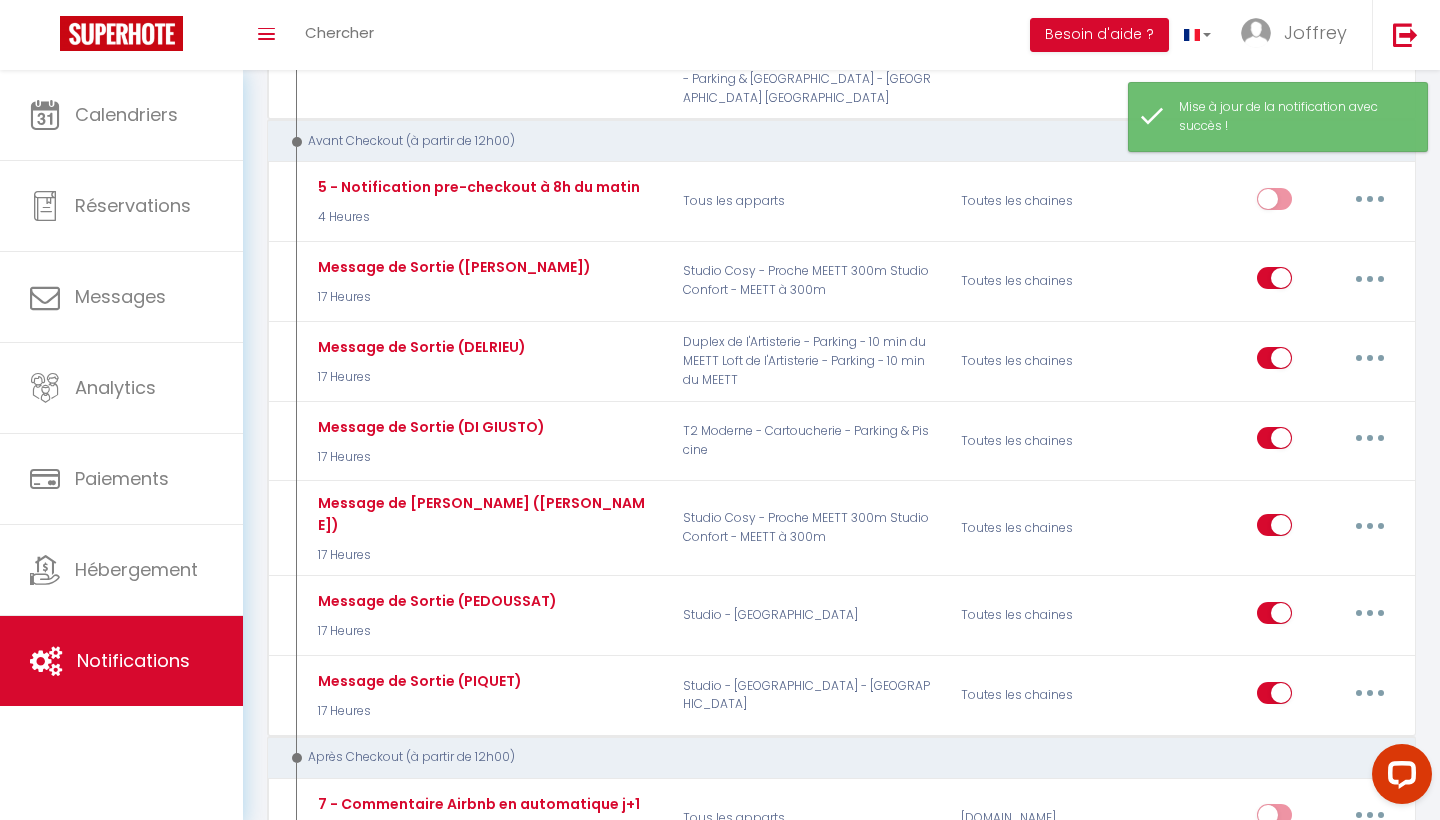 scroll, scrollTop: 1451, scrollLeft: 0, axis: vertical 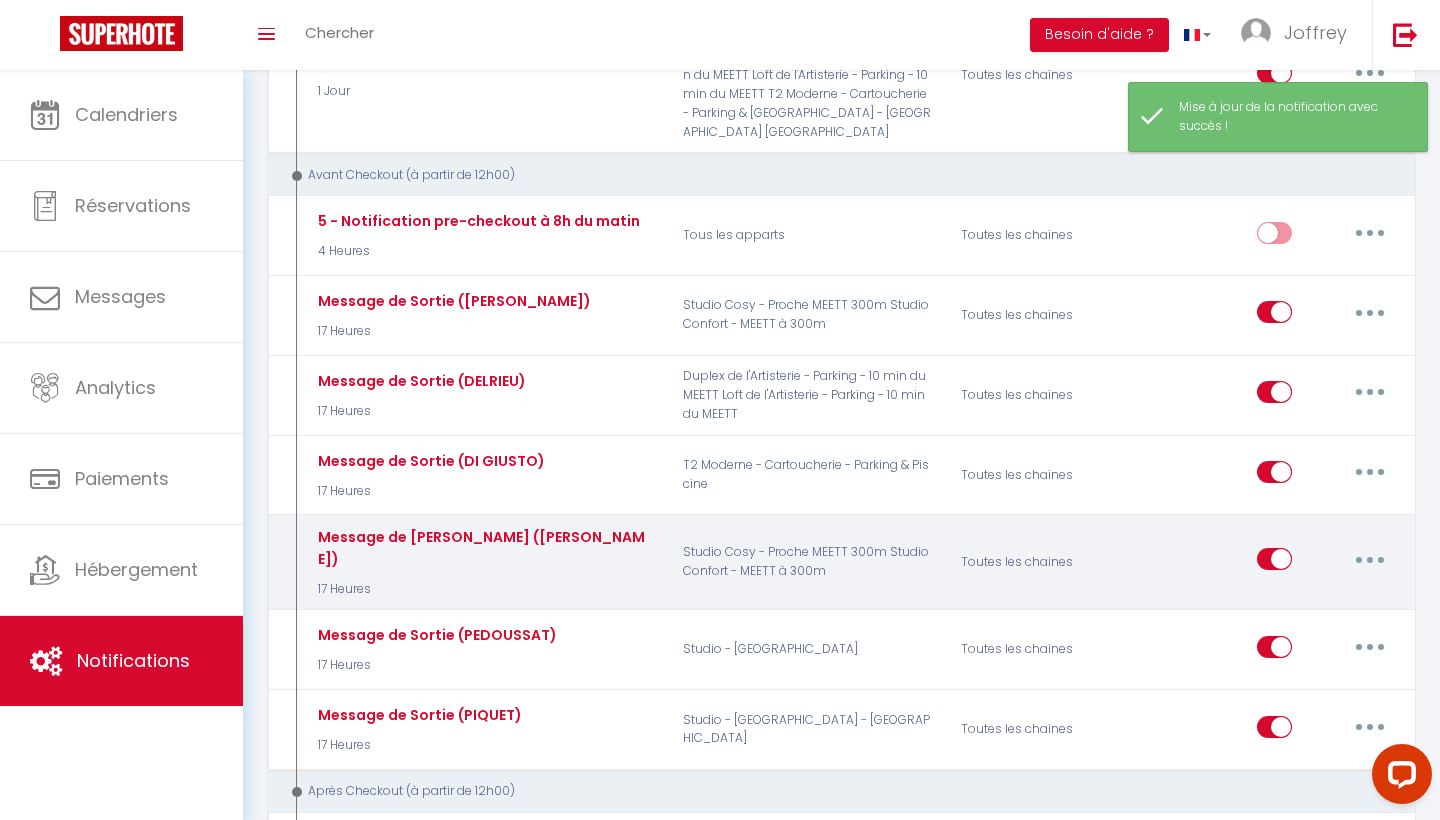 click at bounding box center [1370, 559] 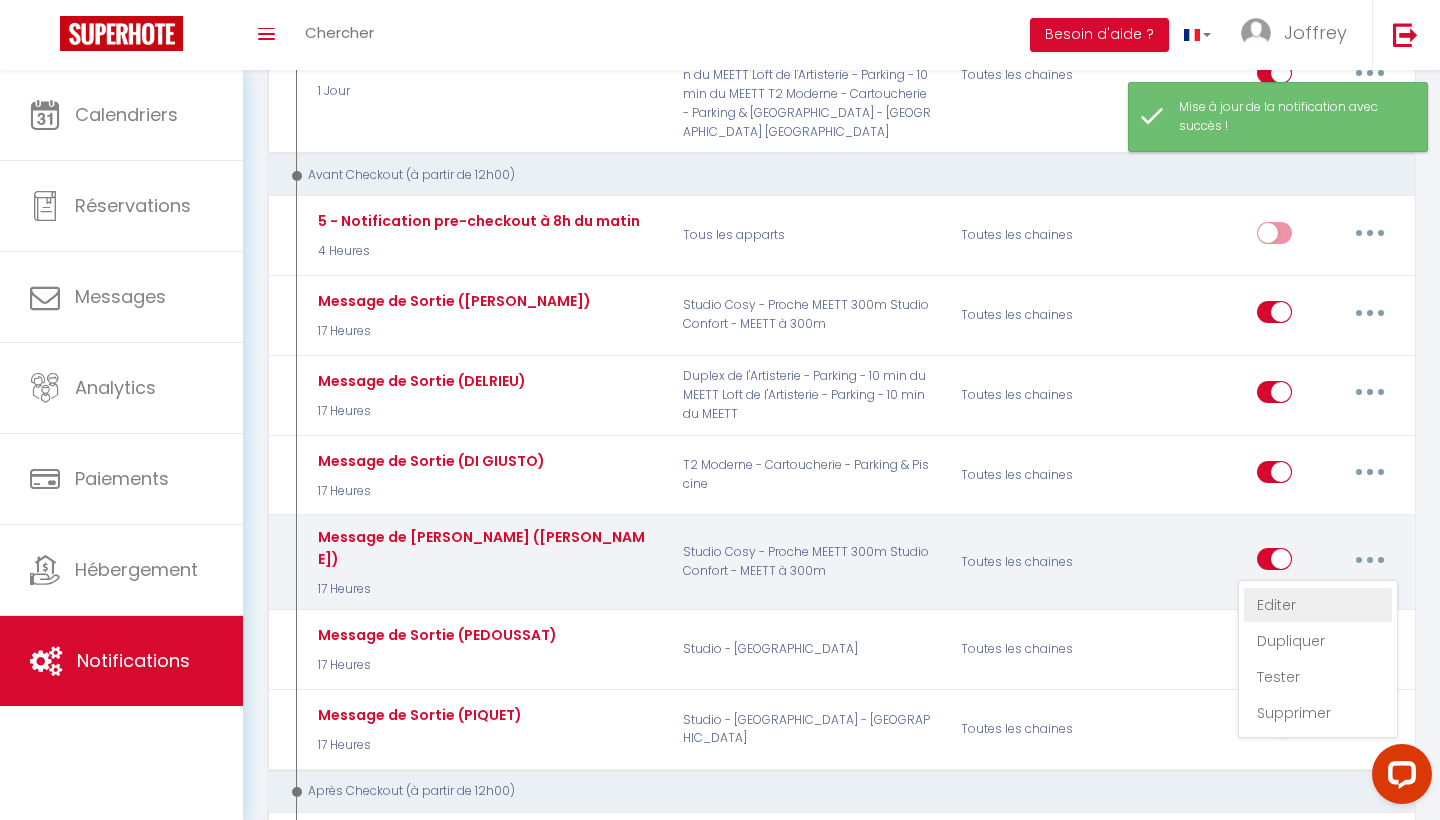 click on "Editer" at bounding box center (1318, 605) 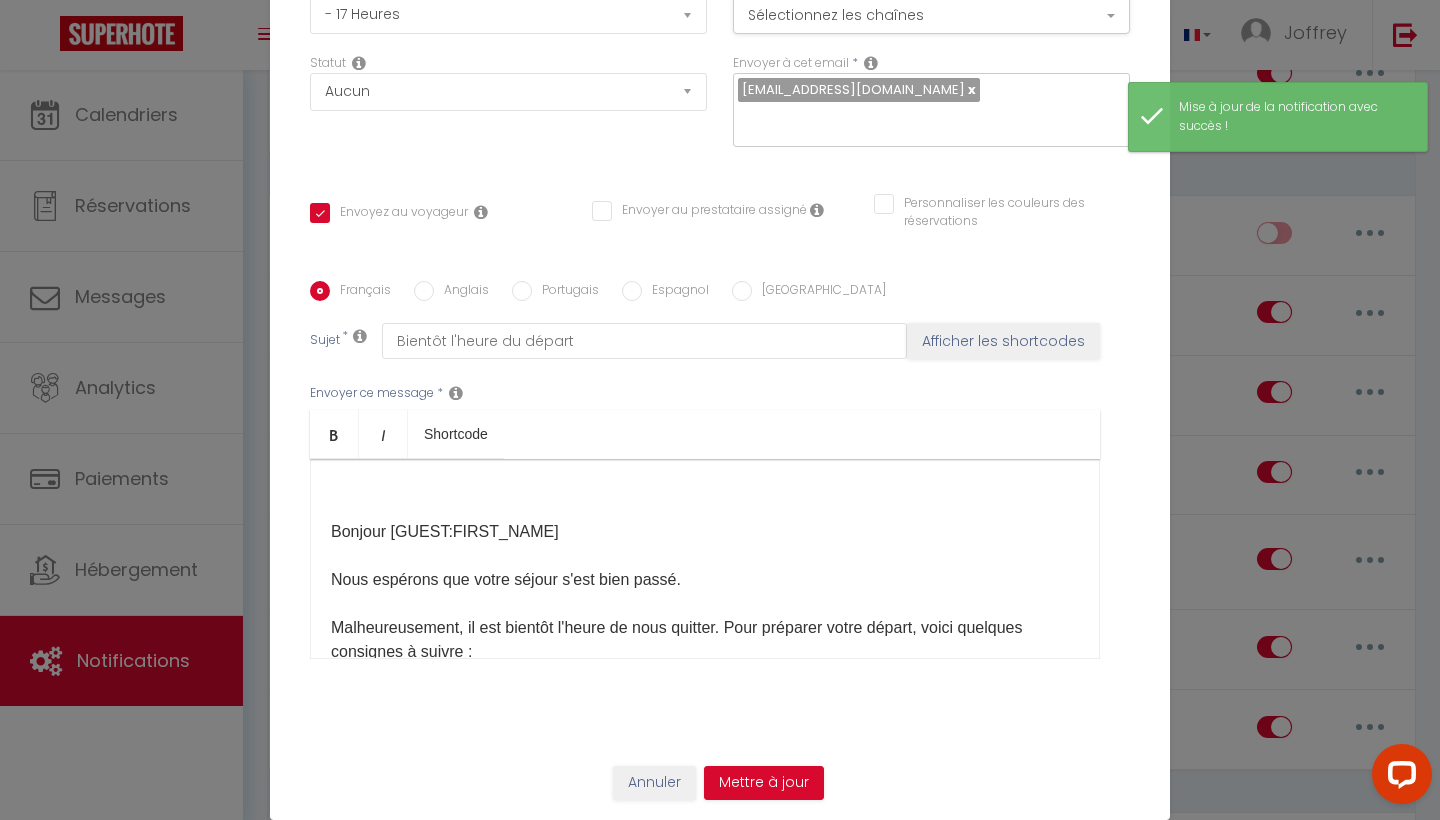 scroll, scrollTop: 0, scrollLeft: 0, axis: both 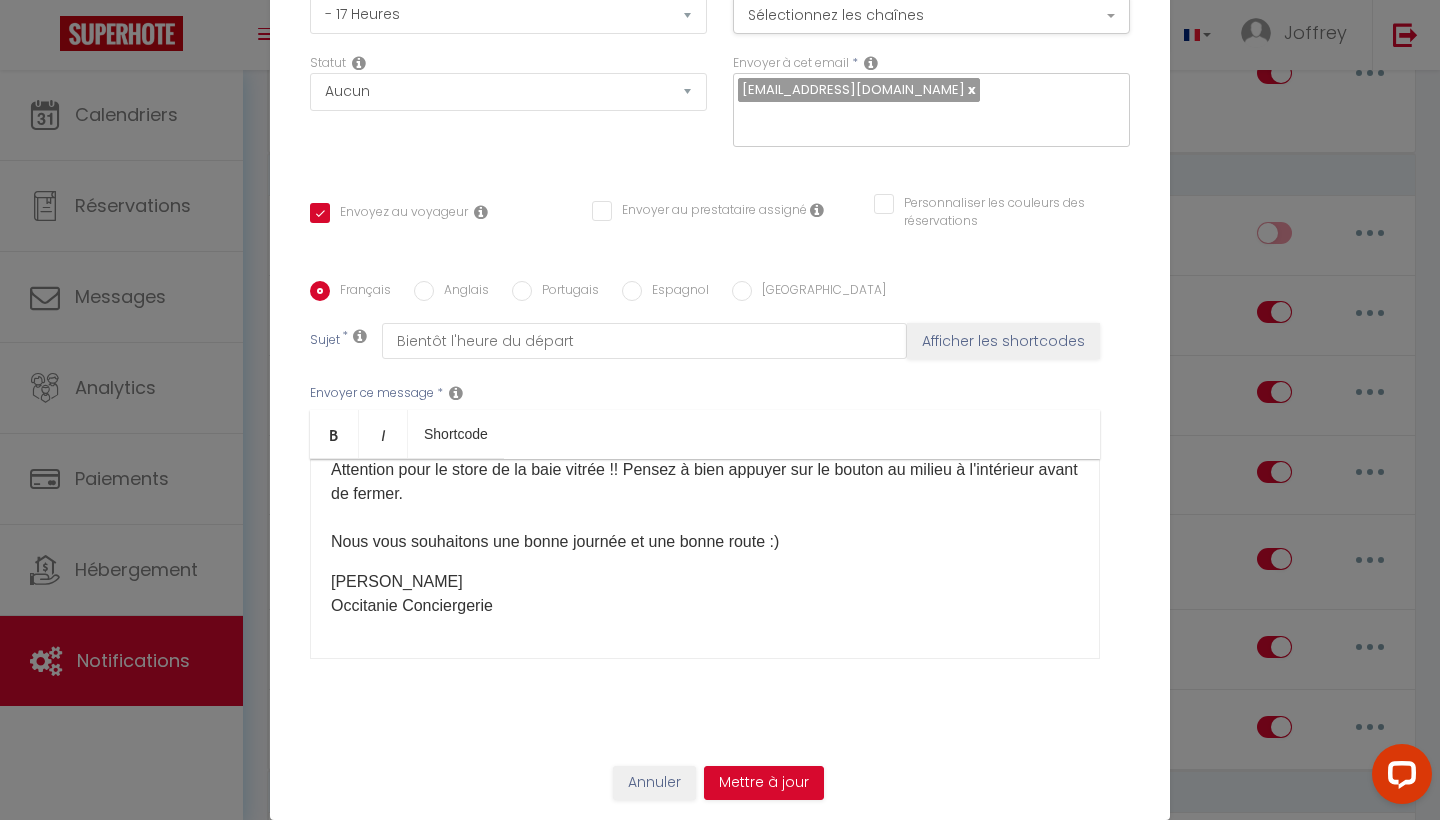 click on "Annuler" at bounding box center [654, 783] 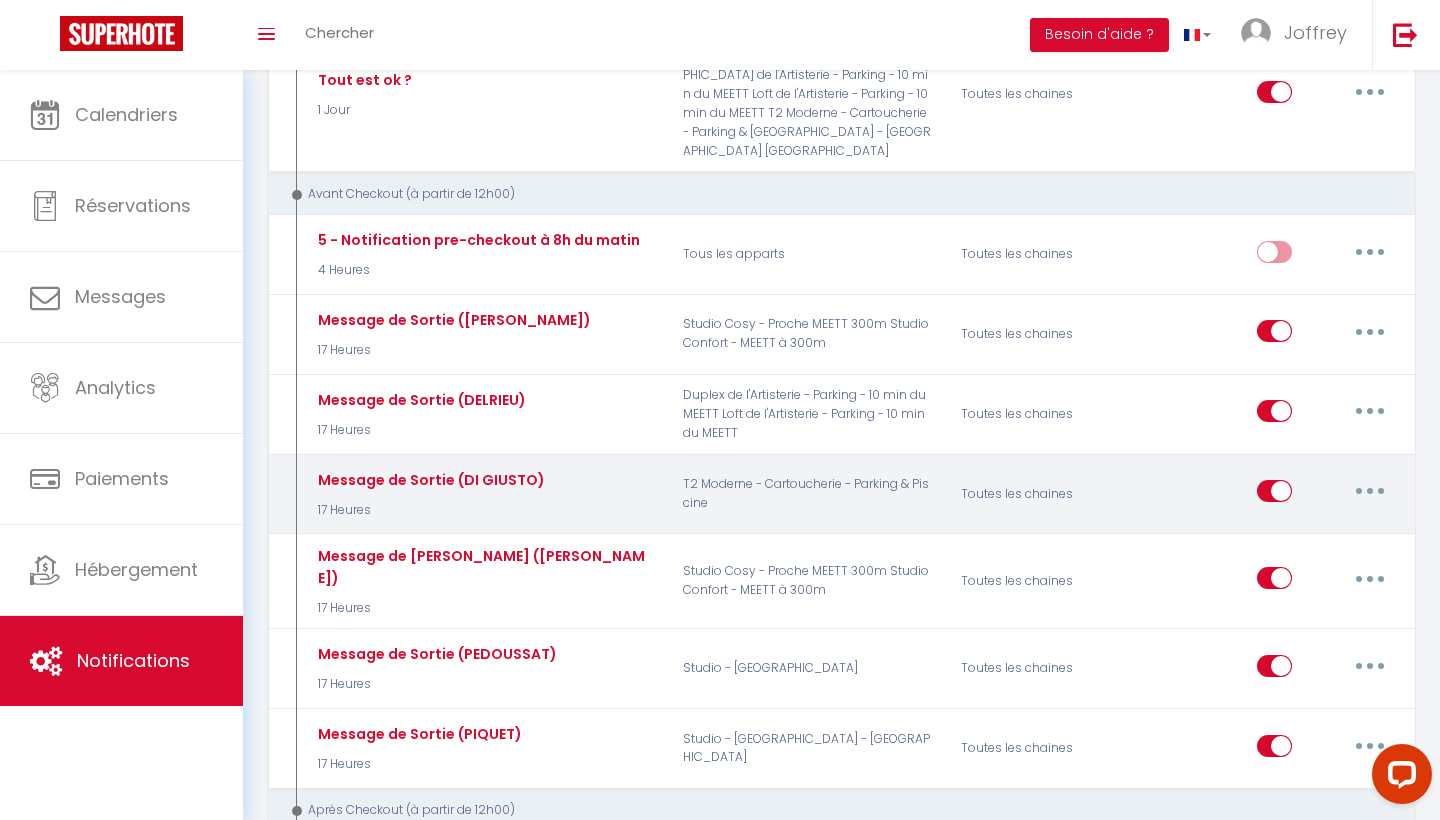 scroll, scrollTop: 1409, scrollLeft: 0, axis: vertical 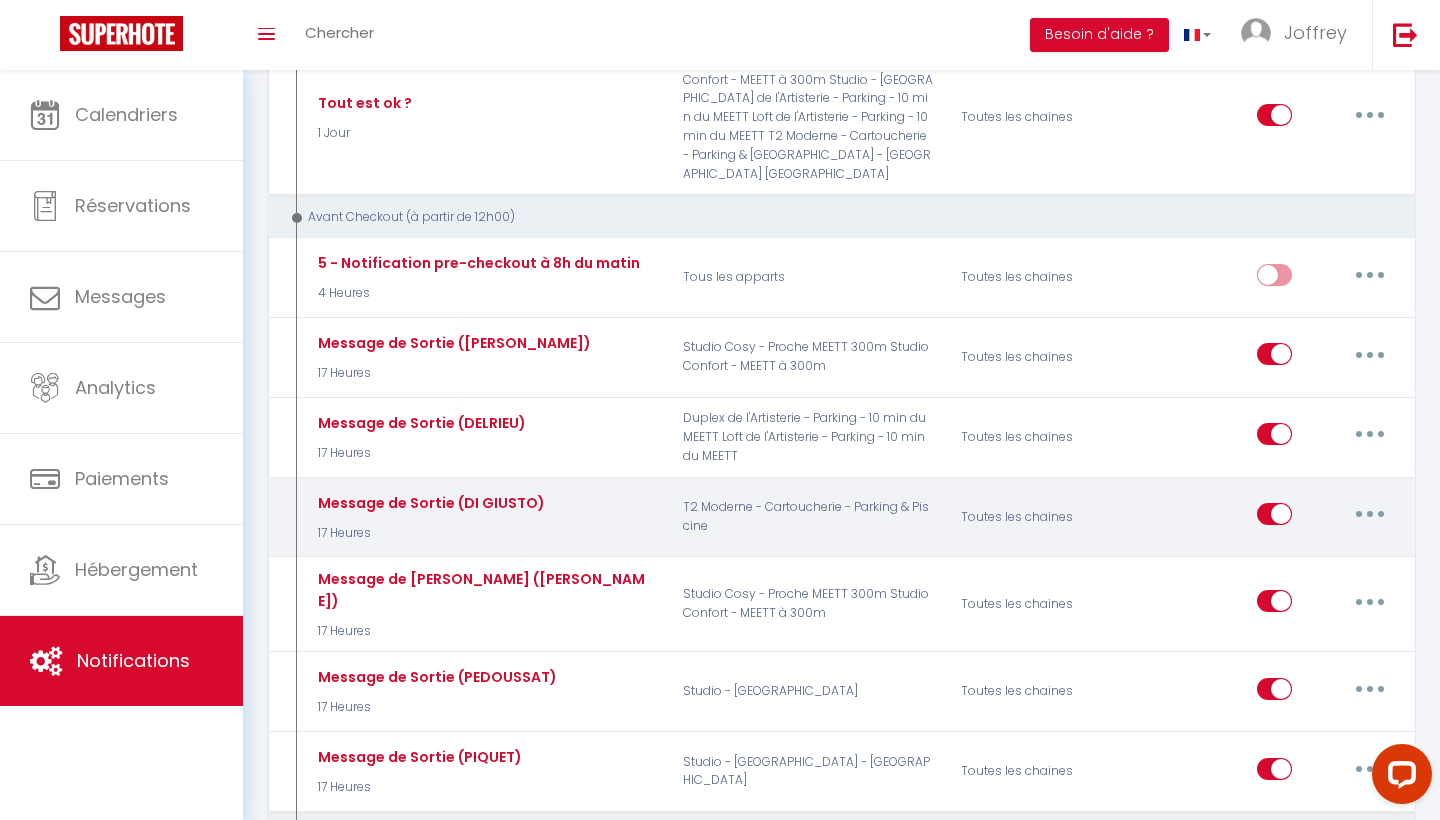 click at bounding box center [1370, 514] 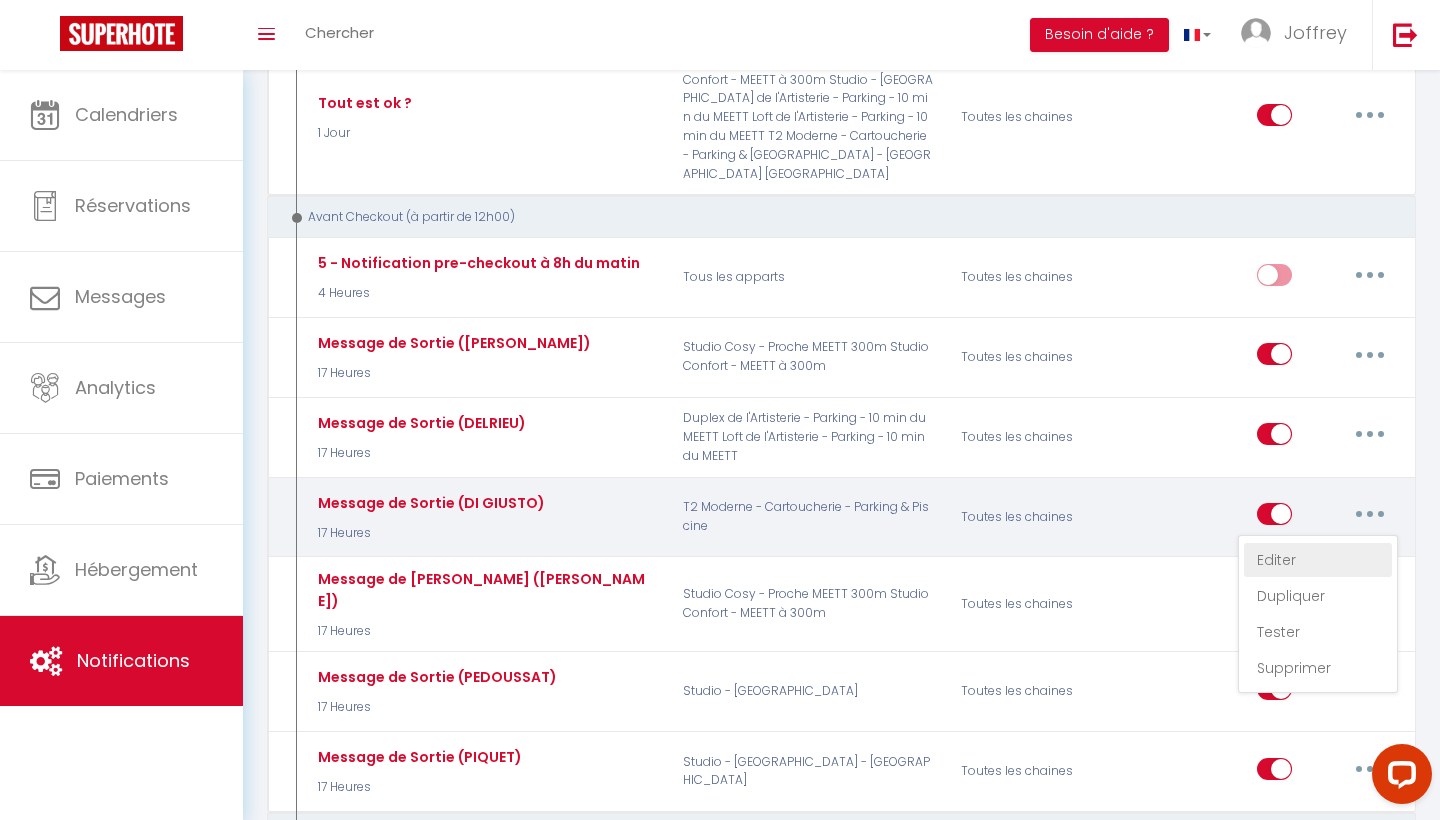 click on "Editer" at bounding box center [1318, 560] 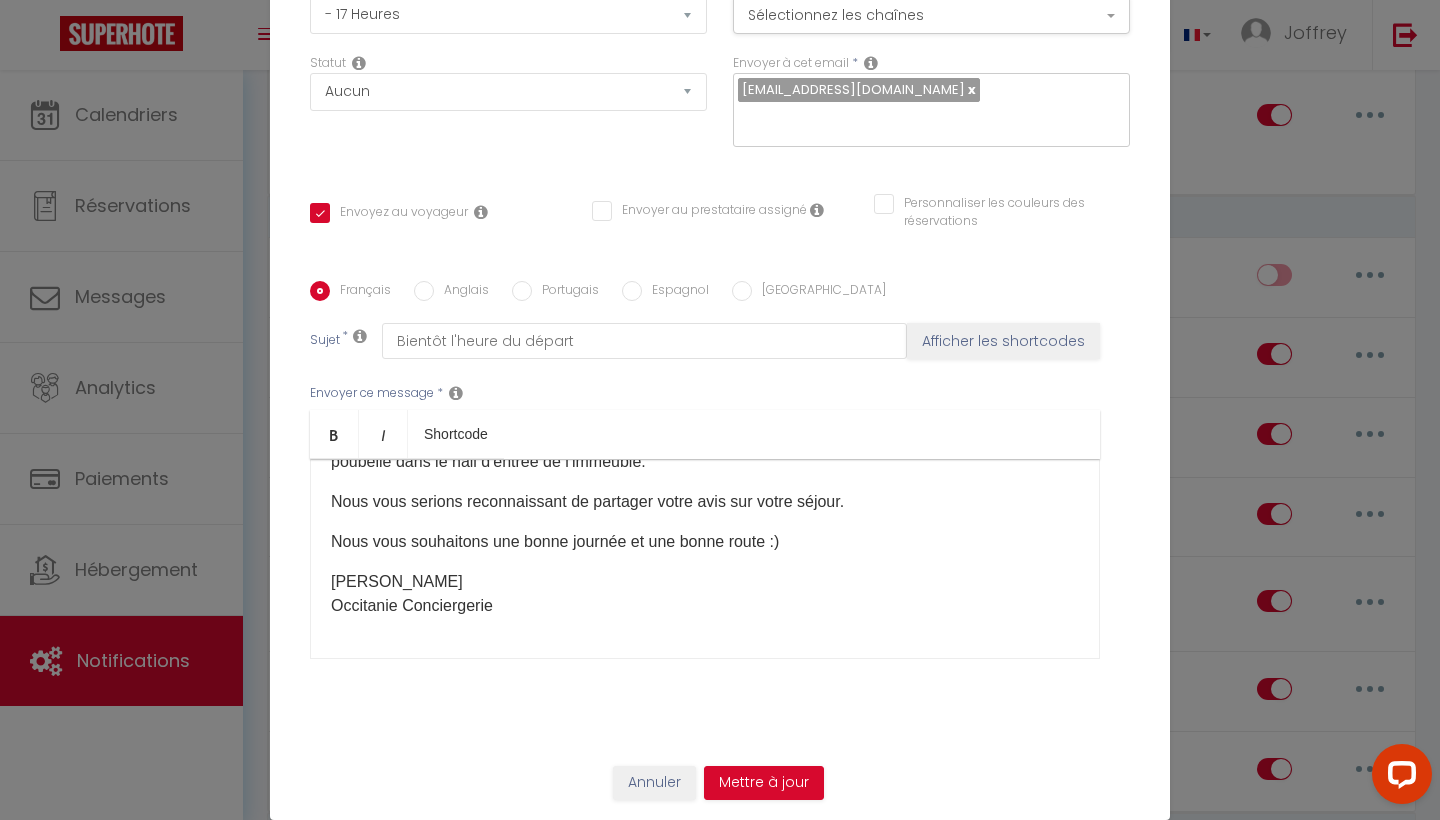 scroll, scrollTop: 254, scrollLeft: 0, axis: vertical 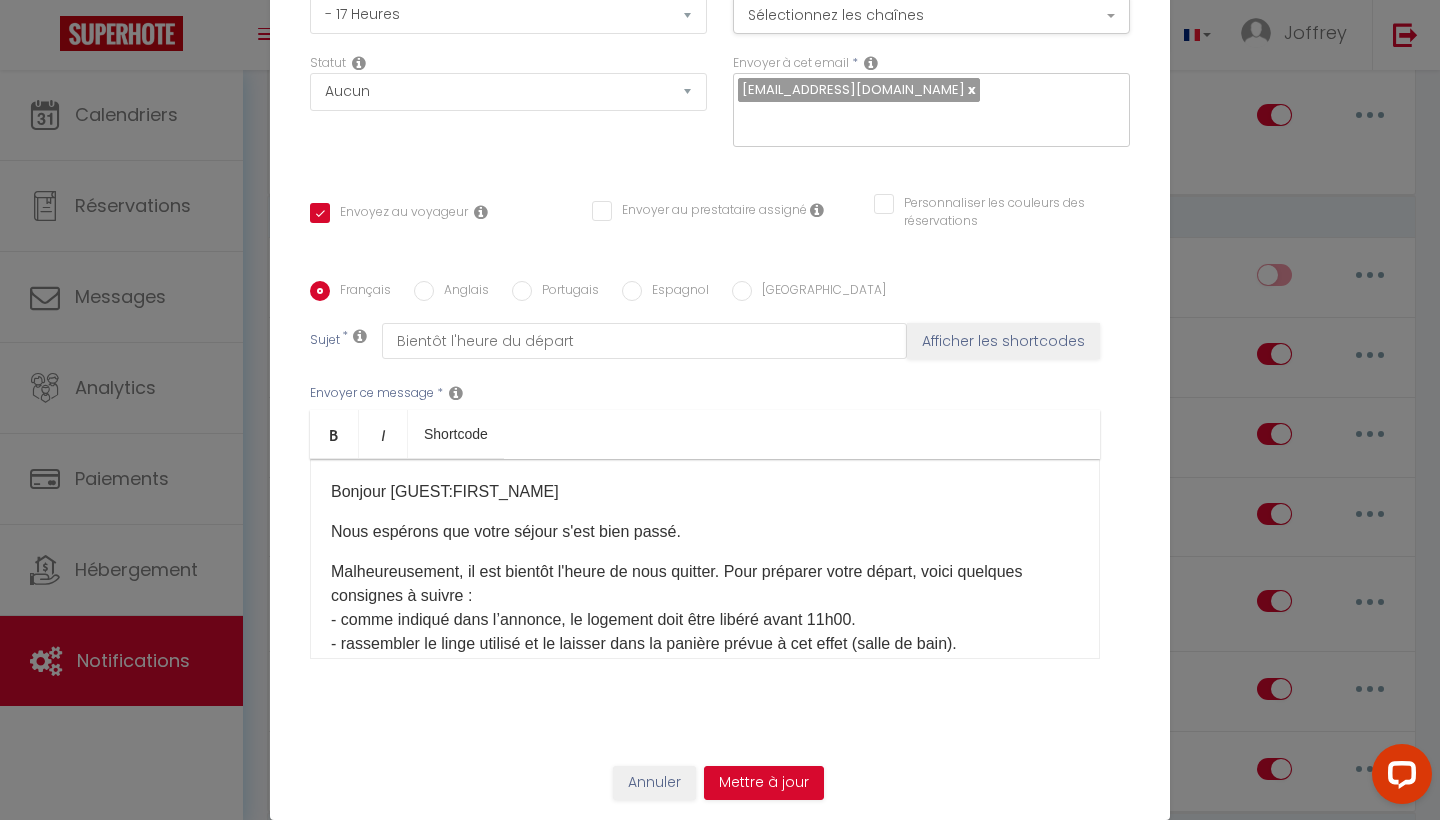 click on "Nous espérons que votre séjour s'est bien passé." at bounding box center [705, 532] 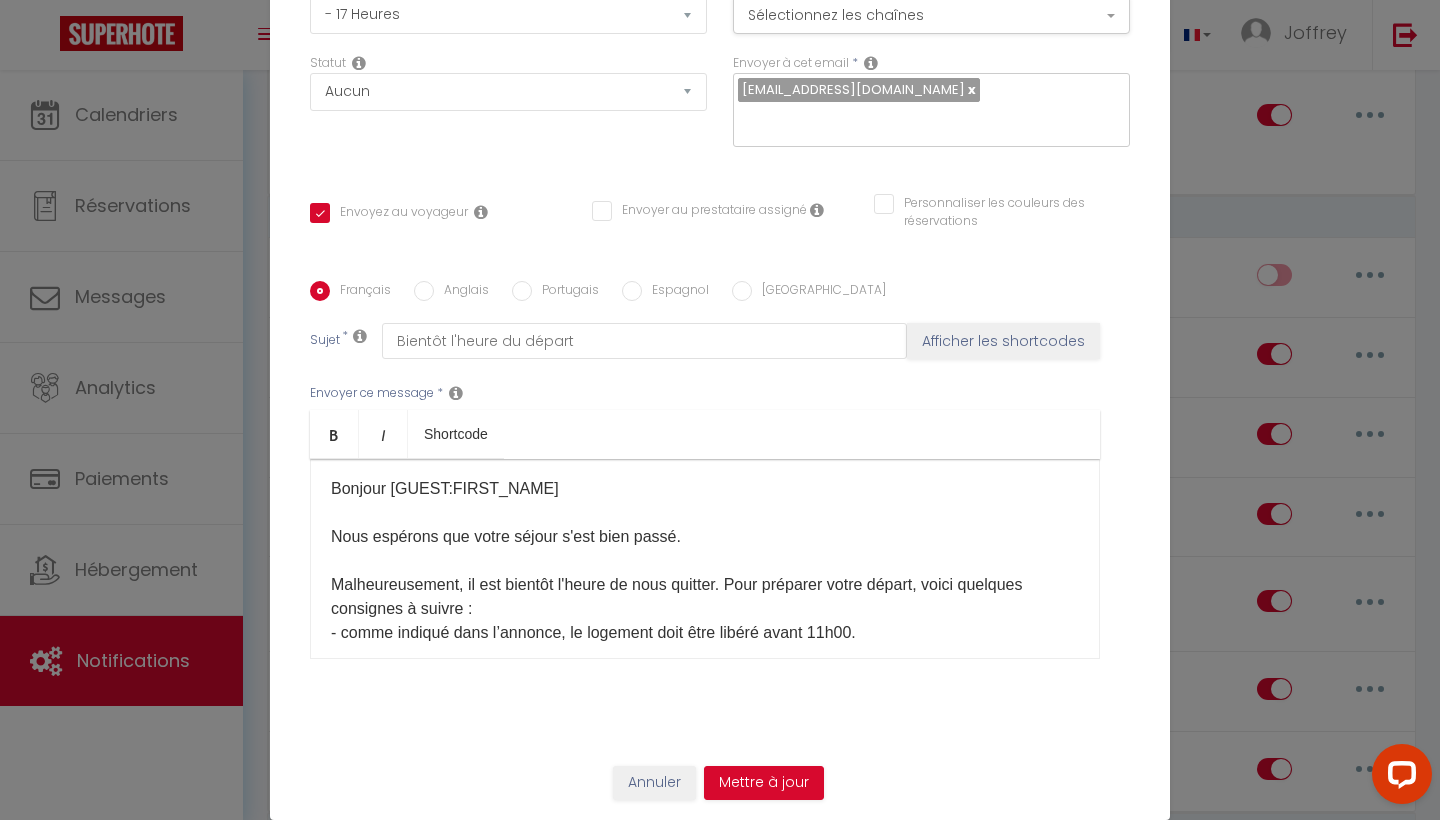 scroll, scrollTop: 116, scrollLeft: 0, axis: vertical 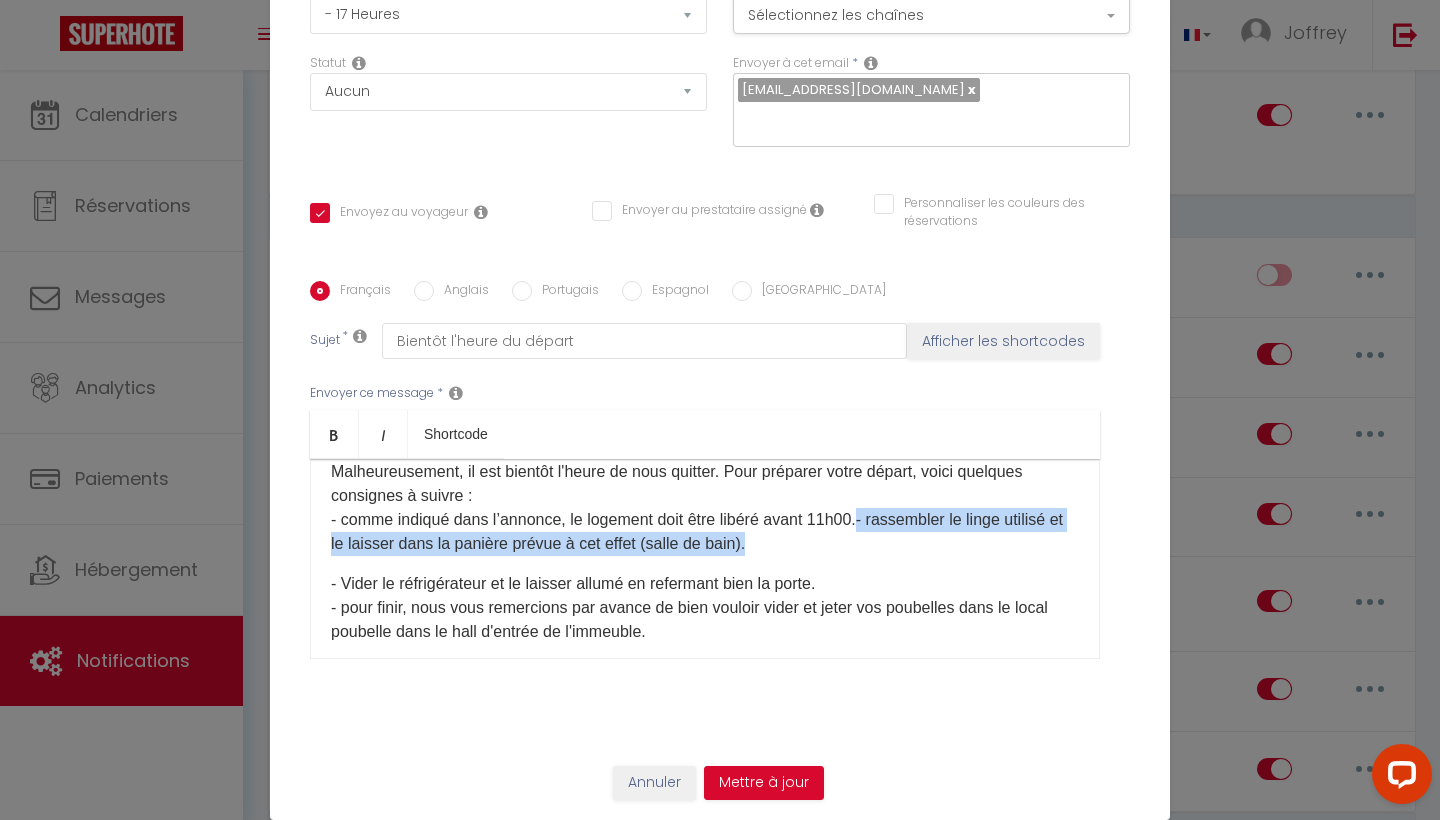 click on "Bonjour [GUEST:FIRST_NAME]​ Nous espérons que votre séjour s'est bien passé.  Malheureusement, il est bientôt l'heure de nous quitter. Pour préparer votre départ, voici quelques consignes à suivre :  - comme indiqué dans l’annonce, le logement doit être libéré avant 11h00.- rassembler le linge utilisé et le laisser dans la panière prévue à cet effet (salle de bain)." at bounding box center [705, 460] 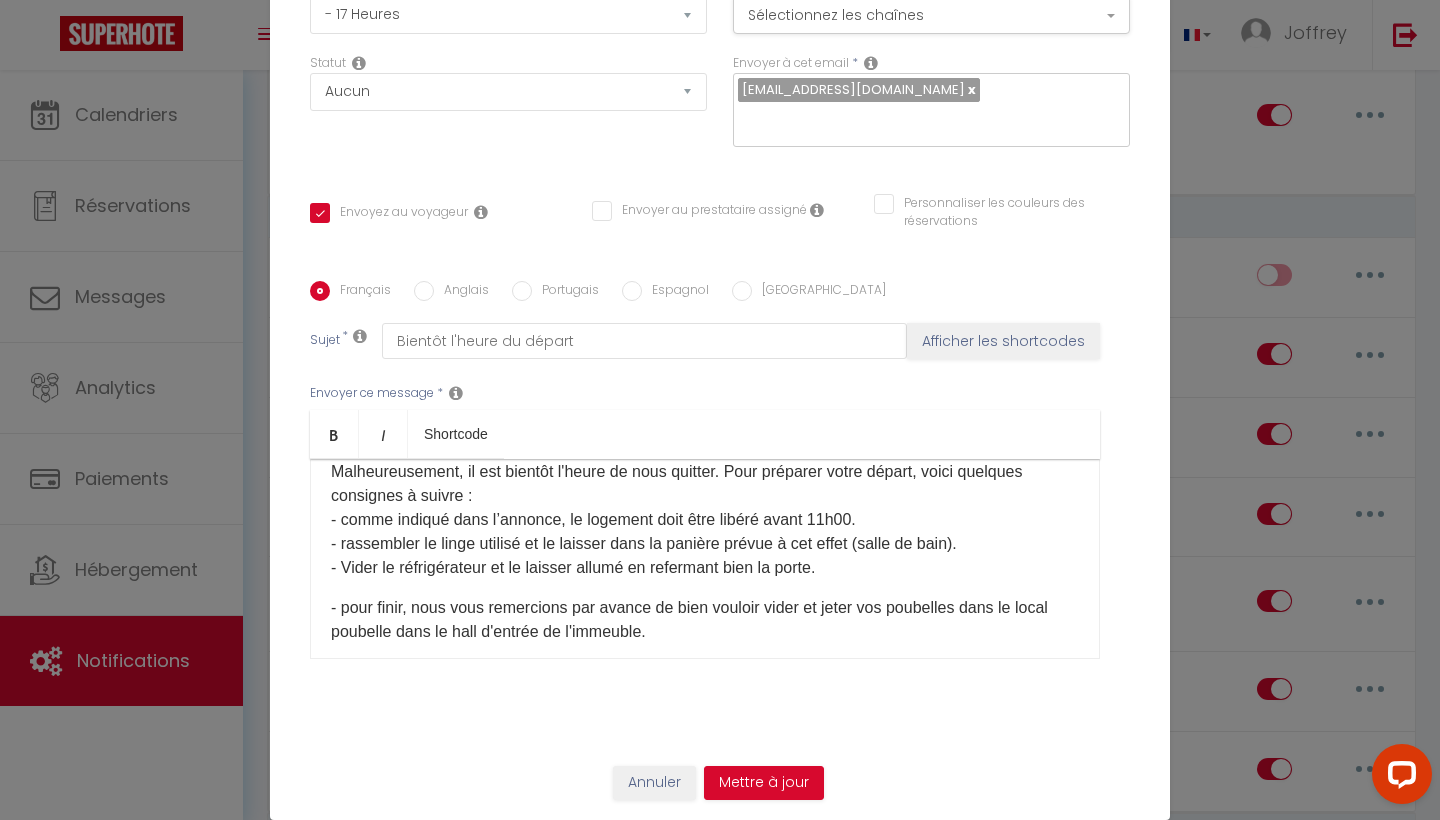 click on "Bonjour [GUEST:FIRST_NAME]​ Nous espérons que votre séjour s'est bien passé.  Malheureusement, il est bientôt l'heure de nous quitter. Pour préparer votre départ, voici quelques consignes à suivre :  - comme indiqué dans l’annonce, le logement doit être libéré avant 11h00. - rassembler le linge utilisé et le laisser dans la panière prévue à cet effet (salle de bain). - Vider le réfrigérateur et le laisser allumé en refermant bien la porte." at bounding box center [705, 472] 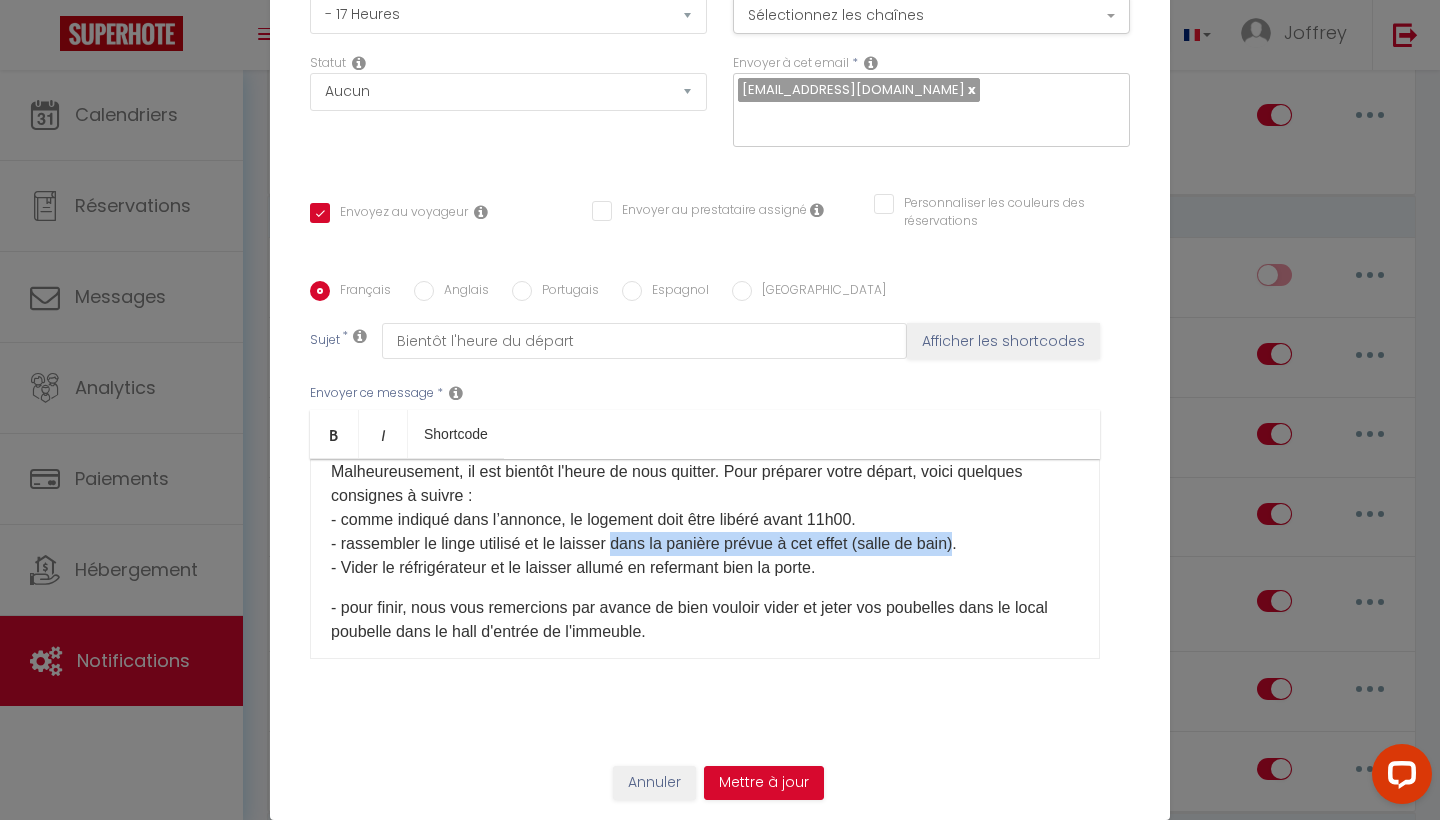 drag, startPoint x: 971, startPoint y: 545, endPoint x: 624, endPoint y: 543, distance: 347.00577 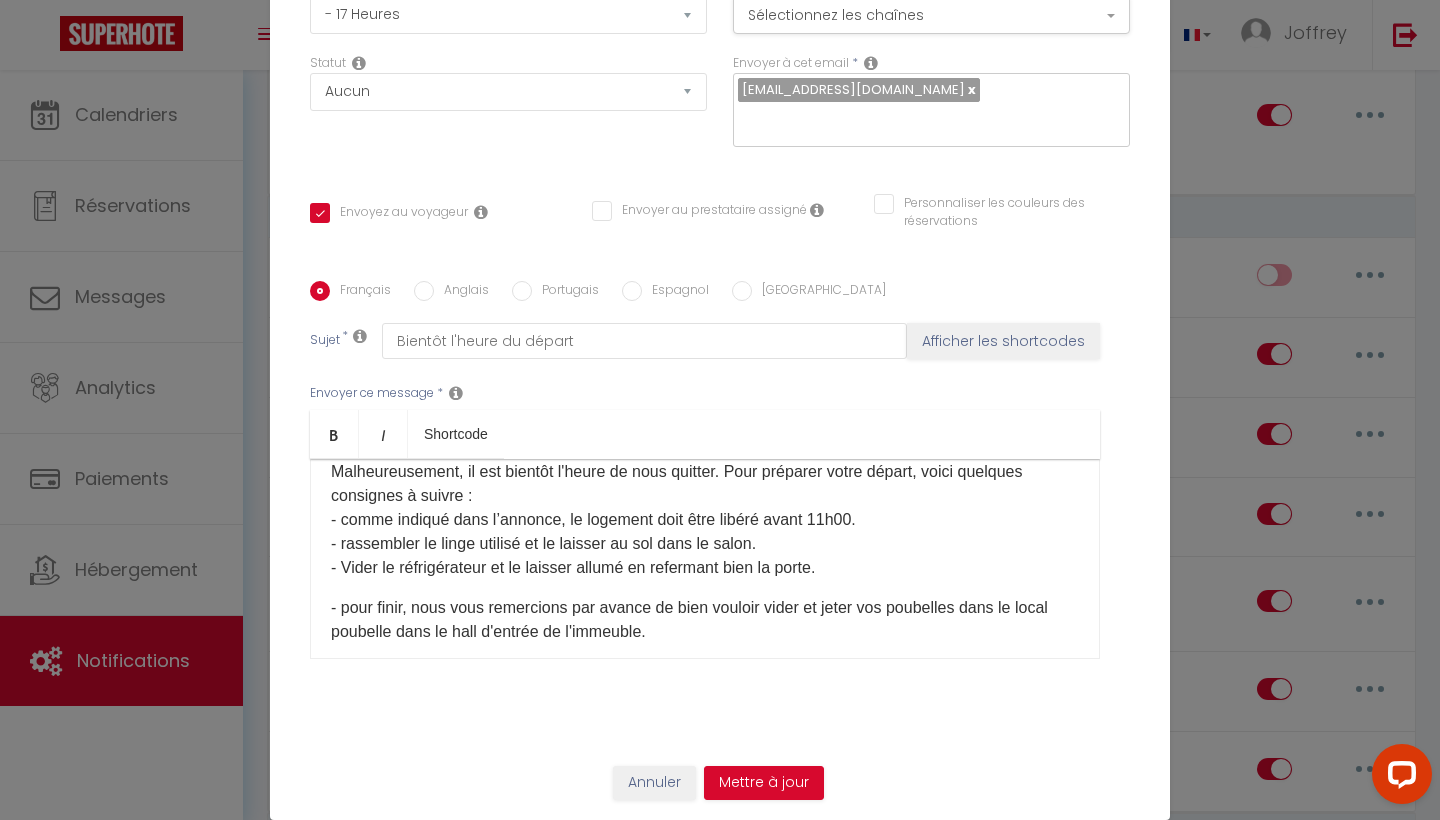 click on "Bonjour [GUEST:FIRST_NAME]​ Nous espérons que votre séjour s'est bien passé.  Malheureusement, il est bientôt l'heure de nous quitter. Pour préparer votre départ, voici quelques consignes à suivre :  - comme indiqué dans l’annonce, le logement doit être libéré avant 11h00. - rassembler le linge utilisé et le laisser au sol dans le salon. - Vider le réfrigérateur et le laisser allumé en refermant bien la porte." at bounding box center (705, 472) 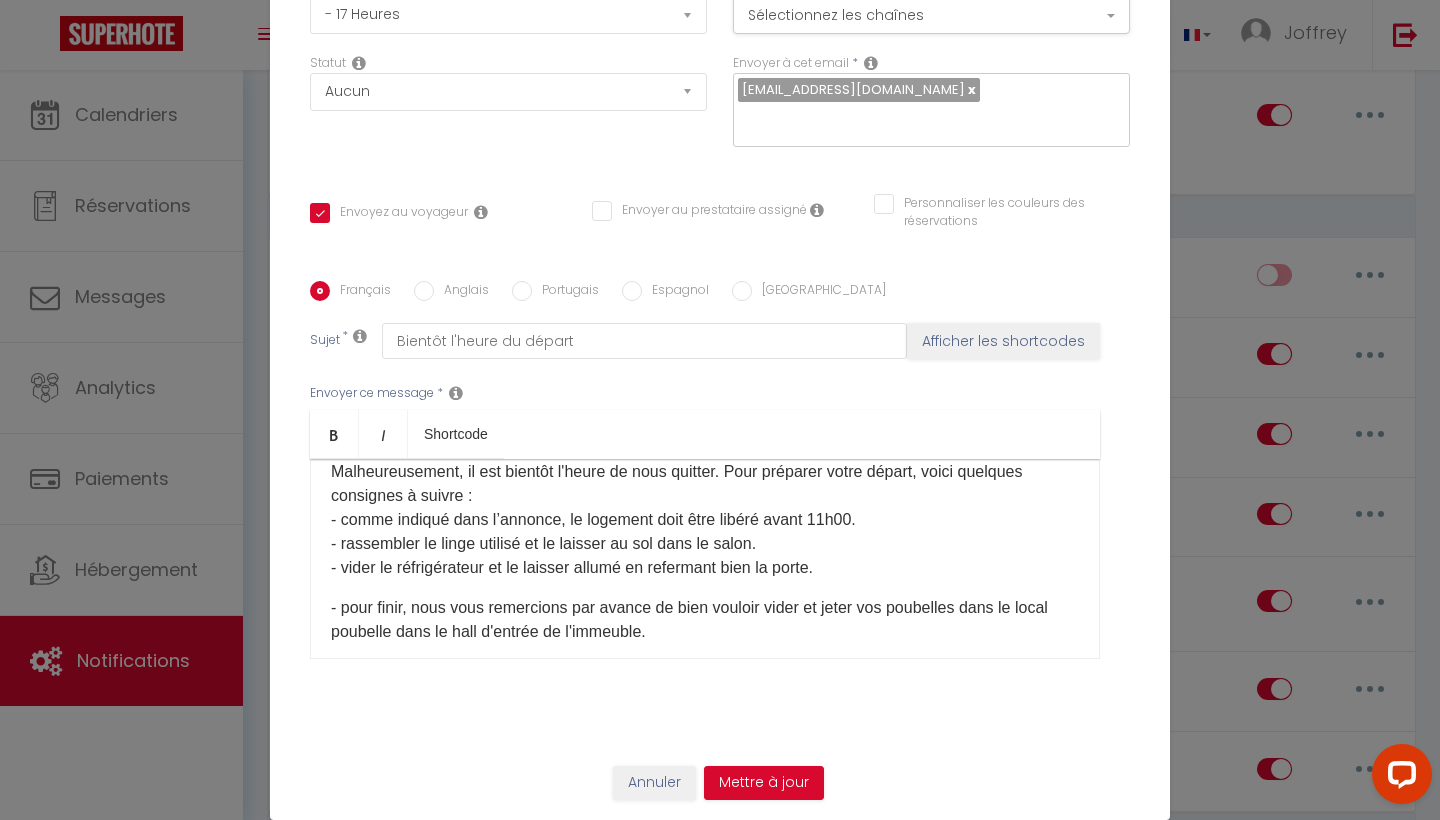 click on "- pour finir, nous vous remercions par avance de bien vouloir vider et jeter vos poubelles dans le local poubelle dans le hall d'entrée de l'immeuble." at bounding box center (705, 620) 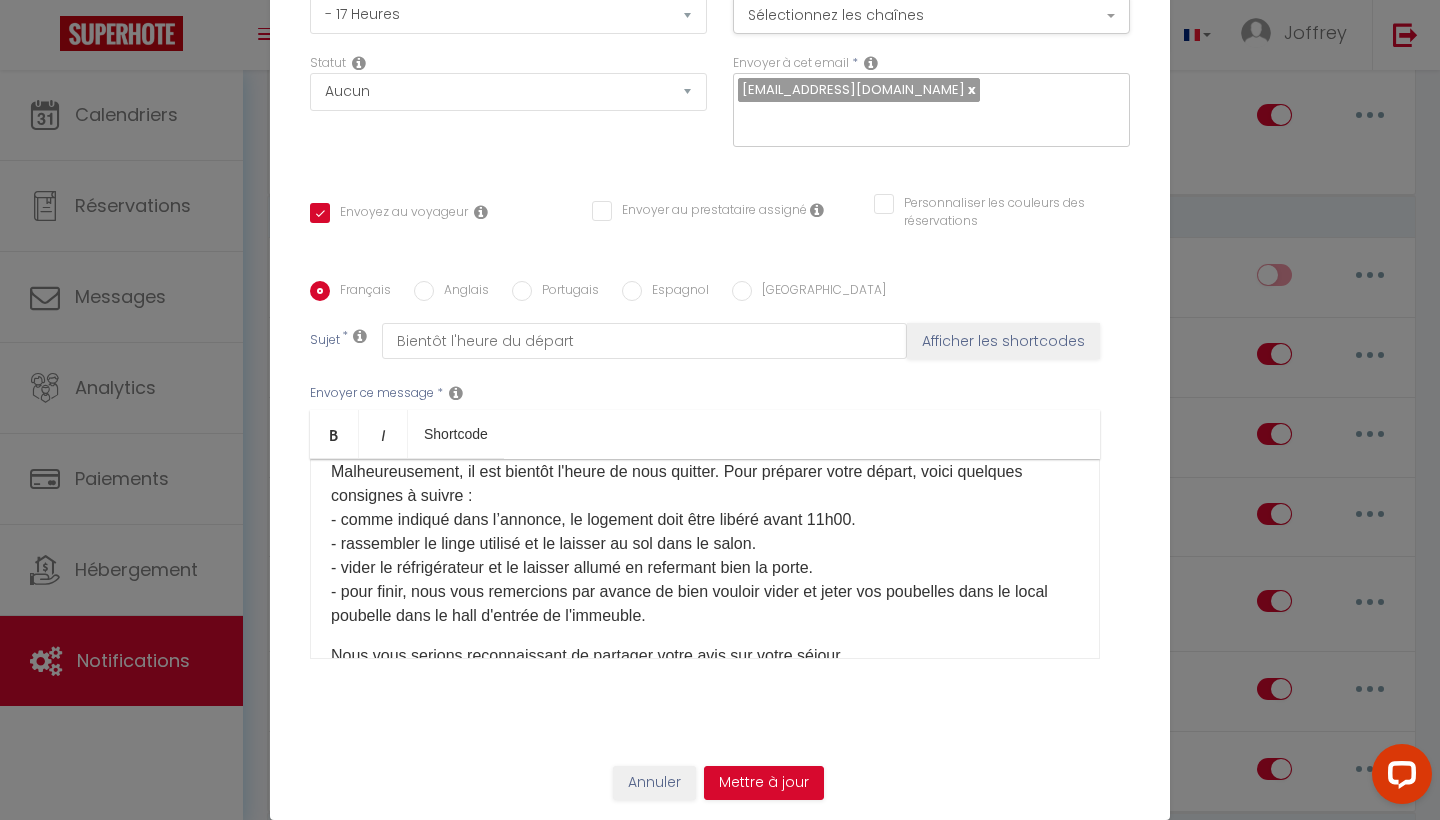 click on "Bonjour [GUEST:FIRST_NAME]​ Nous espérons que votre séjour s'est bien passé.  Malheureusement, il est bientôt l'heure de nous quitter. Pour préparer votre départ, voici quelques consignes à suivre :  - comme indiqué dans l’annonce, le logement doit être libéré avant 11h00. - rassembler le linge utilisé et le laisser au sol dans le salon. - vider le réfrigérateur et le laisser allumé en refermant bien la porte. - pour finir, nous vous remercions par avance de bien vouloir vider et jeter vos poubelles dans le local poubelle dans le hall d'entrée de l'immeuble." at bounding box center (705, 496) 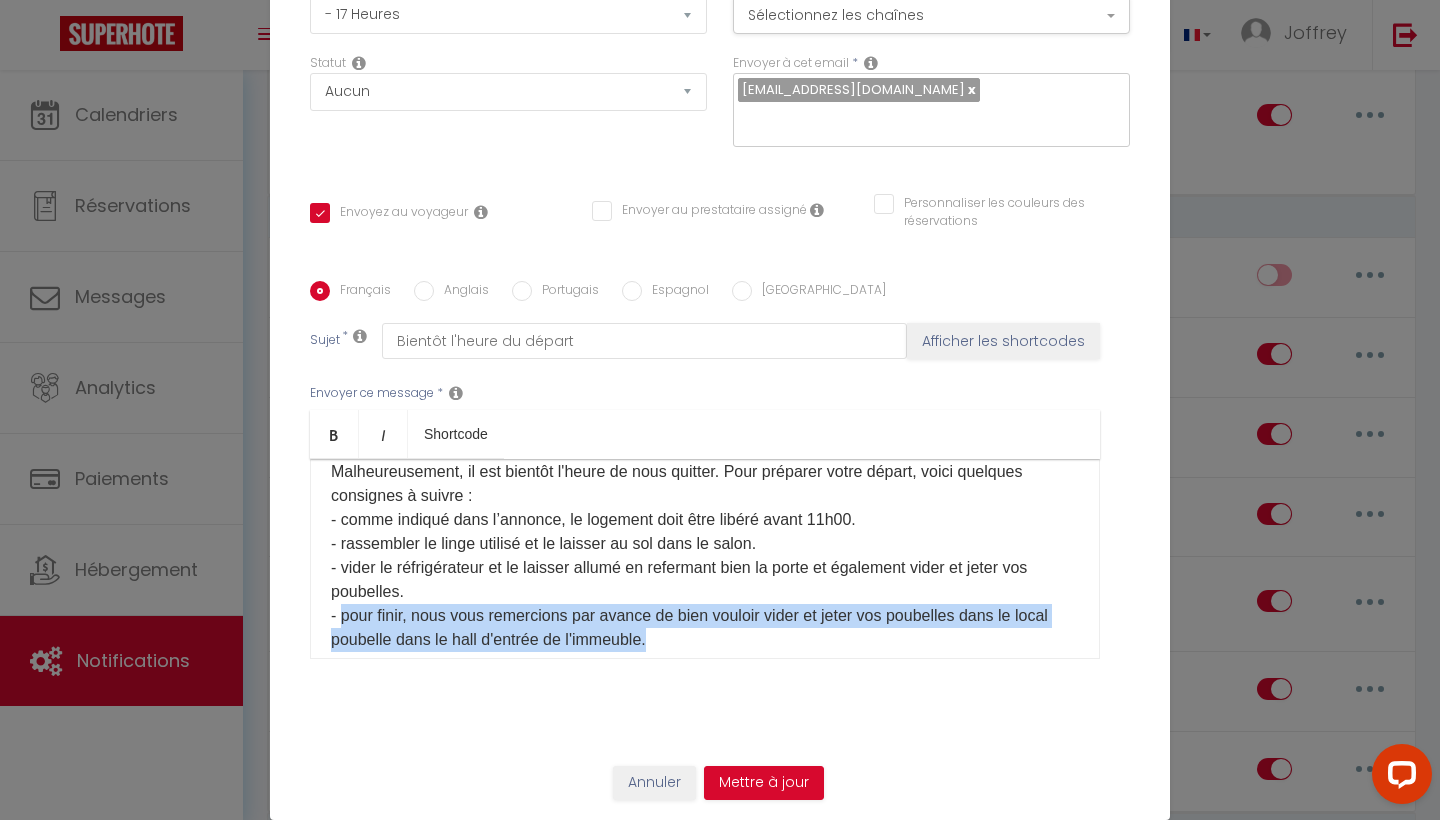 drag, startPoint x: 669, startPoint y: 626, endPoint x: 346, endPoint y: 612, distance: 323.30325 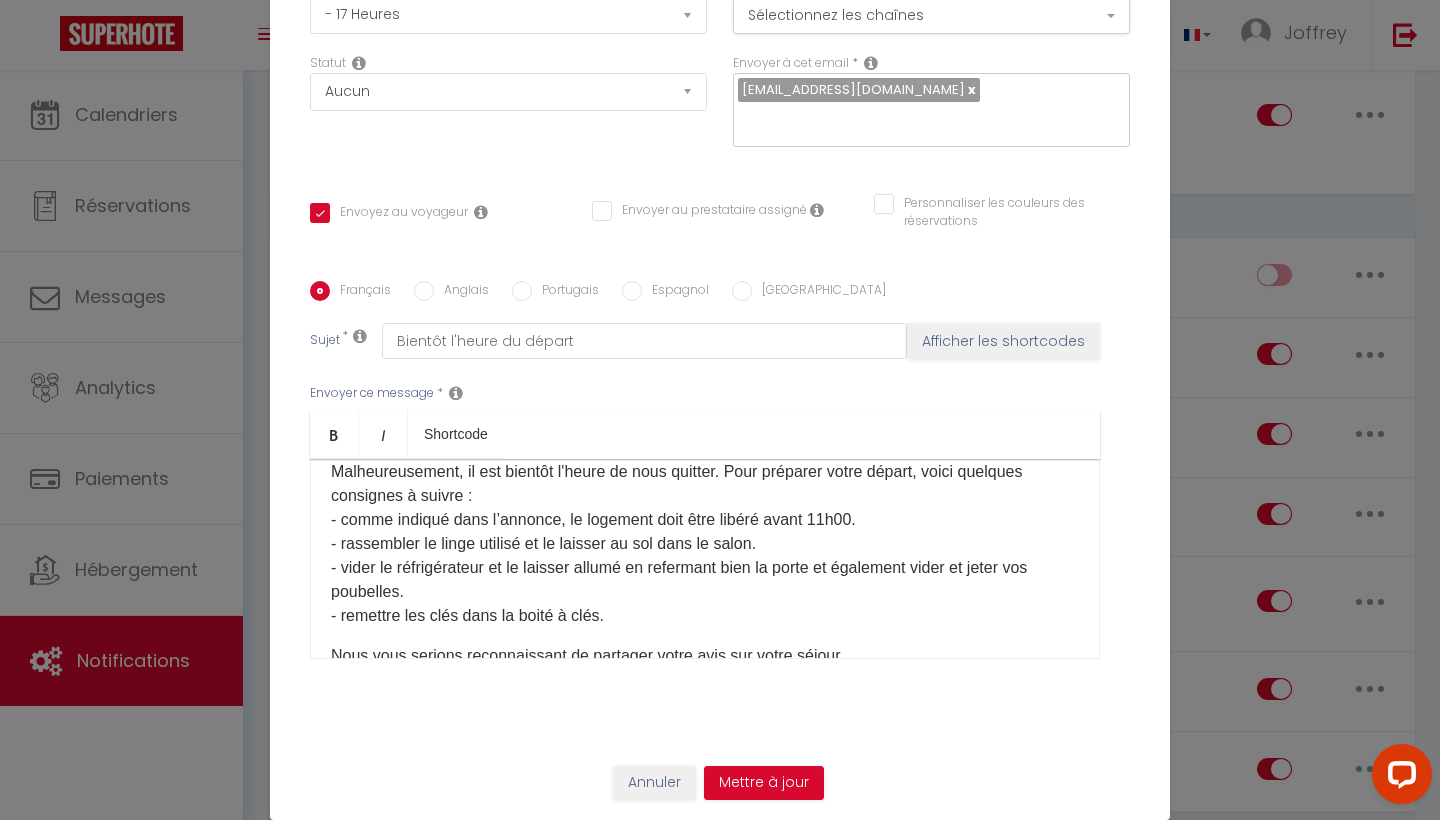 click on "Bonjour [GUEST:FIRST_NAME]​ Nous espérons que votre séjour s'est bien passé.  Malheureusement, il est bientôt l'heure de nous quitter. Pour préparer votre départ, voici quelques consignes à suivre :  - comme indiqué dans l’annonce, le logement doit être libéré avant 11h00. - rassembler le linge utilisé et le laisser au sol dans le salon. - vider le réfrigérateur et le laisser allumé en refermant bien la porte et également vider et jeter vos poubelles. - remettre les clés dans la boité à clés. Nous vous serions reconnaissant de partager votre avis sur votre séjour.
Nous vous souhaitons une bonne journée et une bonne route :)
​​[PERSON_NAME]  [GEOGRAPHIC_DATA] Conciergerie" at bounding box center [705, 559] 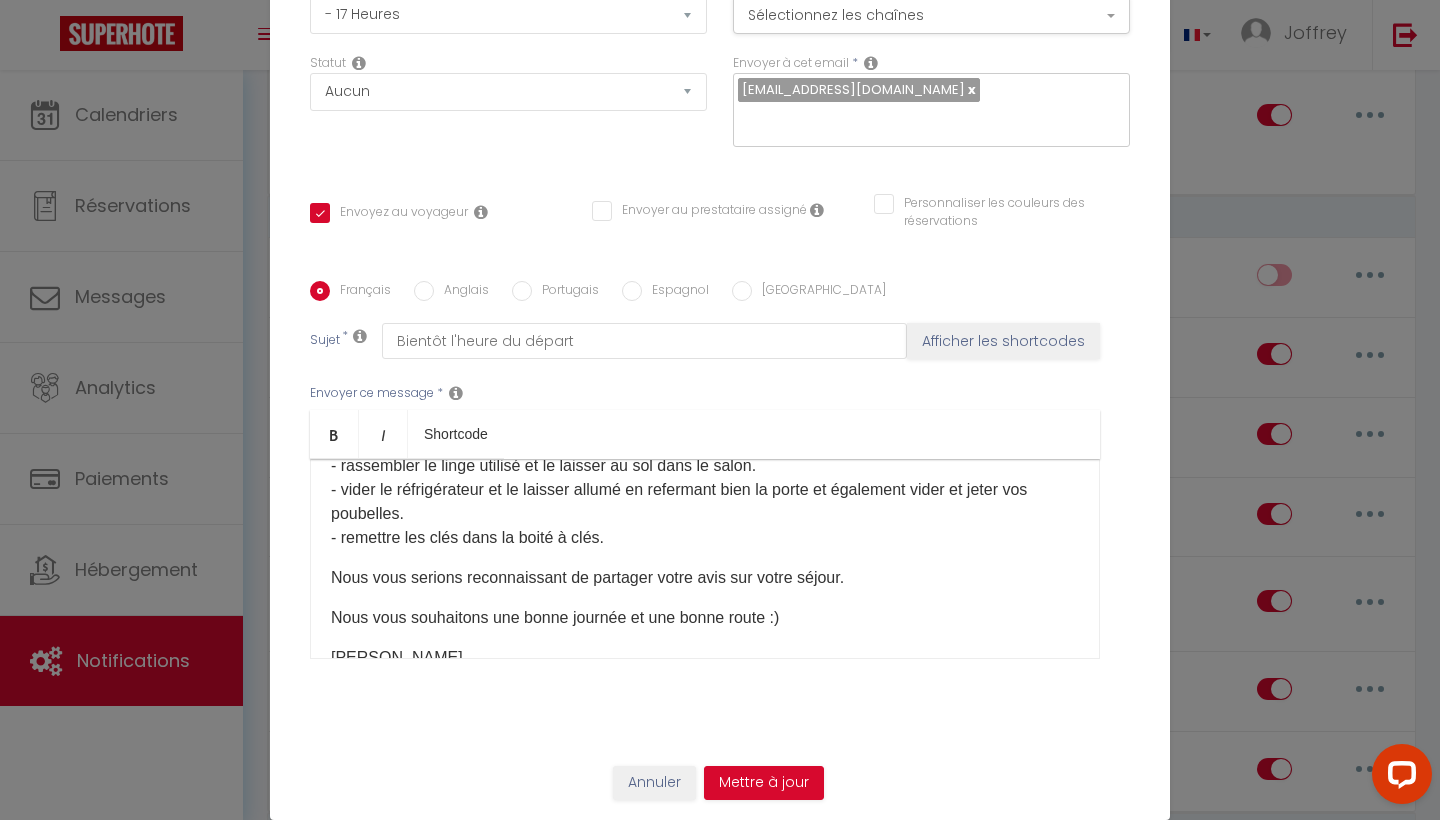 scroll, scrollTop: 195, scrollLeft: 0, axis: vertical 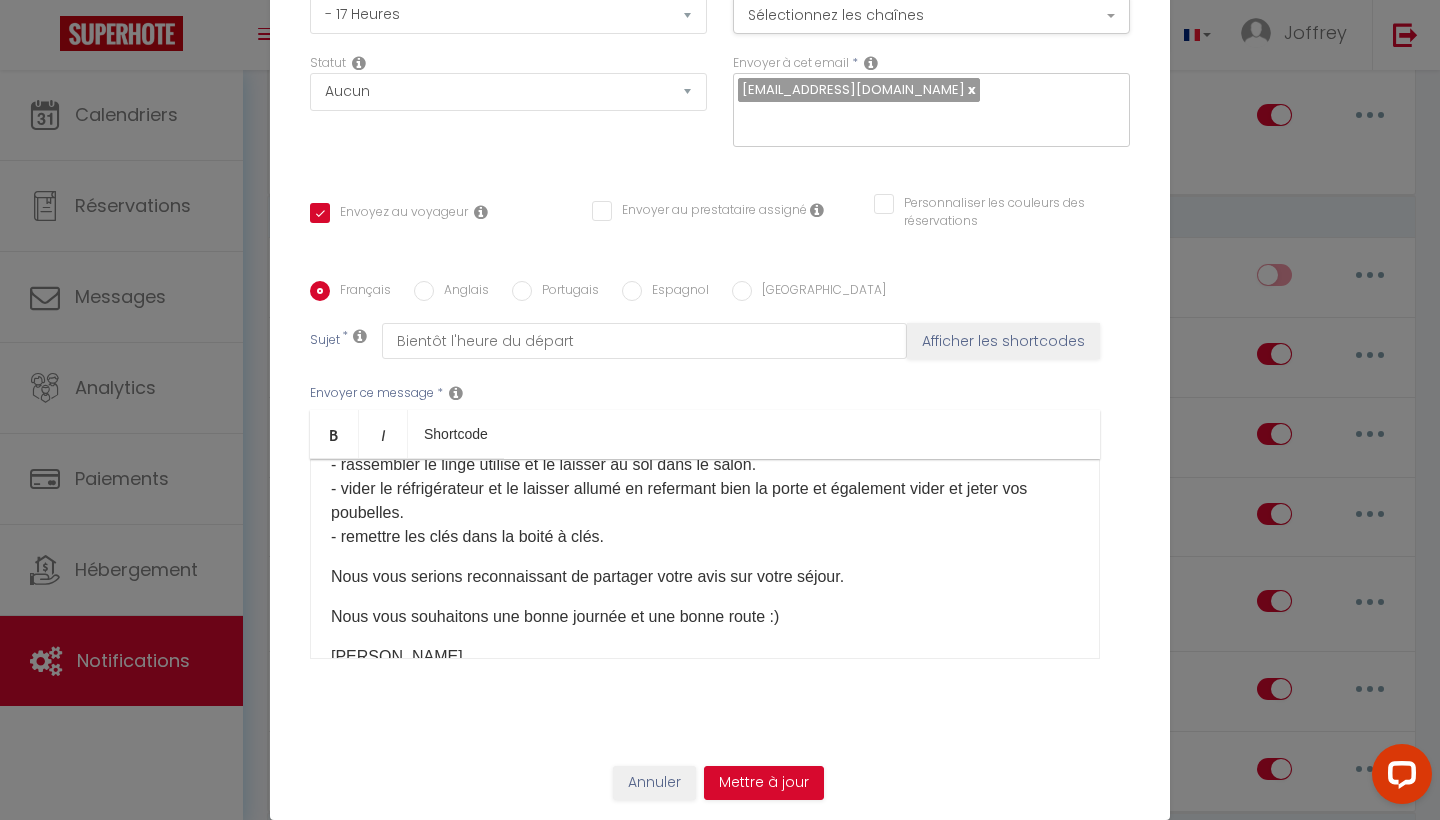 click on "Nous vous serions reconnaissant de partager votre avis sur votre séjour." at bounding box center (705, 577) 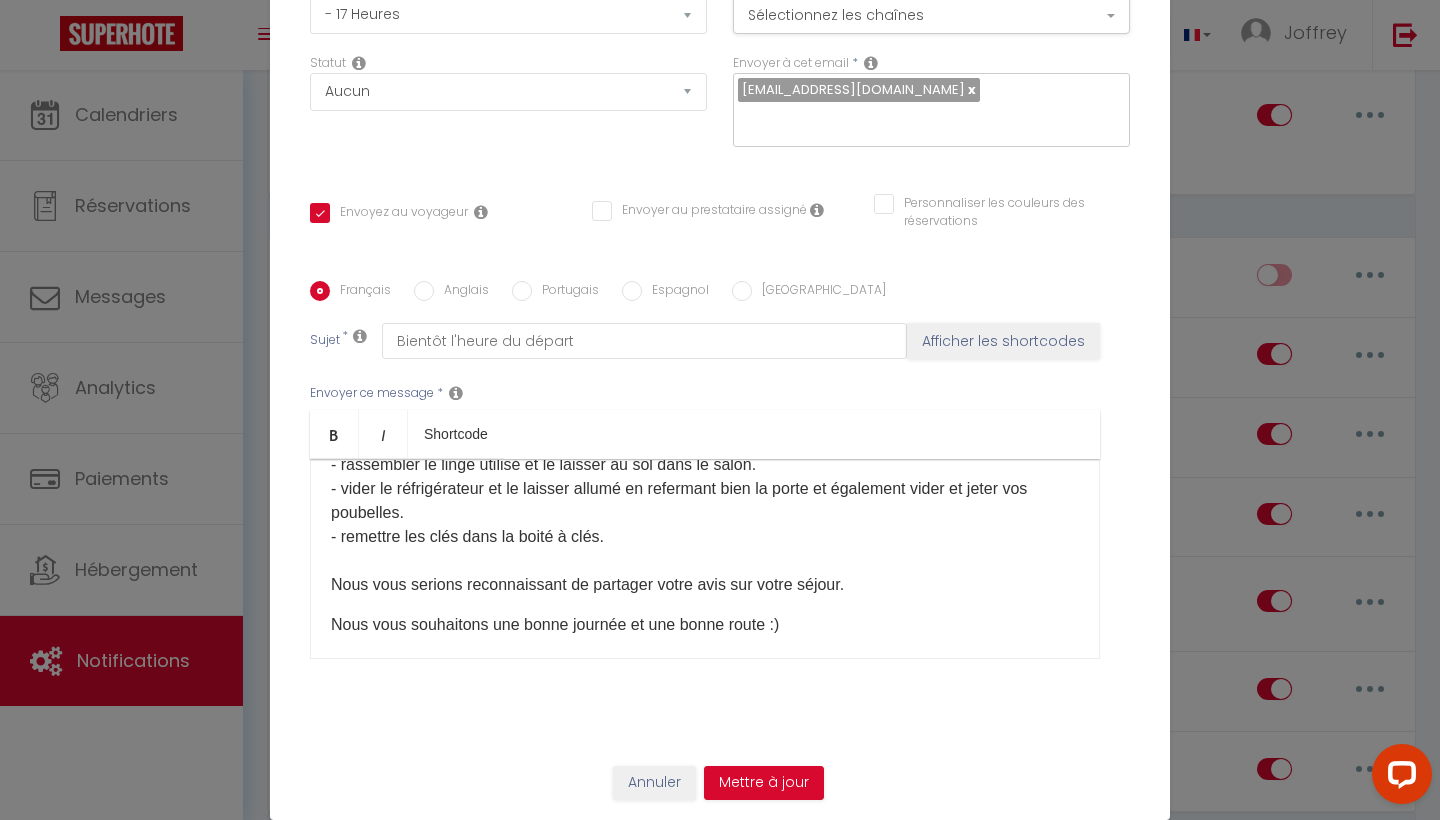 drag, startPoint x: 851, startPoint y: 581, endPoint x: 87, endPoint y: 576, distance: 764.01636 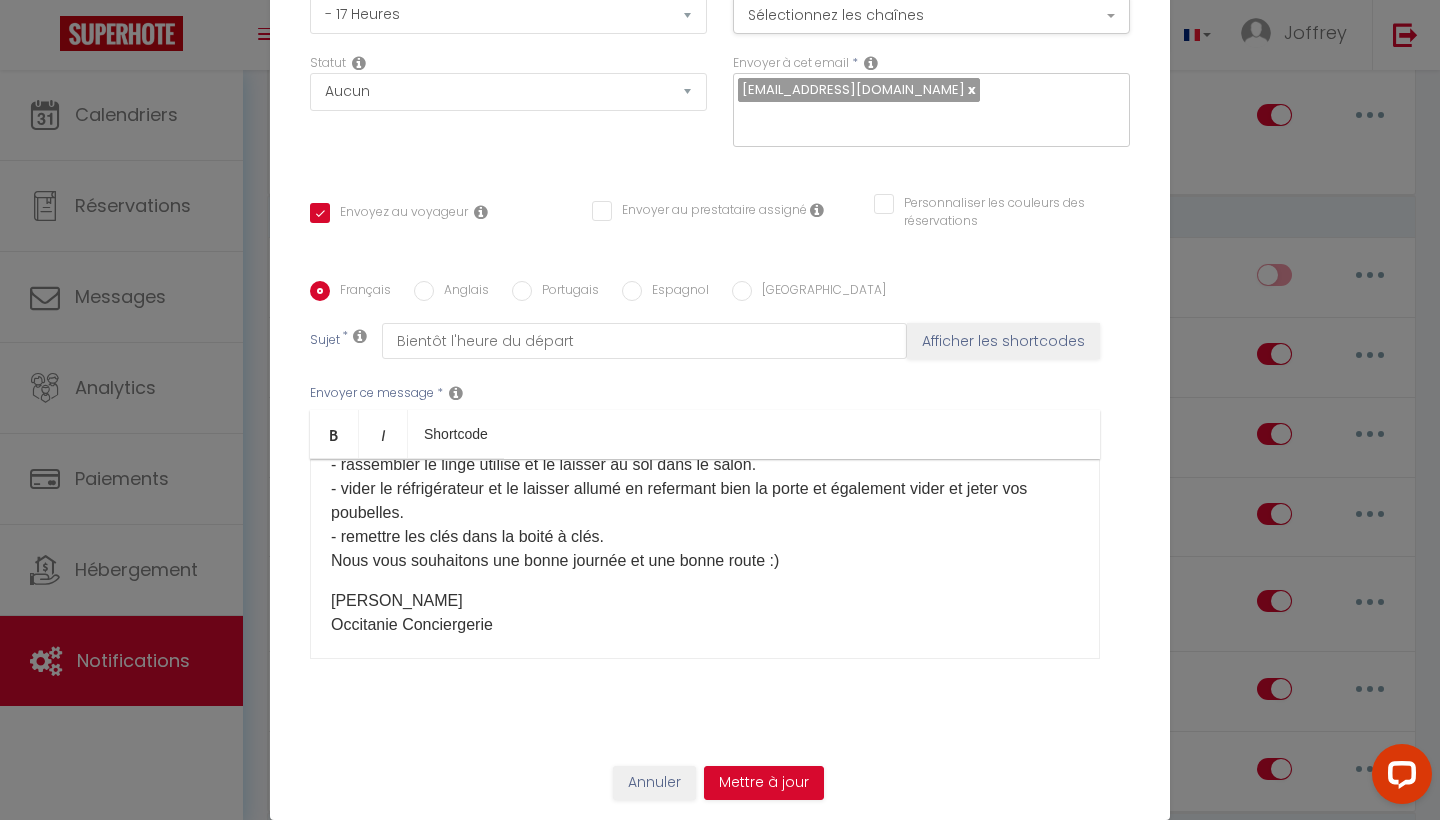 scroll, scrollTop: 190, scrollLeft: 0, axis: vertical 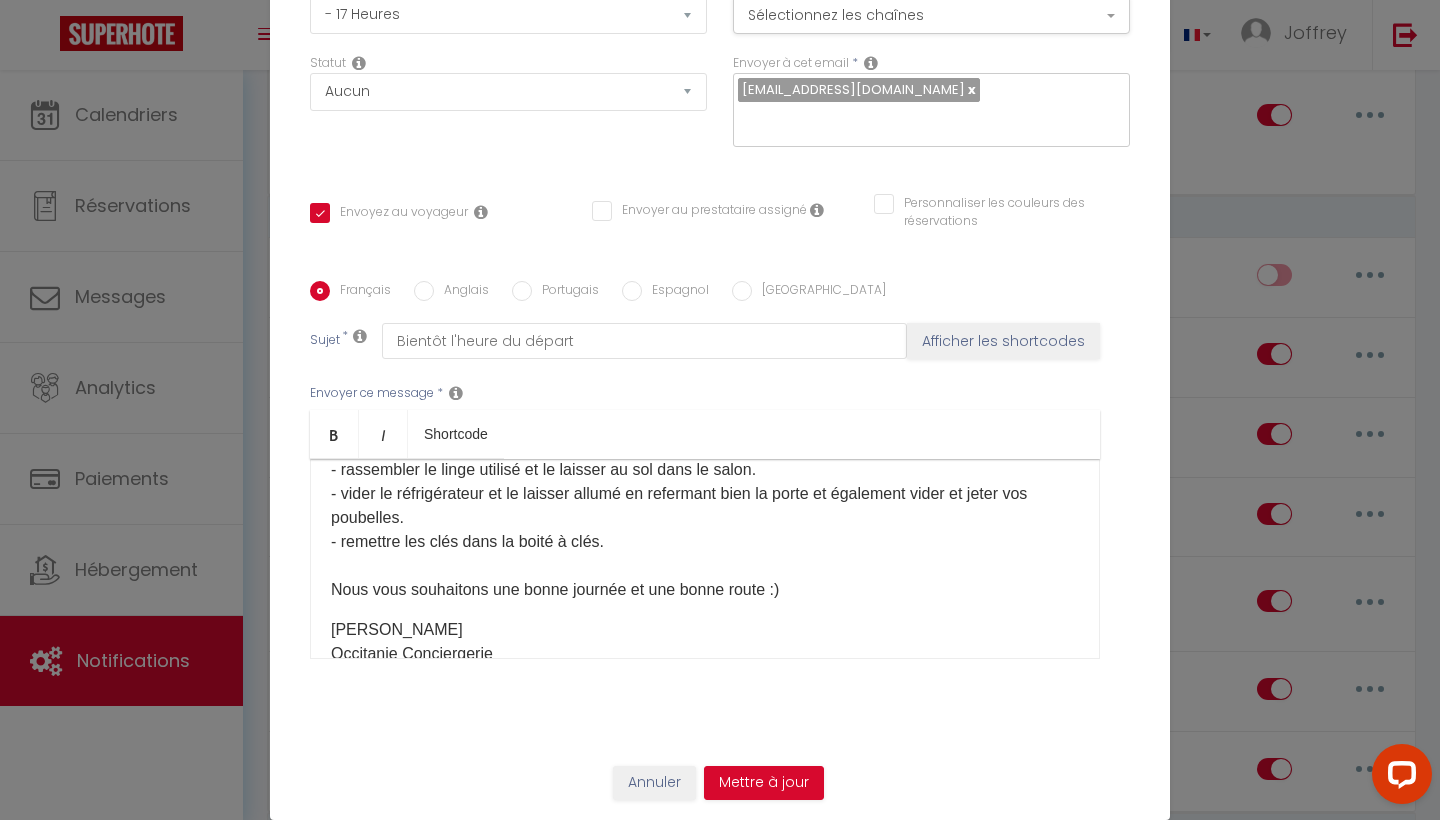 click on "Bonjour [GUEST:FIRST_NAME]​ Nous espérons que votre séjour s'est bien passé.  Malheureusement, il est bientôt l'heure de nous quitter. Pour préparer votre départ, voici quelques consignes à suivre :  - comme indiqué dans l’annonce, le logement doit être libéré avant 11h00. - rassembler le linge utilisé et le laisser au sol dans le salon. - vider le réfrigérateur et le laisser allumé en refermant bien la porte et également vider et jeter vos poubelles. - remettre les clés dans la boité à clés. Nous vous souhaitons une bonne journée et une bonne route :)
​​[PERSON_NAME]  [GEOGRAPHIC_DATA] Conciergerie" at bounding box center [705, 559] 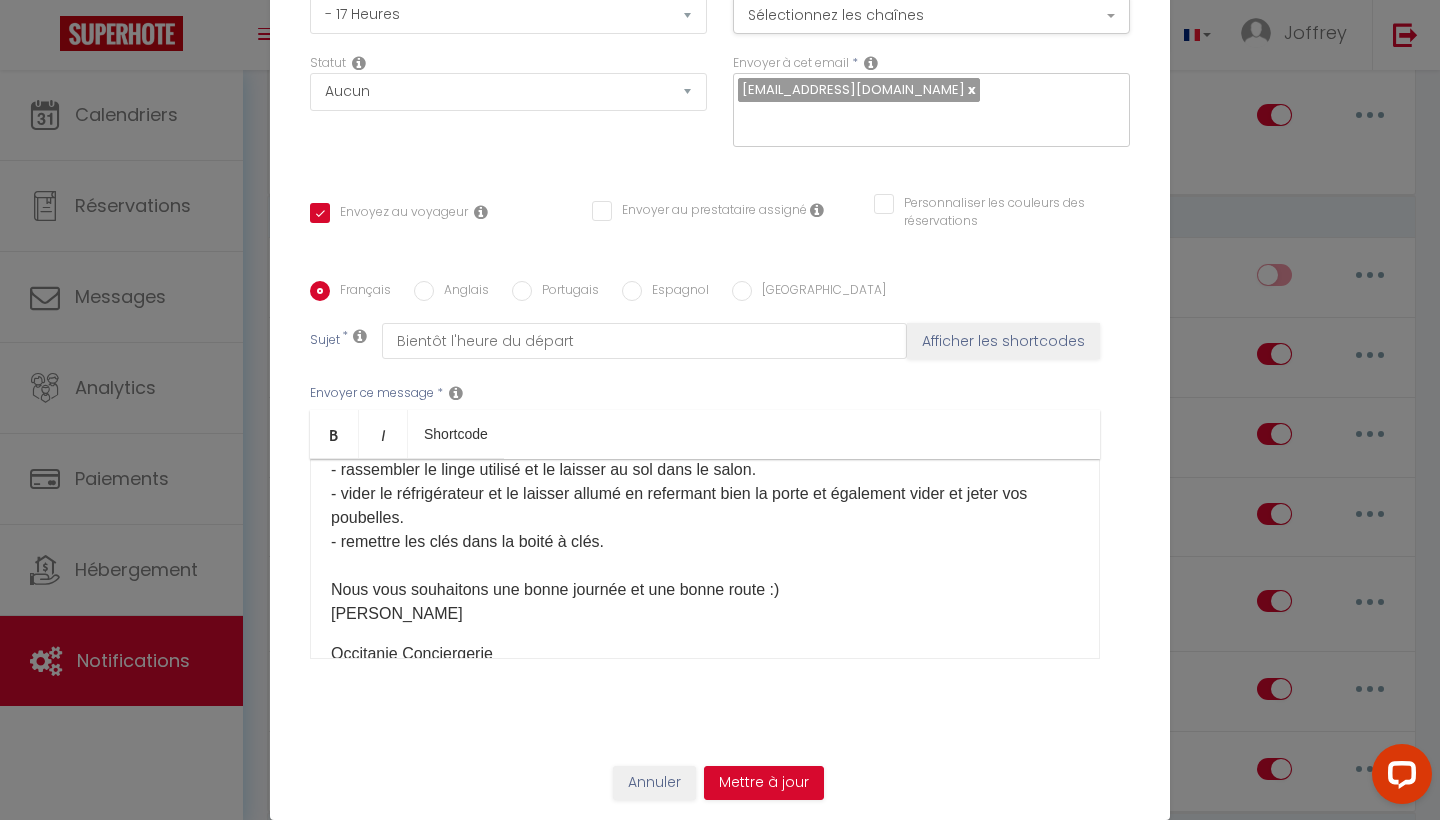 scroll, scrollTop: 195, scrollLeft: 0, axis: vertical 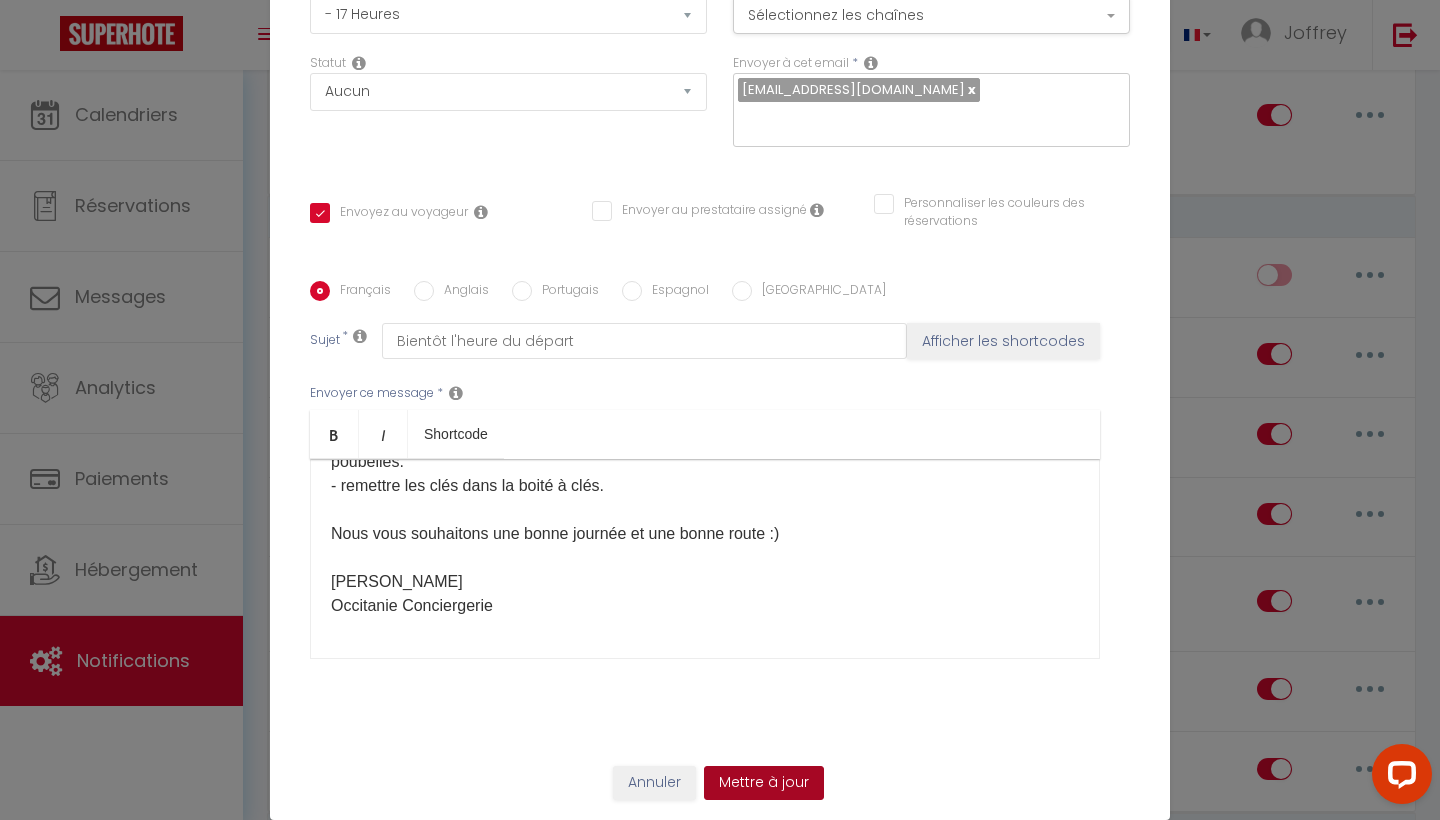click on "Mettre à jour" at bounding box center (764, 783) 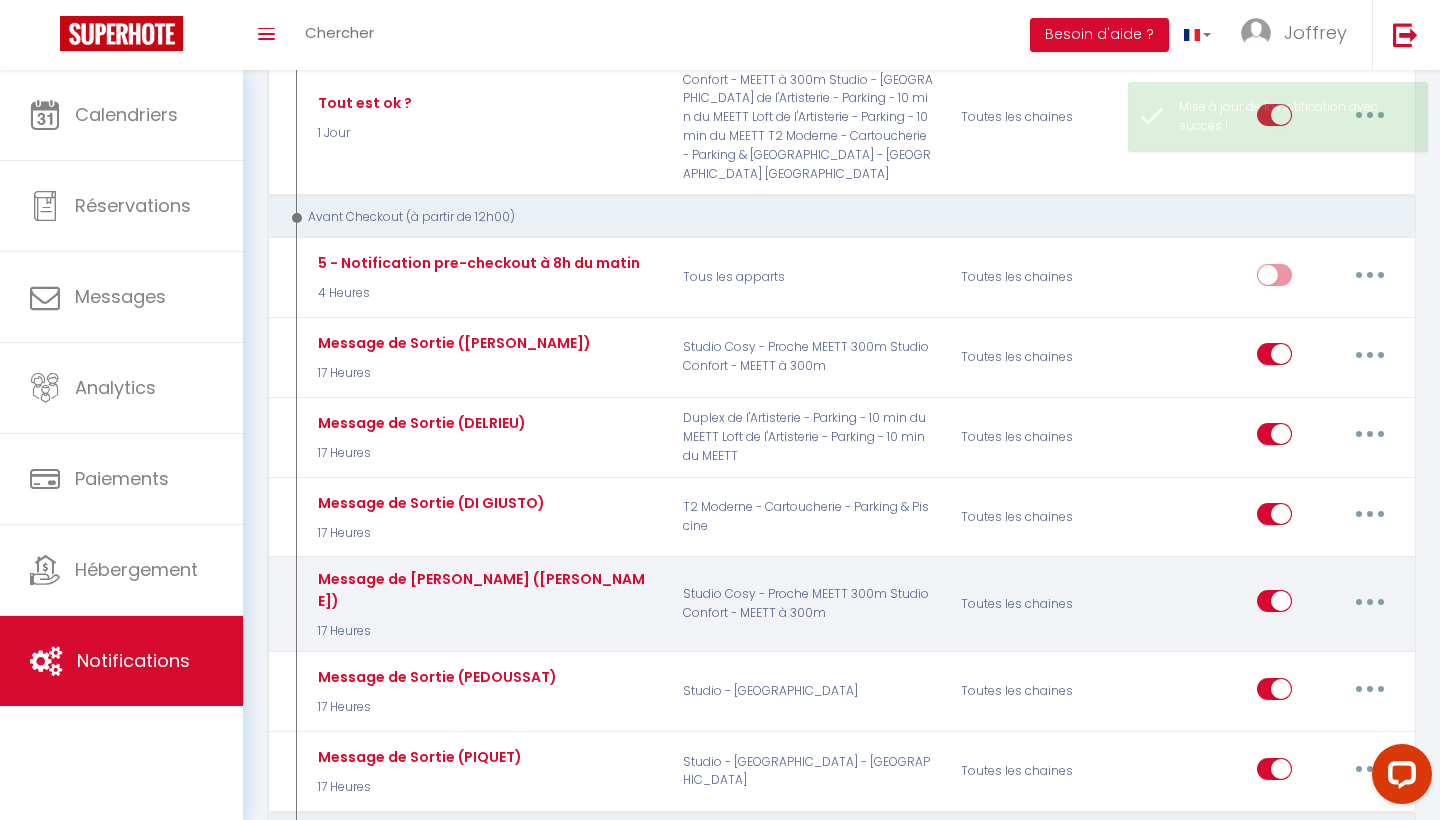 select 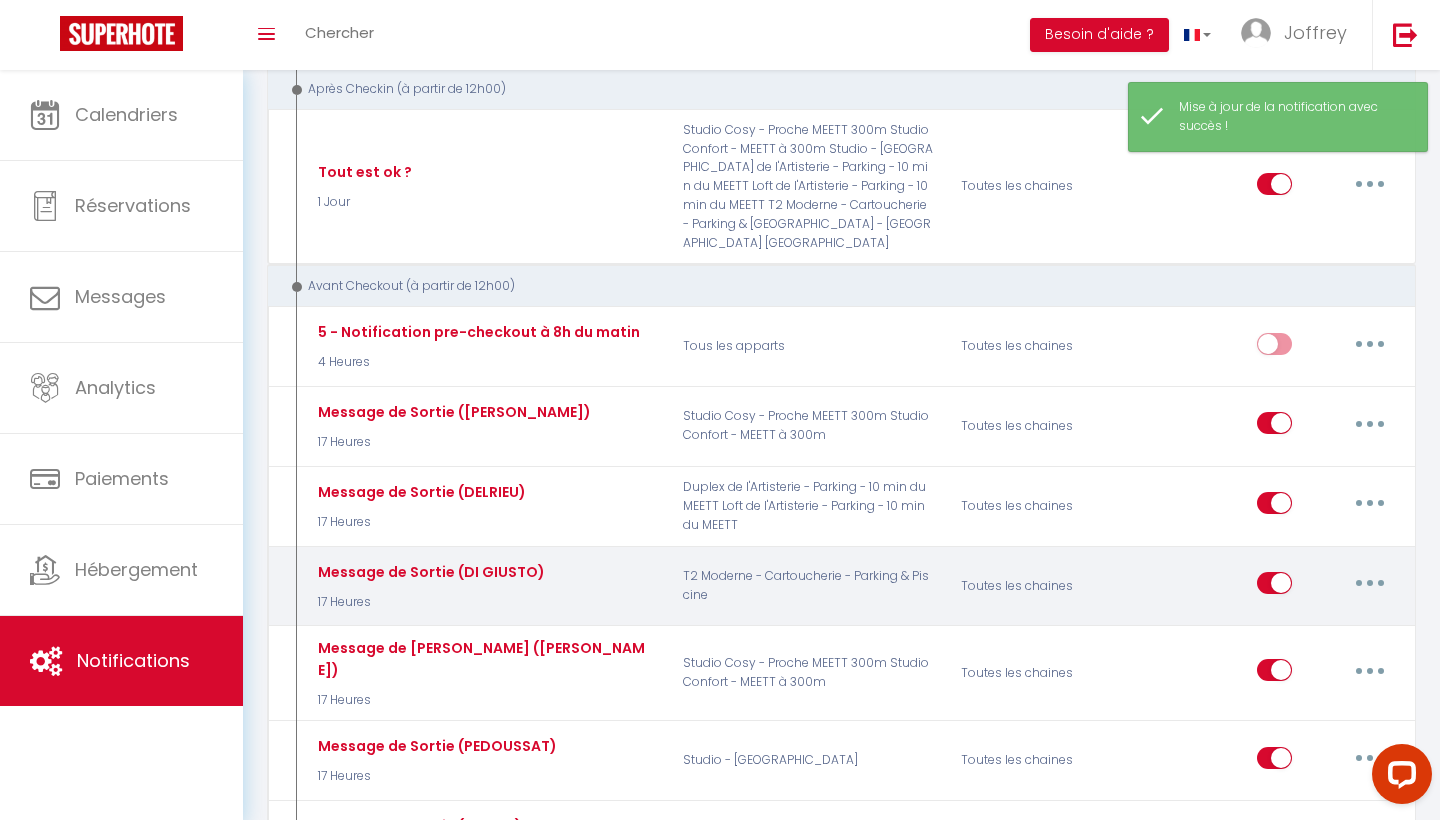 scroll, scrollTop: 1312, scrollLeft: 0, axis: vertical 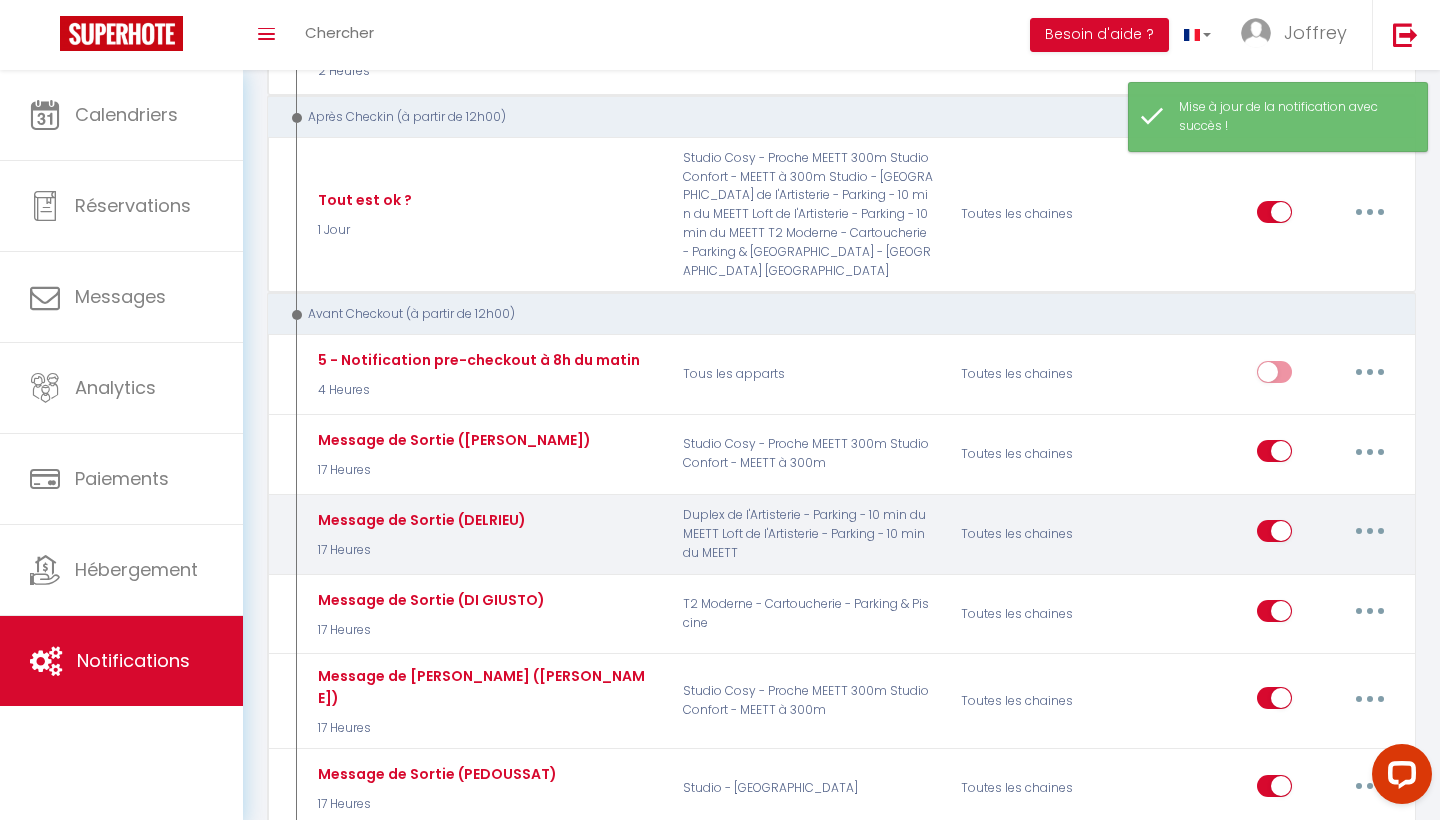 click at bounding box center (1370, 531) 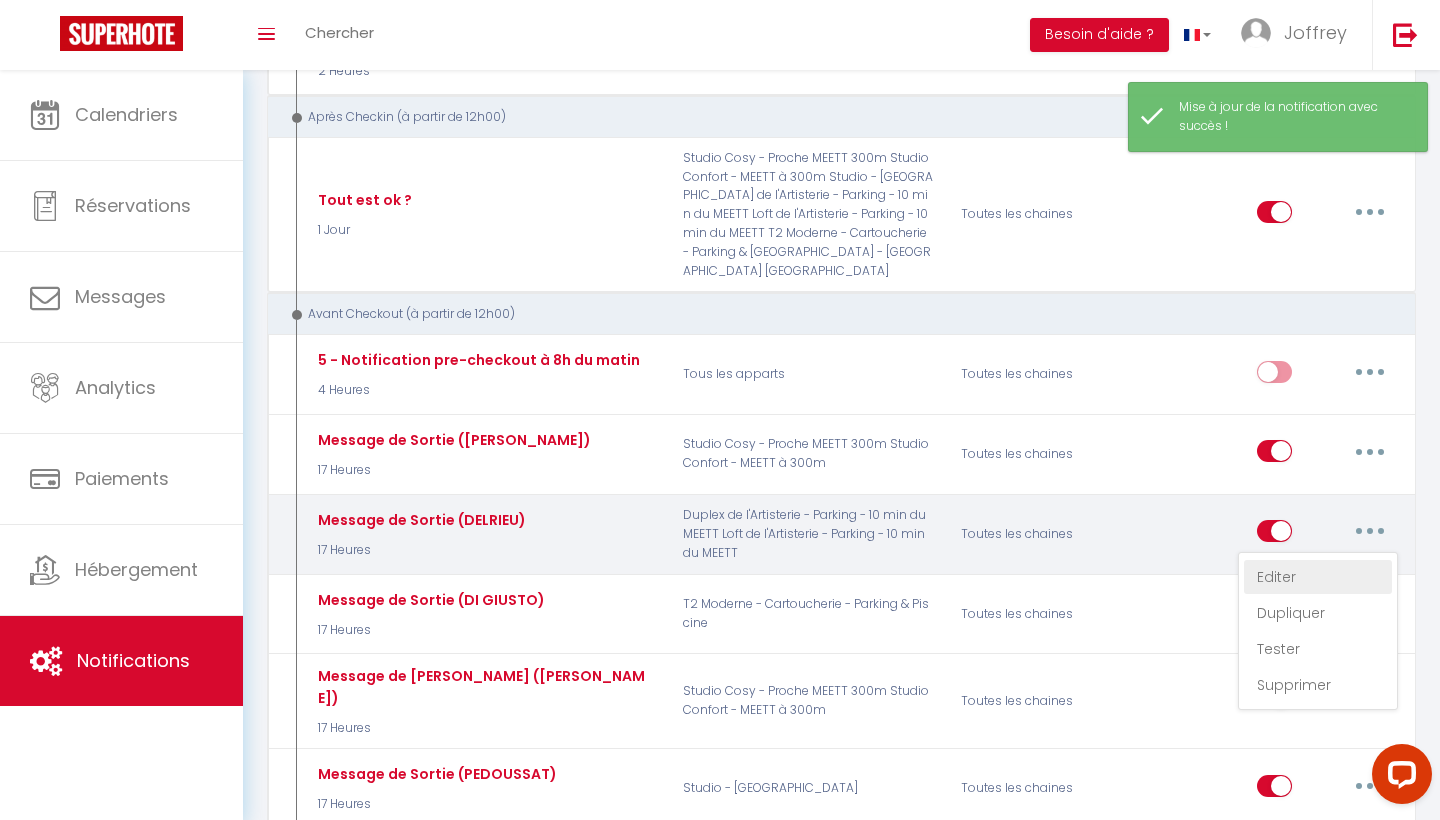 click on "Editer" at bounding box center [1318, 577] 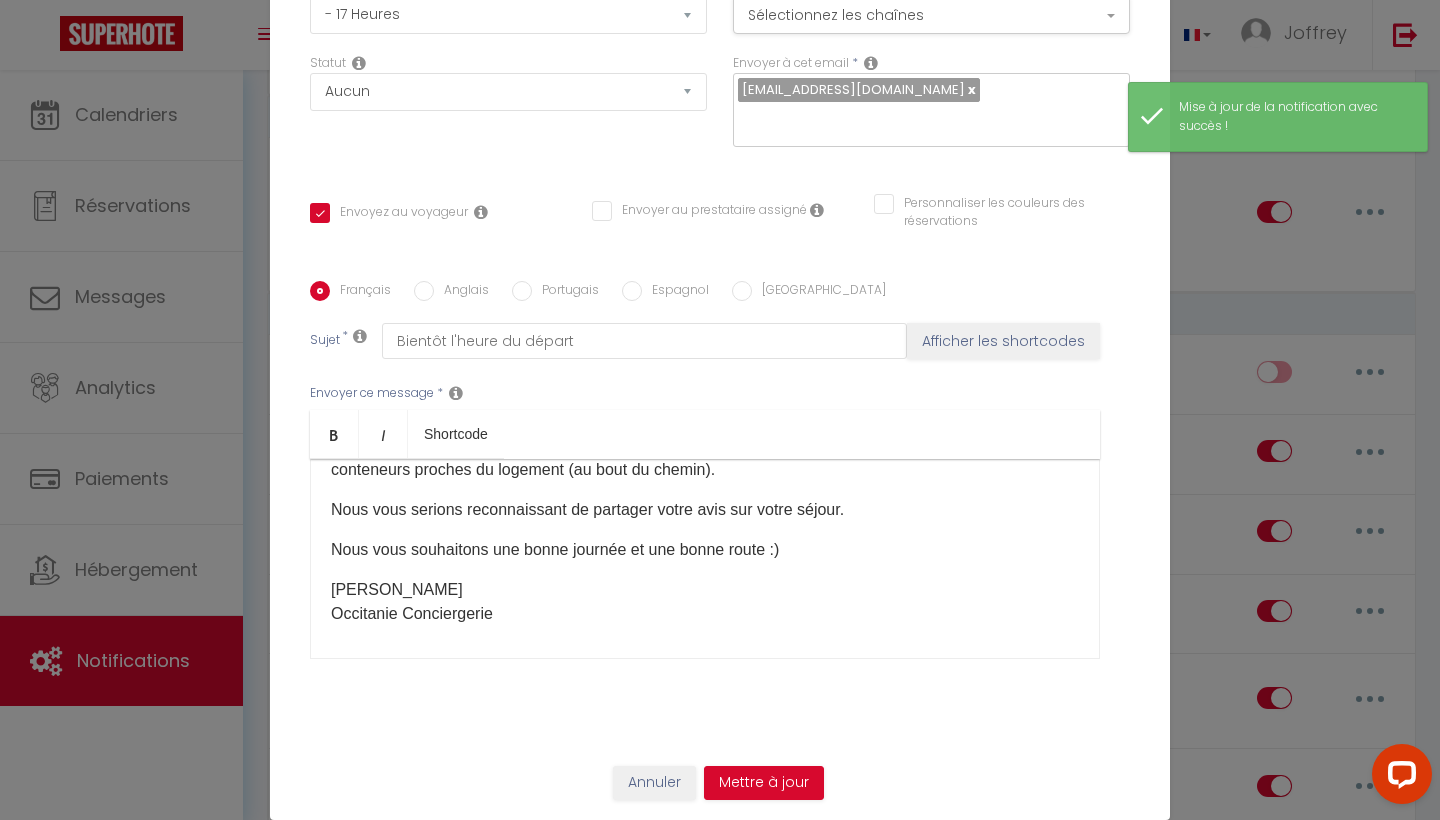 click on "Bonjour [GUEST:FIRST_NAME]​
Nous espérons que votre séjour s'est bien passé.
Malheureusement, il est bientôt l'heure de nous quitter. Pour préparer votre départ, voici quelques consignes à suivre :  - comme indiqué dans l’annonce, le logement doit être libéré avant 11h00. - rassembler le linge utilisé et le laisser au sol dans la pièce principale. - Vider et éteindre le réfrigérateur. - pour finir, nous vous remercions par avance de bien vouloir vider et jeter vos poubelles dans les conteneurs proches du logement (au bout du chemin). Nous vous serions reconnaissant de partager votre avis sur votre séjour.
Nous vous souhaitons une bonne journée et une bonne route :)
​​[PERSON_NAME]  [GEOGRAPHIC_DATA] Conciergerie" at bounding box center (705, 559) 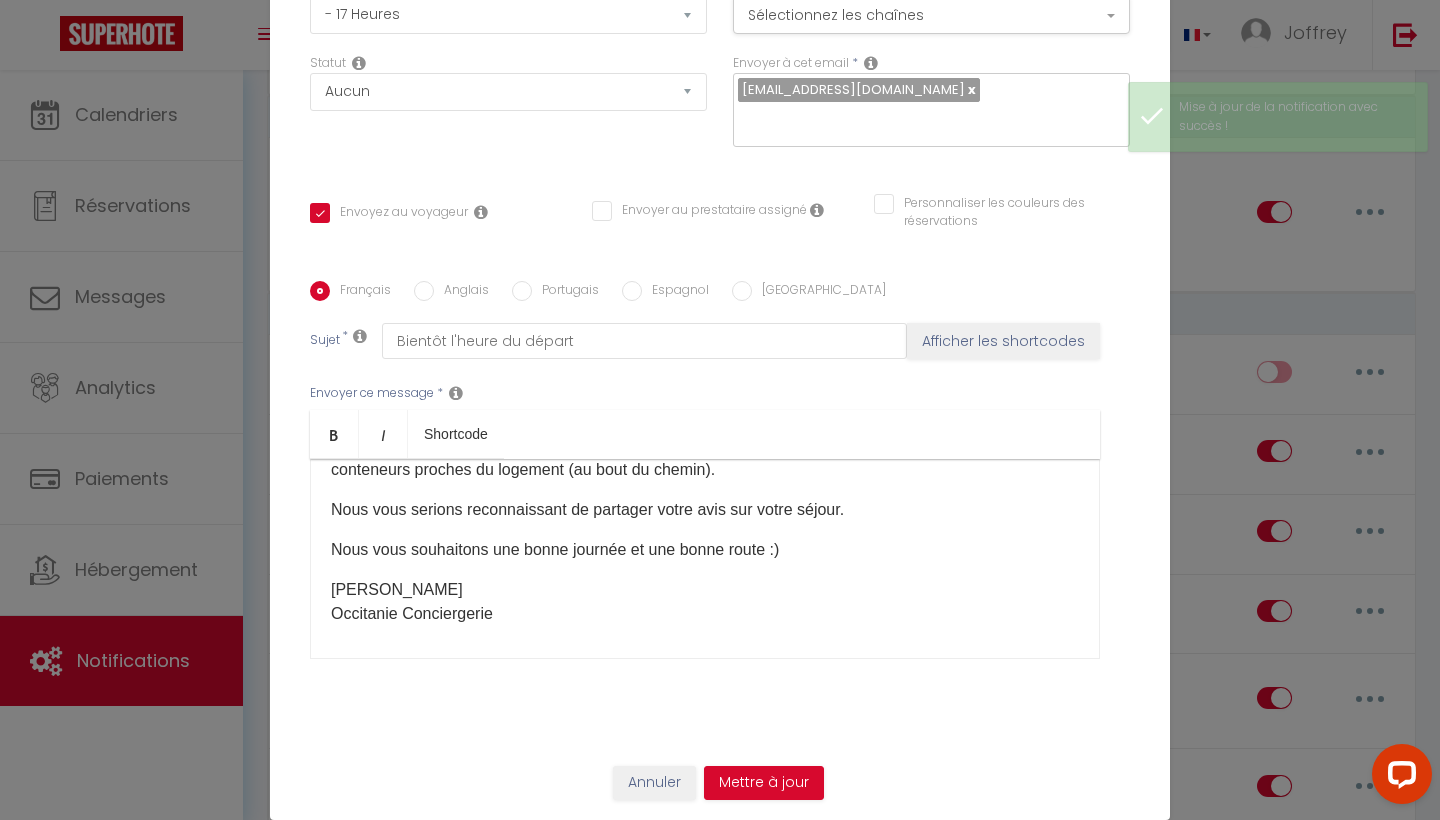 drag, startPoint x: 849, startPoint y: 517, endPoint x: 292, endPoint y: 513, distance: 557.01434 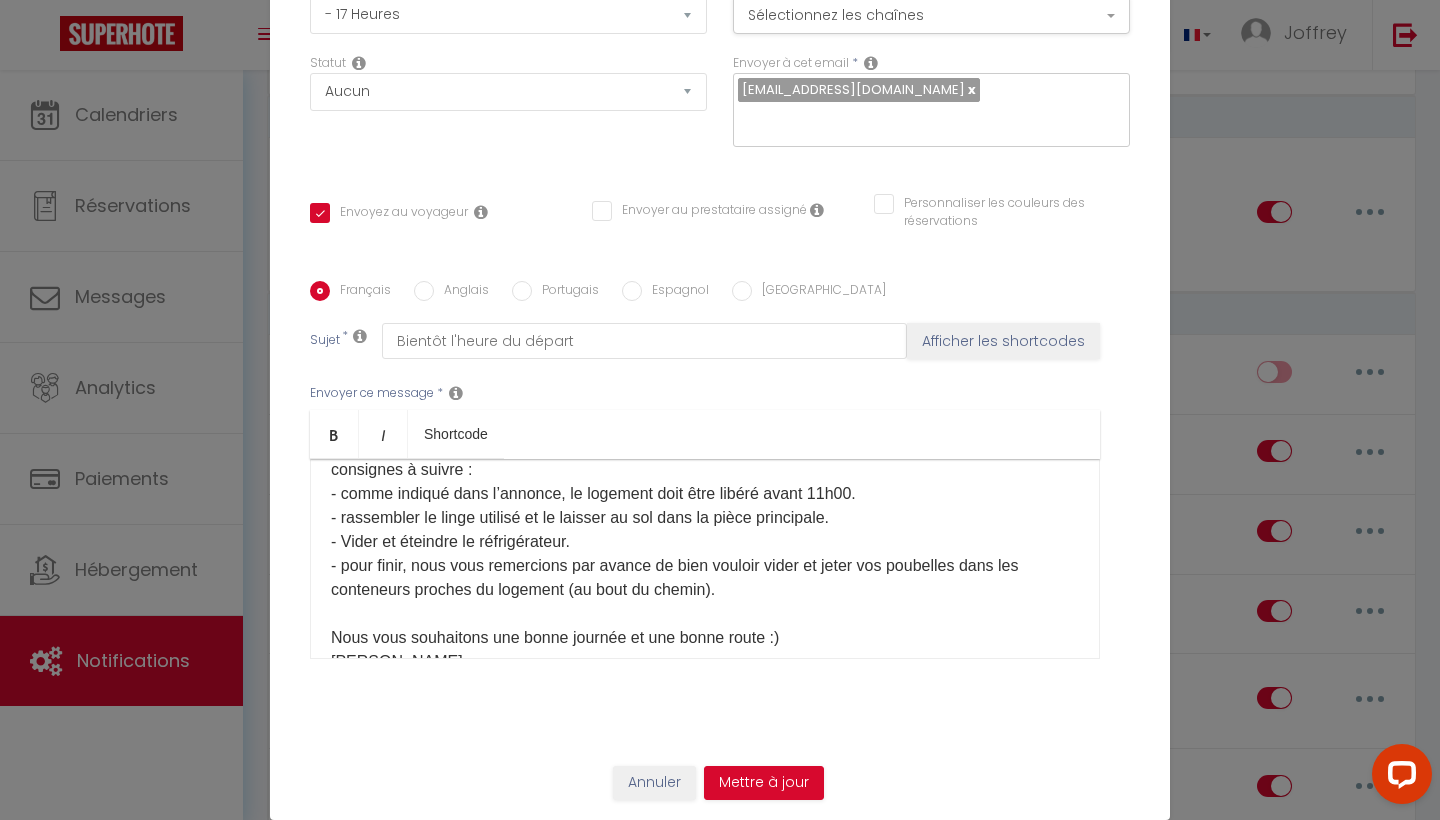 scroll, scrollTop: 123, scrollLeft: 0, axis: vertical 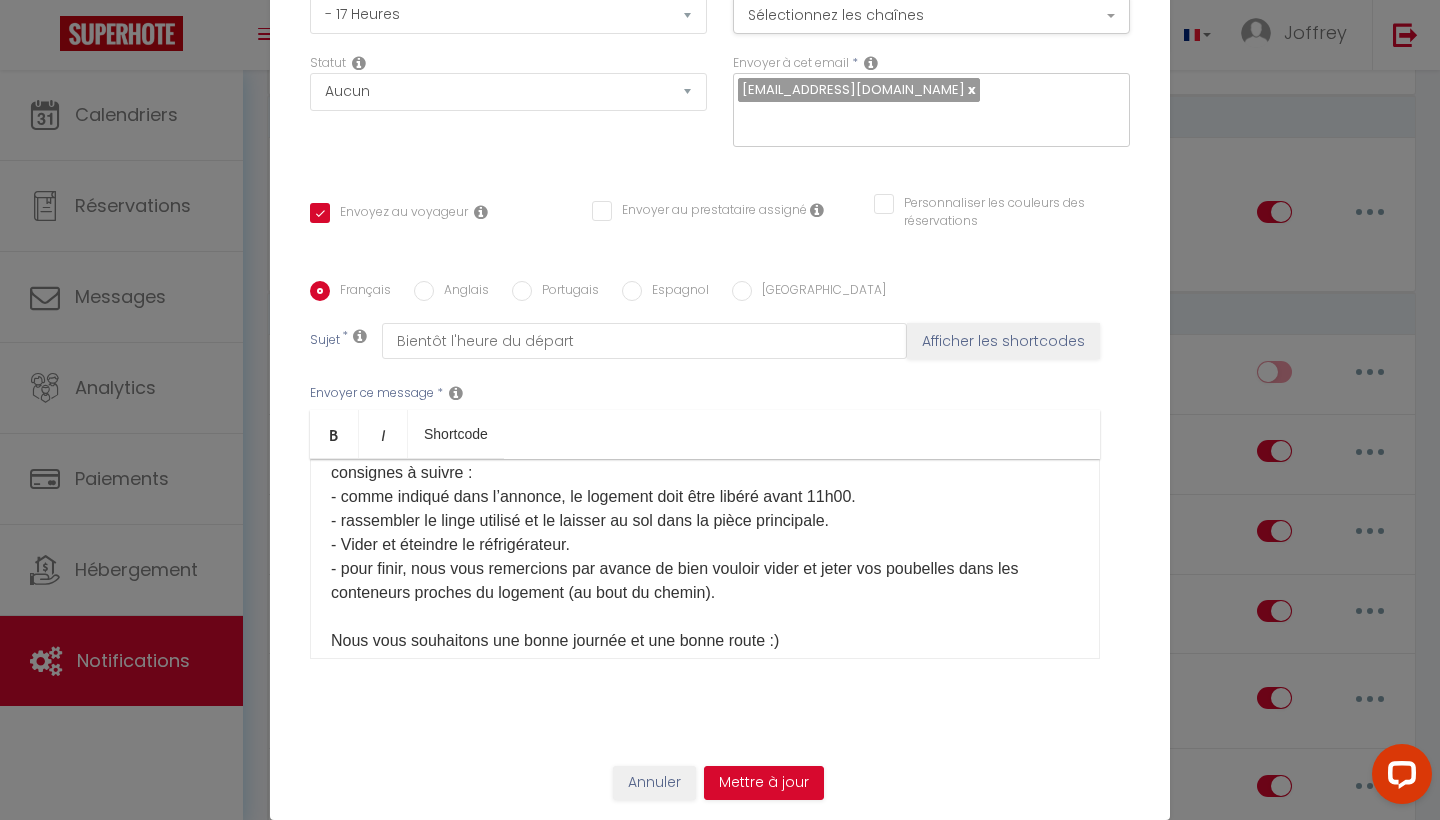 click on "Malheureusement, il est bientôt l'heure de nous quitter. Pour préparer votre départ, voici quelques consignes à suivre :  - comme indiqué dans l’annonce, le logement doit être libéré avant 11h00. - rassembler le linge utilisé et le laisser au sol dans la pièce principale. - Vider et éteindre le réfrigérateur. - pour finir, nous vous remercions par avance de bien vouloir vider et jeter vos poubelles dans les conteneurs proches du logement (au bout du chemin). Nous vous souhaitons une bonne journée et une bonne route :) ​​[PERSON_NAME]  [GEOGRAPHIC_DATA] Conciergerie" at bounding box center [705, 569] 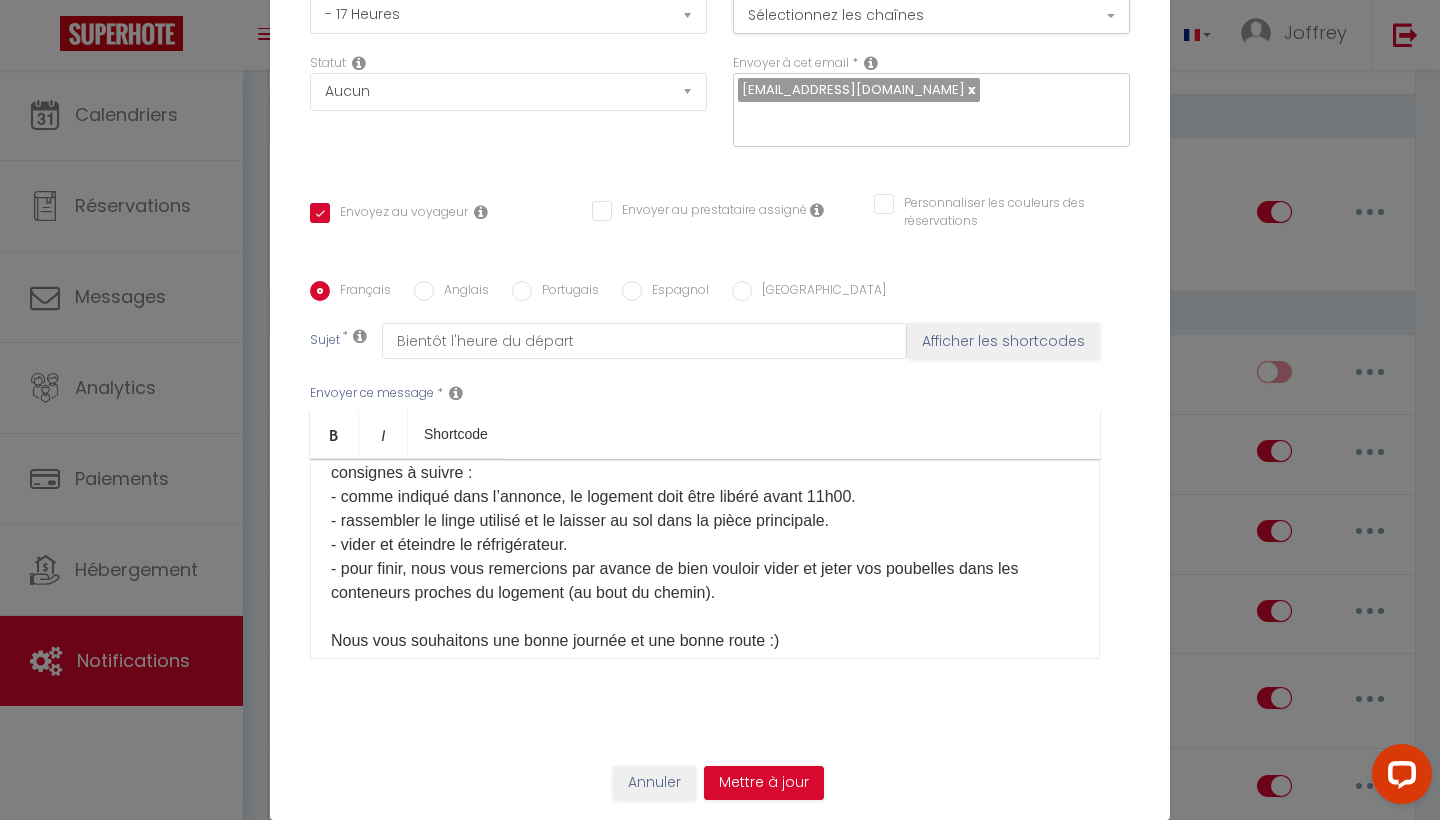 click on "Malheureusement, il est bientôt l'heure de nous quitter. Pour préparer votre départ, voici quelques consignes à suivre :  - comme indiqué dans l’annonce, le logement doit être libéré avant 11h00. - rassembler le linge utilisé et le laisser au sol dans la pièce principale. - vider et éteindre le réfrigérateur. - pour finir, nous vous remercions par avance de bien vouloir vider et jeter vos poubelles dans les conteneurs proches du logement (au bout du chemin). Nous vous souhaitons une bonne journée et une bonne route :) ​​[PERSON_NAME]  [GEOGRAPHIC_DATA] Conciergerie" at bounding box center [705, 569] 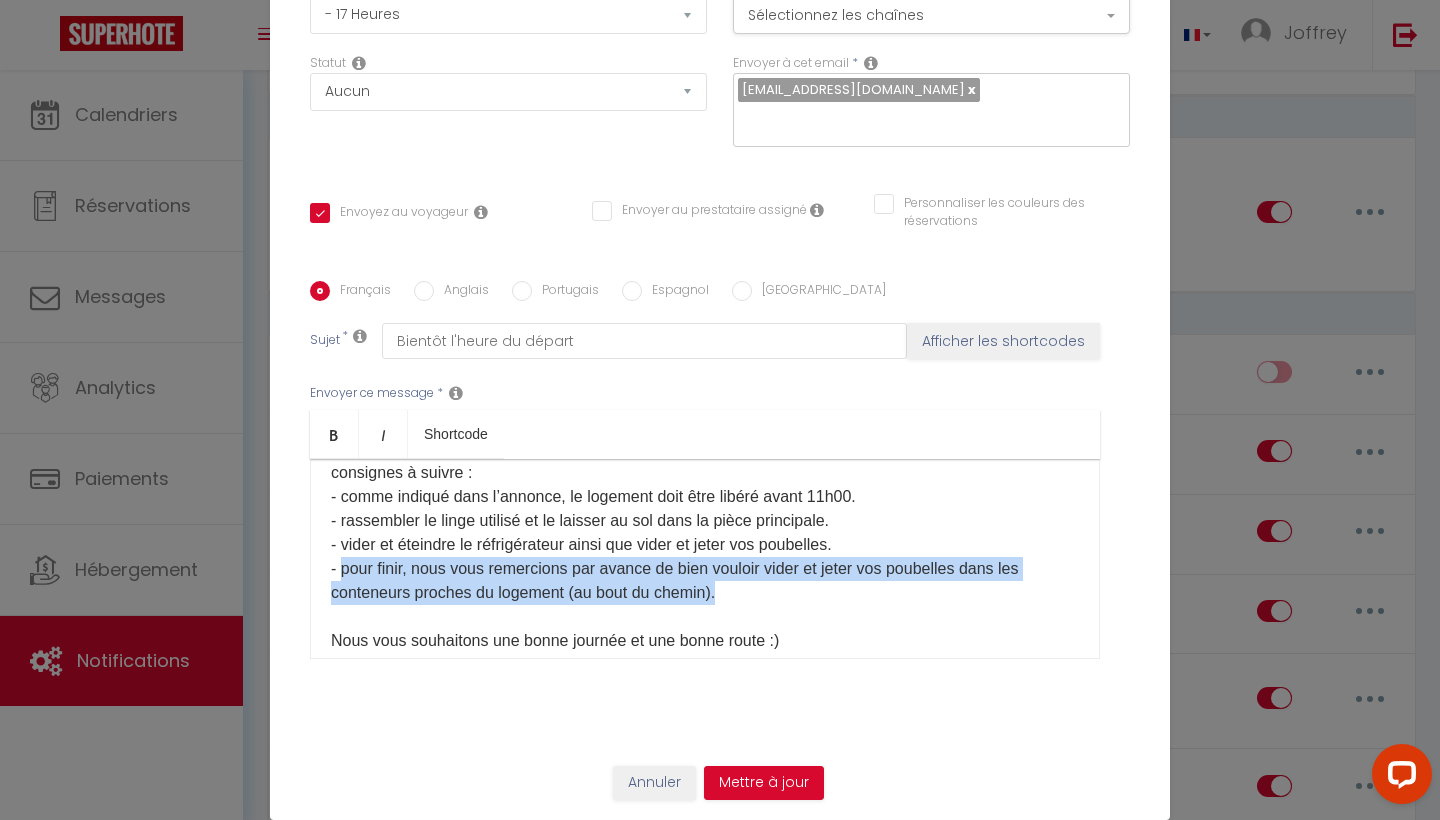 drag, startPoint x: 726, startPoint y: 591, endPoint x: 343, endPoint y: 571, distance: 383.52185 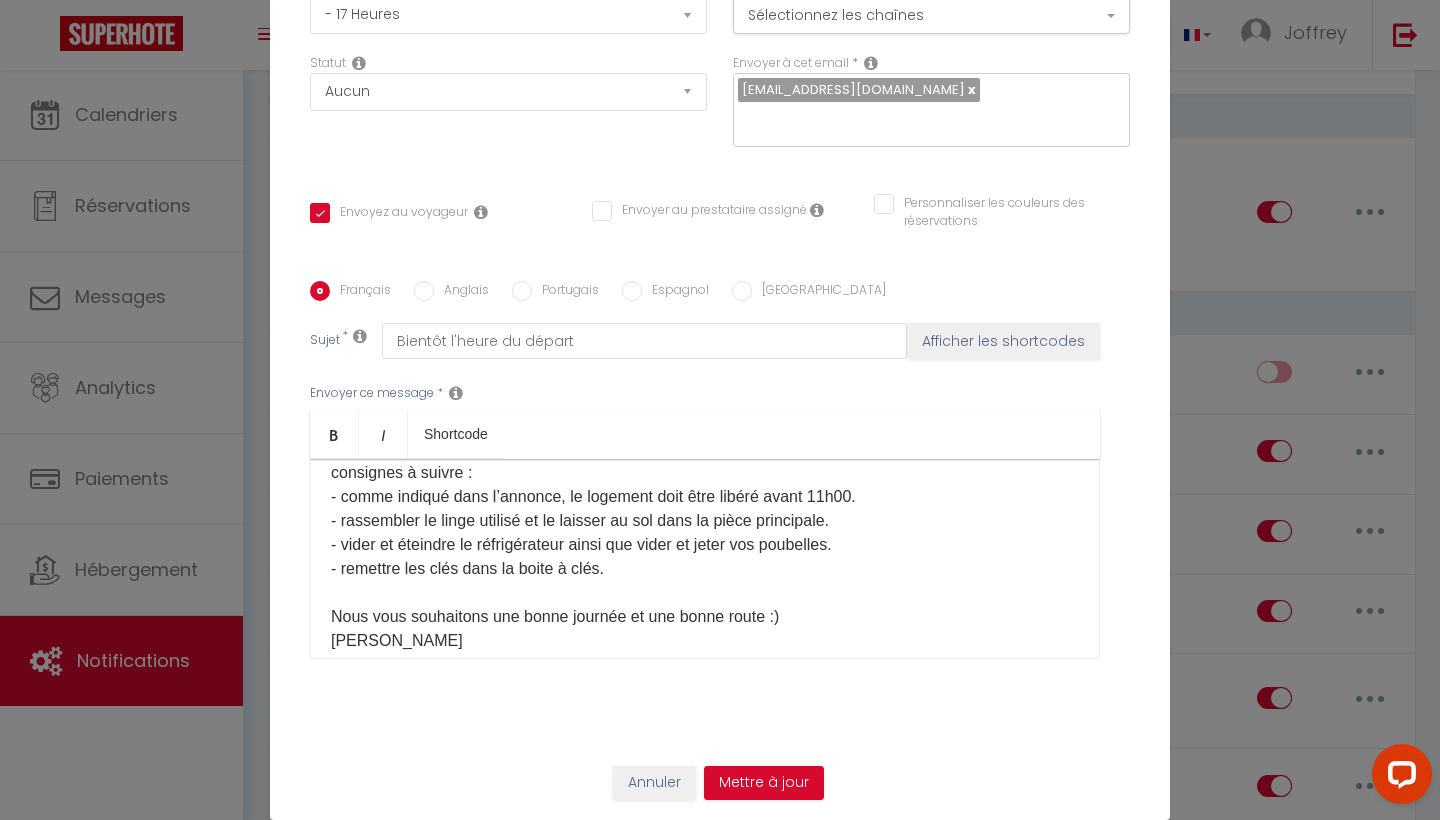 click on "Malheureusement, il est bientôt l'heure de nous quitter. Pour préparer votre départ, voici quelques consignes à suivre :  - comme indiqué dans l’annonce, le logement doit être libéré avant 11h00. - rassembler le linge utilisé et le laisser au sol dans la pièce principale. - vider et éteindre le réfrigérateur ainsi que vider et jeter vos poubelles. - remettre les clés dans la boite à clés. Nous vous souhaitons une bonne journée et une bonne route :) ​​[PERSON_NAME]  [GEOGRAPHIC_DATA] Conciergerie" at bounding box center (705, 557) 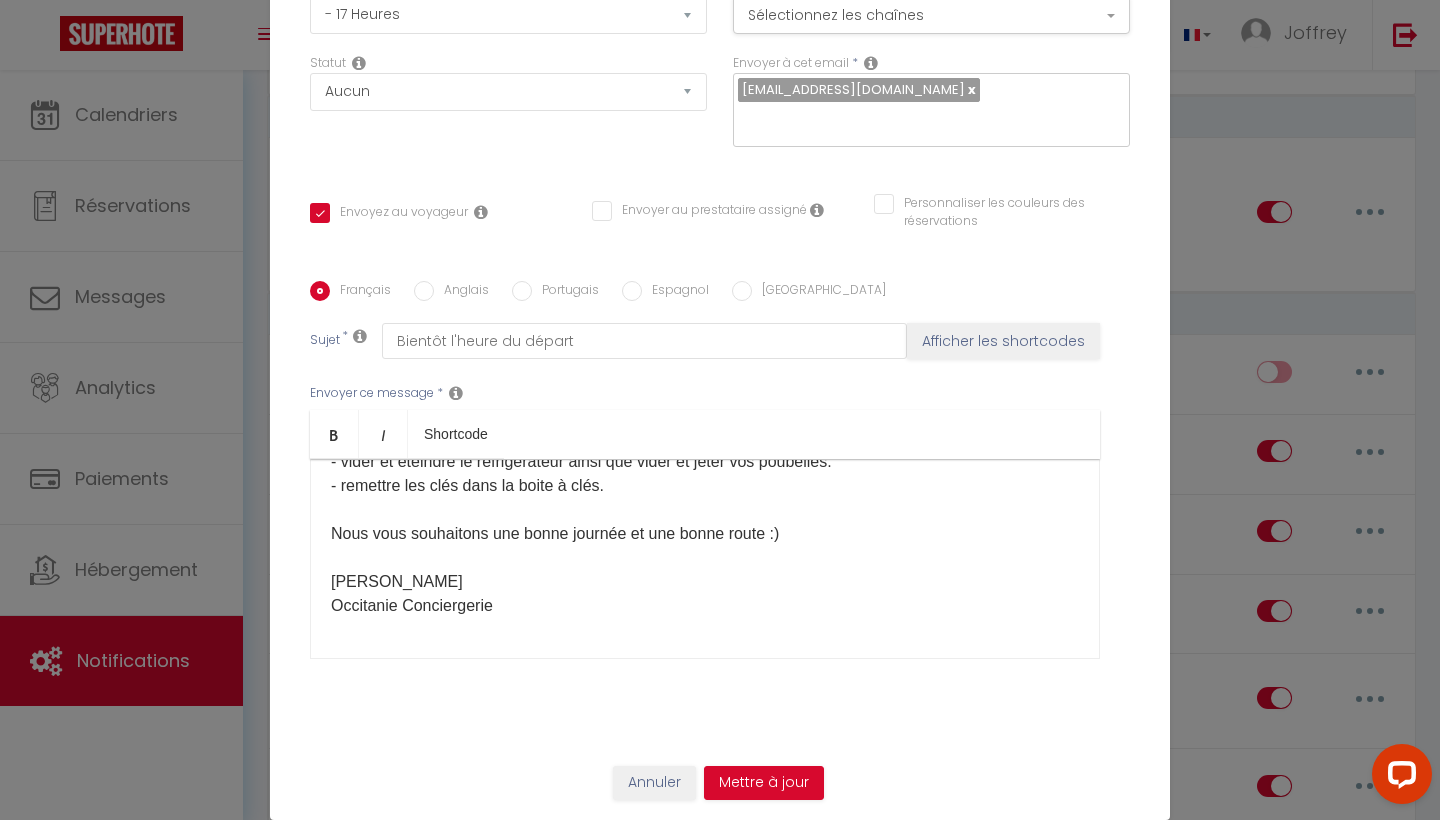 scroll, scrollTop: 192, scrollLeft: 0, axis: vertical 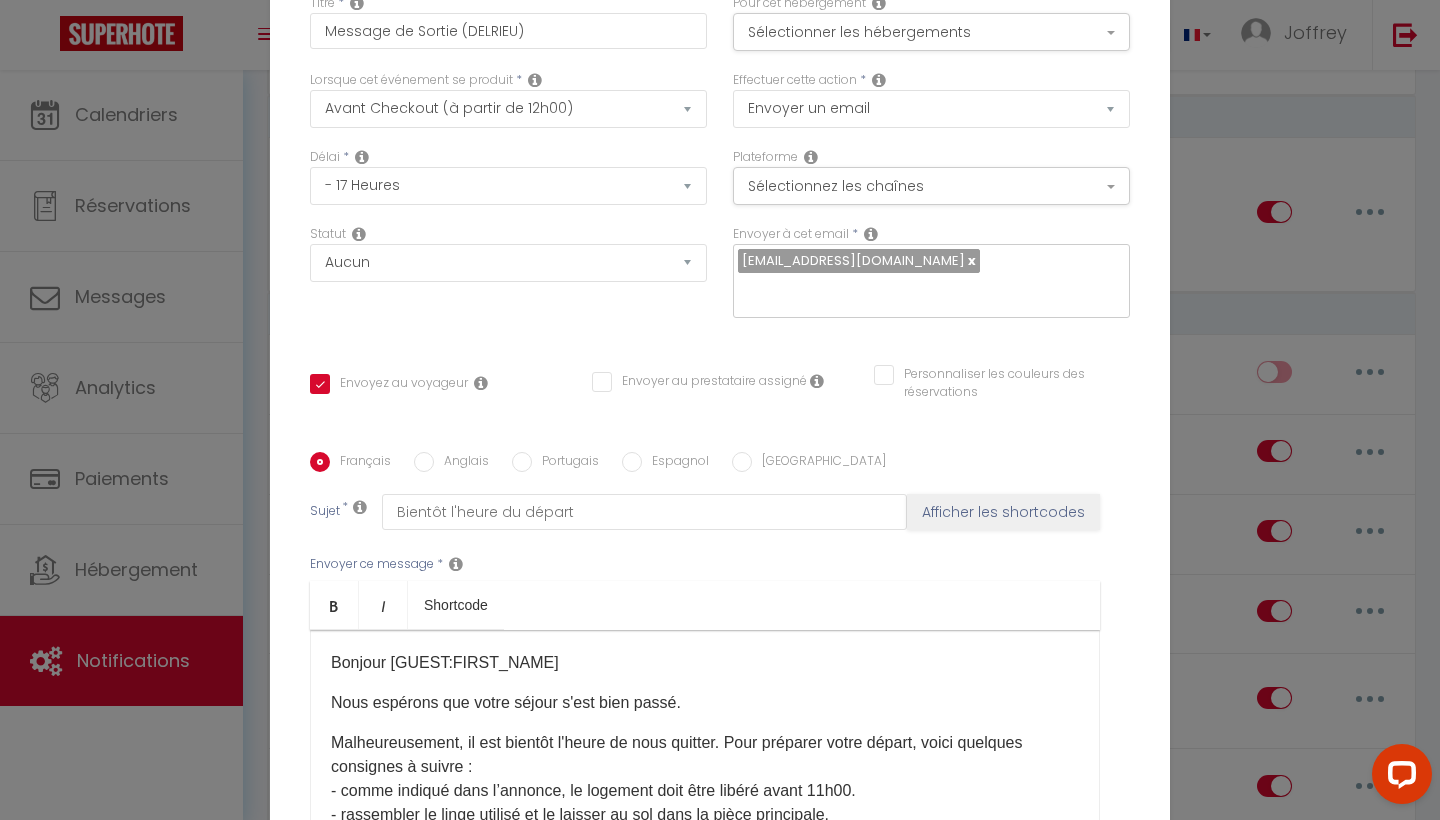 click on "Bonjour [GUEST:FIRST_NAME]​
Nous espérons que votre séjour s'est bien passé.
Malheureusement, il est bientôt l'heure de nous quitter. Pour préparer votre départ, voici quelques consignes à suivre :  - comme indiqué dans l’annonce, le logement doit être libéré avant 11h00. - rassembler le linge utilisé et le laisser au sol dans la pièce principale. - vider et éteindre le réfrigérateur ainsi que vider et jeter vos poubelles. - remettre les clés dans la boite à clés. Nous vous souhaitons une bonne journée et une bonne route :) ​​[PERSON_NAME]  [GEOGRAPHIC_DATA] Conciergerie" at bounding box center [705, 730] 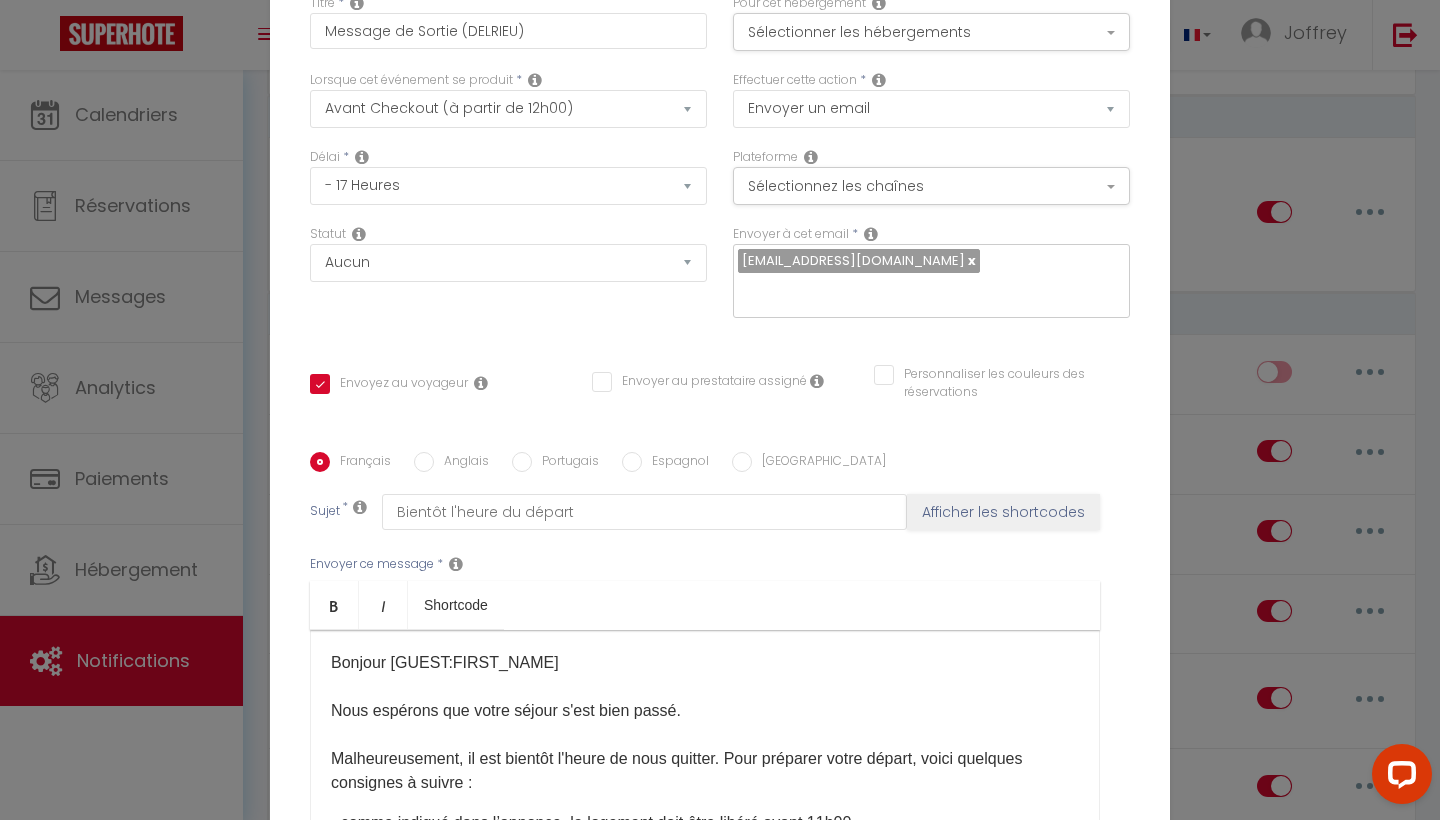 scroll, scrollTop: 3, scrollLeft: 0, axis: vertical 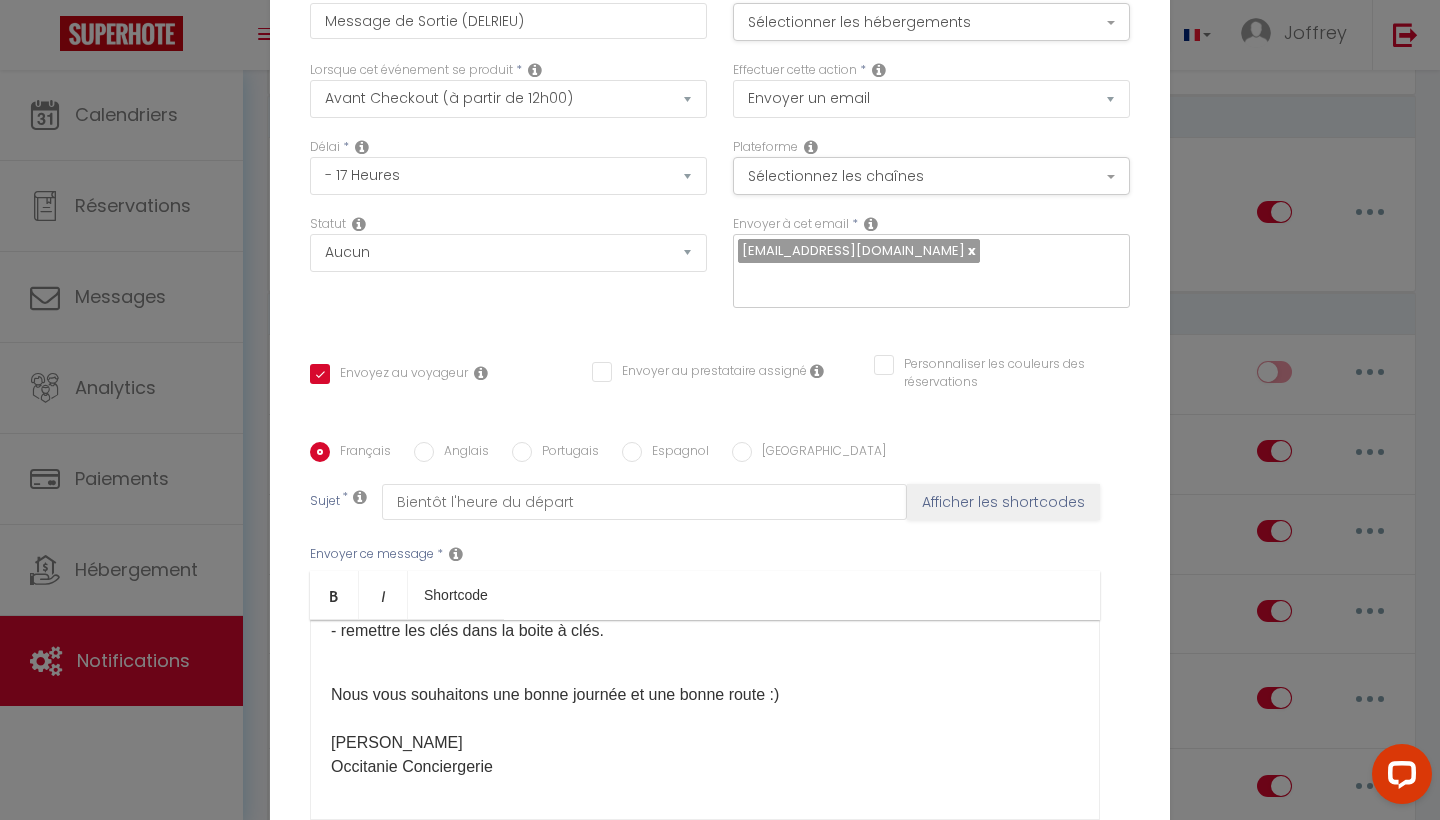 click on "Bonjour [GUEST:FIRST_NAME]​ Nous espérons que votre séjour s'est bien passé.  Malheureusement, il est bientôt l'heure de nous quitter. Pour préparer votre départ, voici quelques consignes à suivre :  - comme indiqué dans l’annonce, le logement doit être libéré avant 11h00. - rassembler le linge utilisé et le laisser au sol dans la pièce principale. - vider et éteindre le réfrigérateur ainsi que vider et jeter vos poubelles. - remettre les clés dans la boite à clés. Nous vous souhaitons une bonne journée et une bonne route :) ​​[PERSON_NAME]  [GEOGRAPHIC_DATA] Conciergerie" at bounding box center (705, 720) 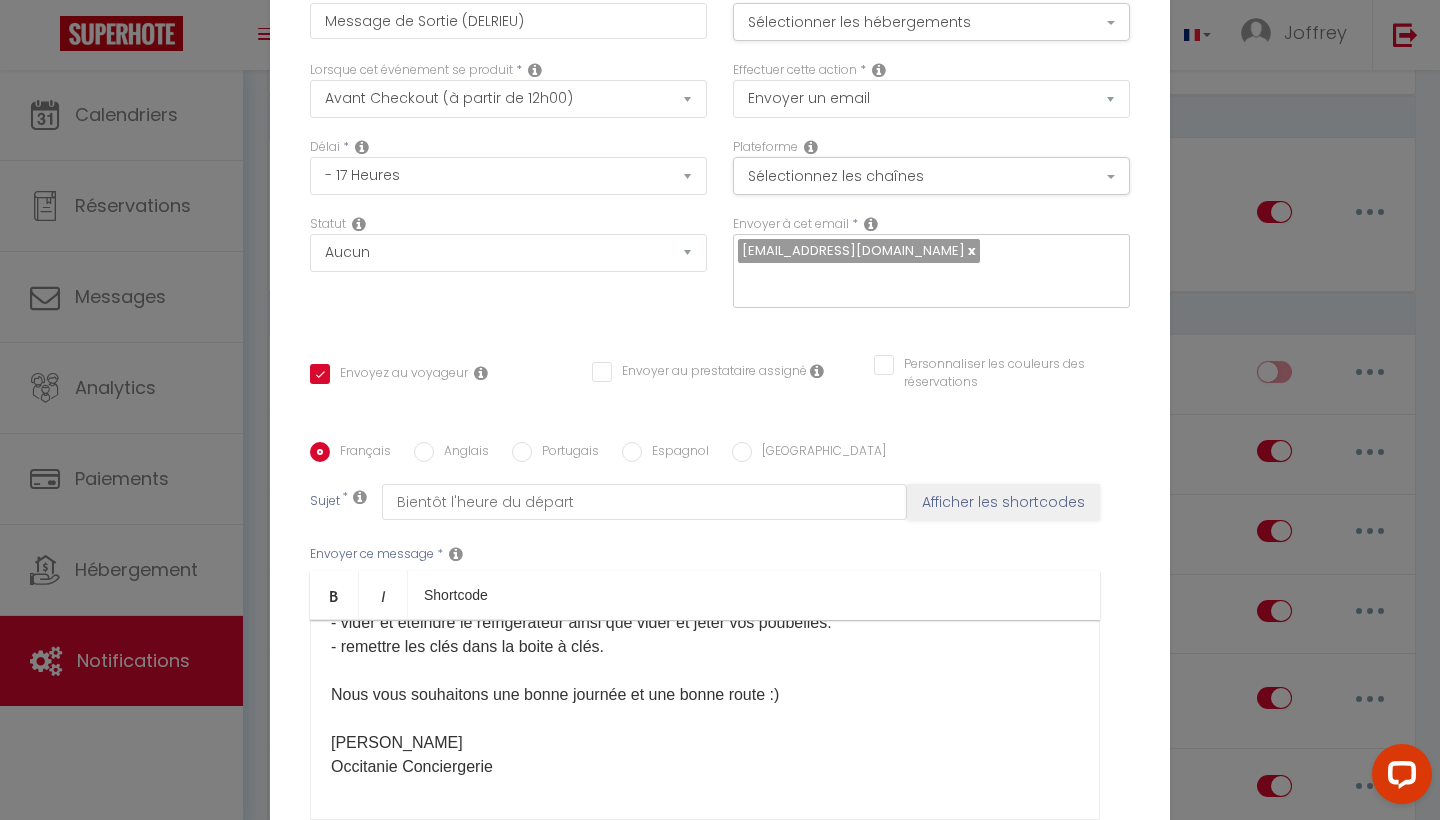scroll, scrollTop: 222, scrollLeft: 0, axis: vertical 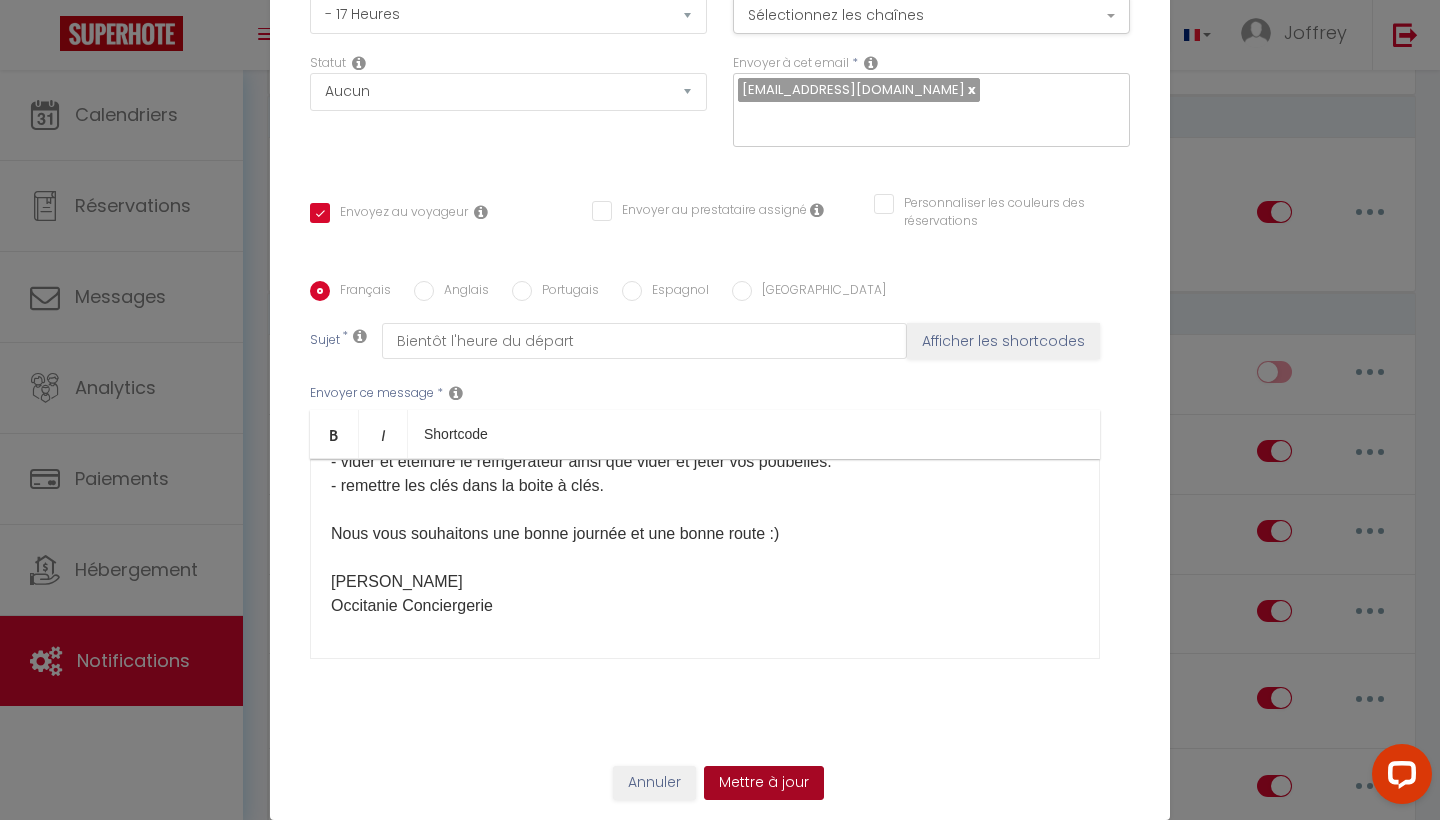 click on "Mettre à jour" at bounding box center [764, 783] 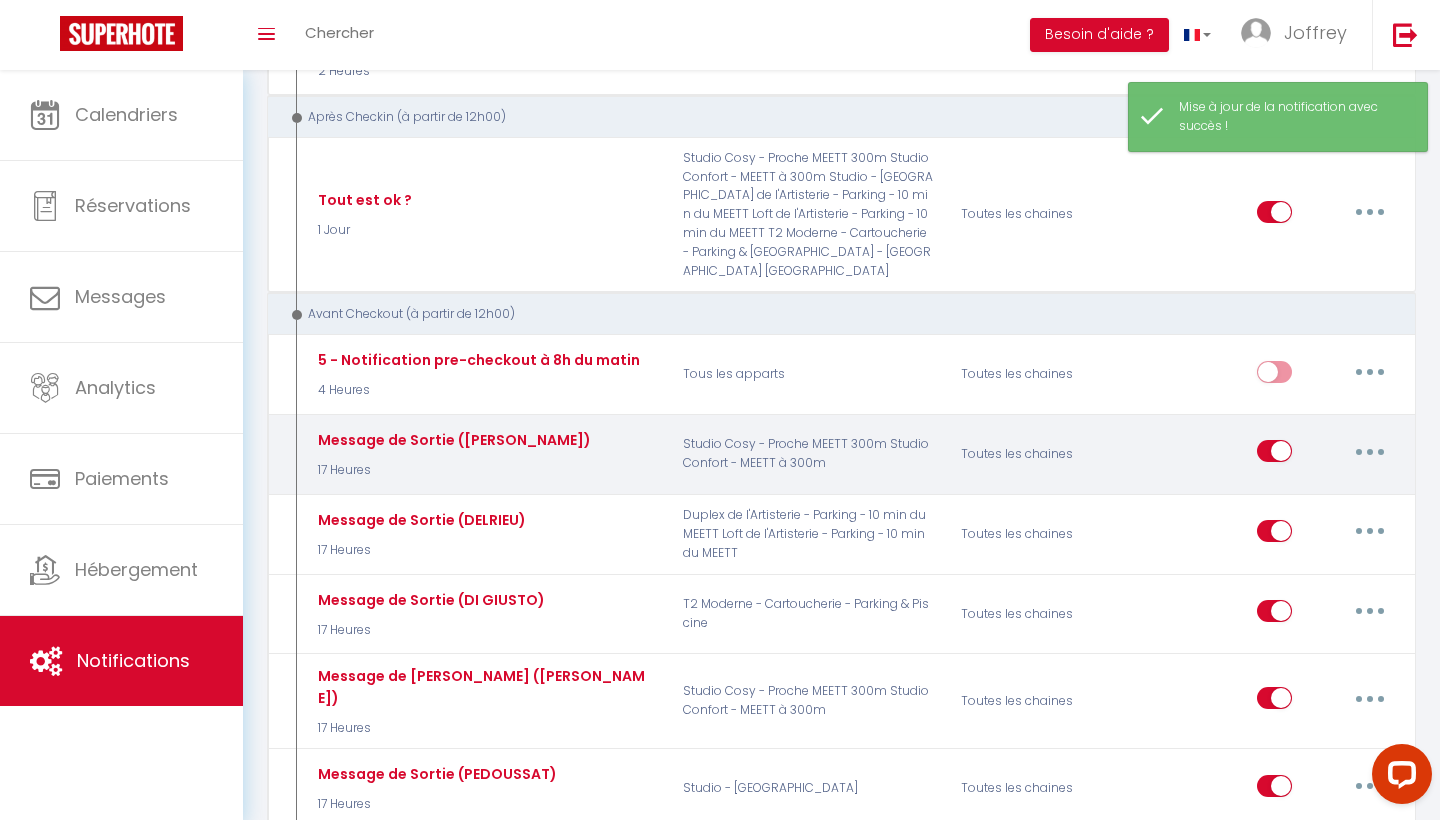 click at bounding box center [1370, 451] 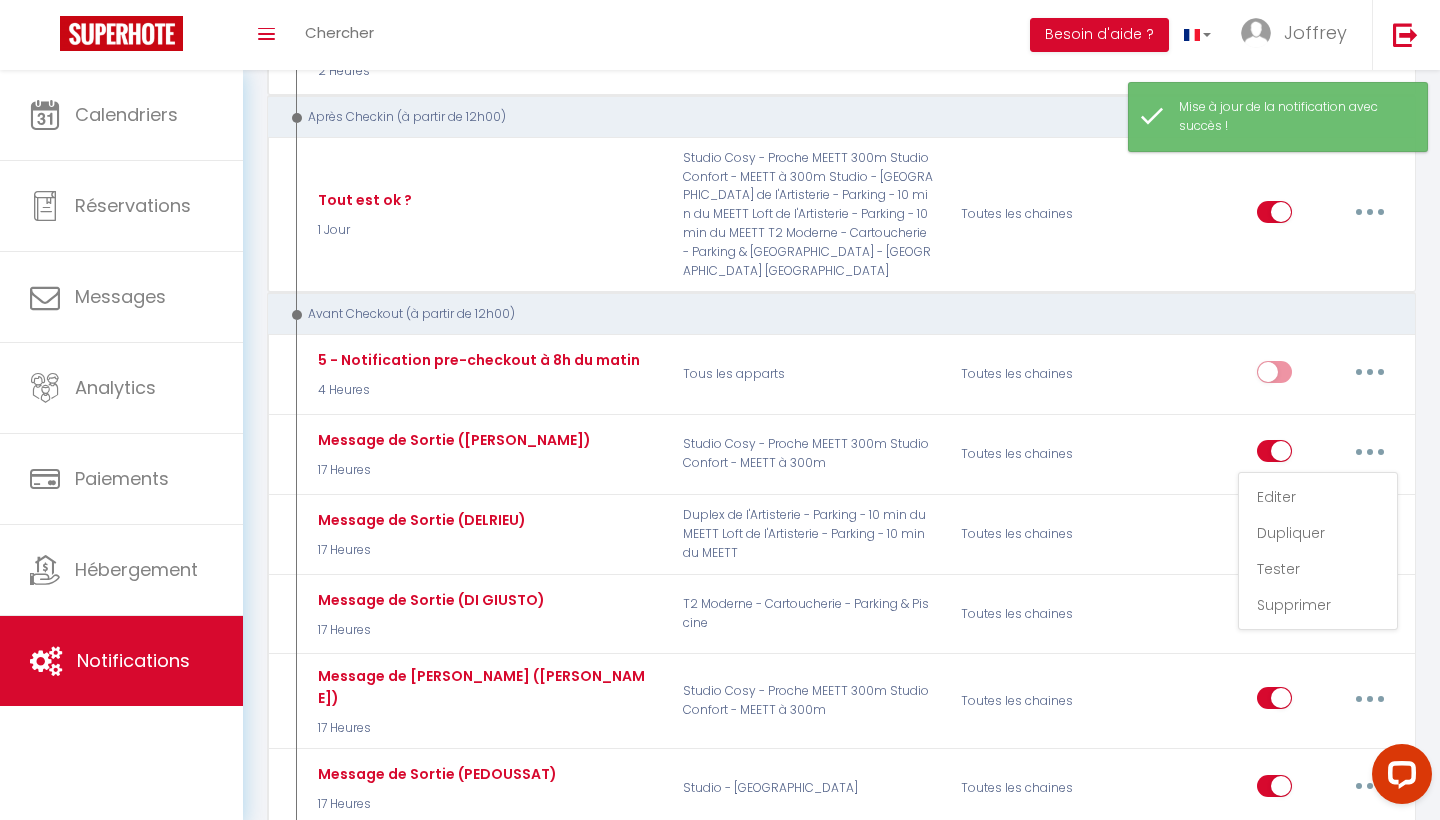 click on "Avant Checkout (à partir de 12h00)" at bounding box center [831, 314] 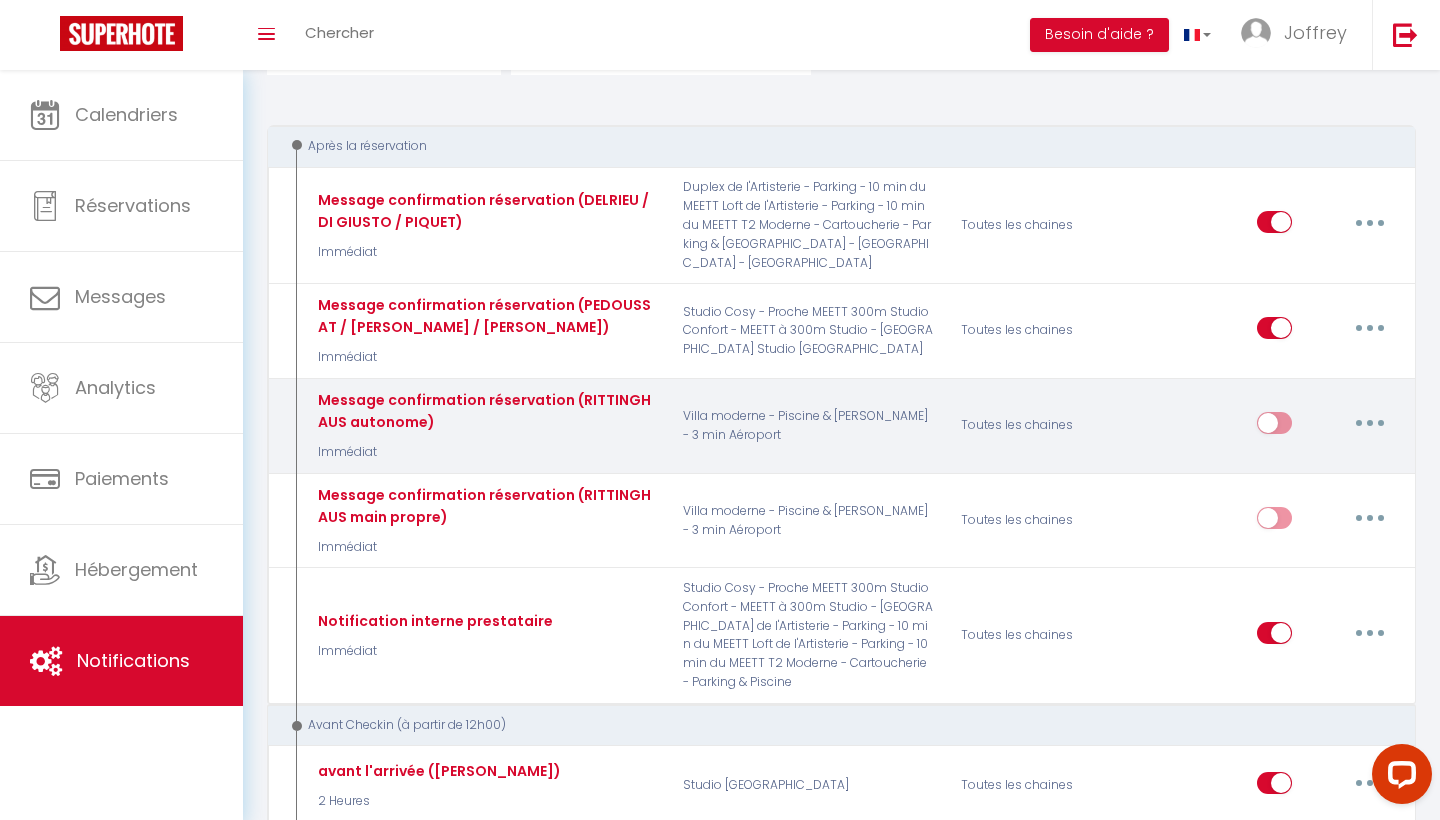 scroll, scrollTop: 182, scrollLeft: 0, axis: vertical 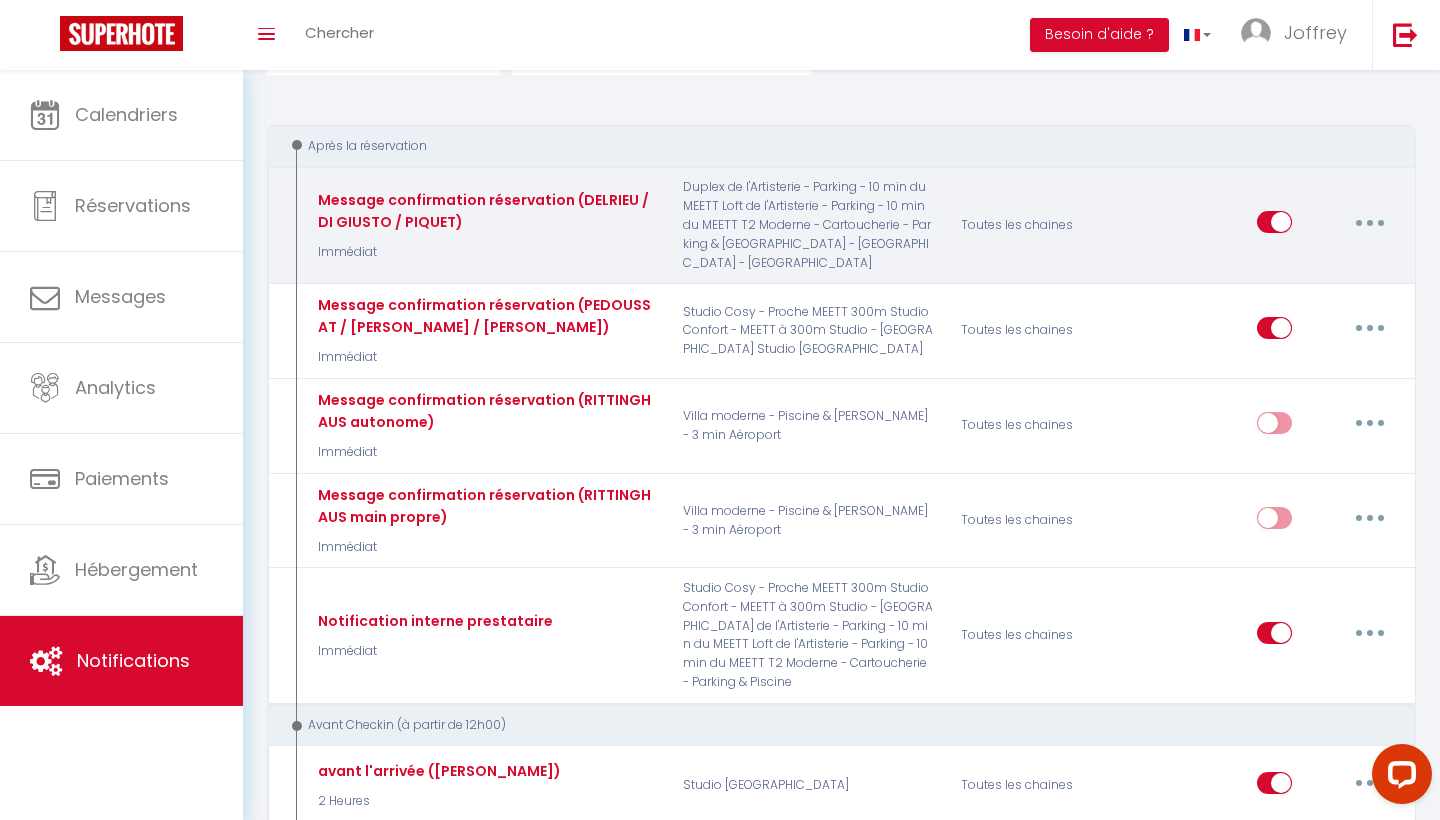 click at bounding box center [1370, 222] 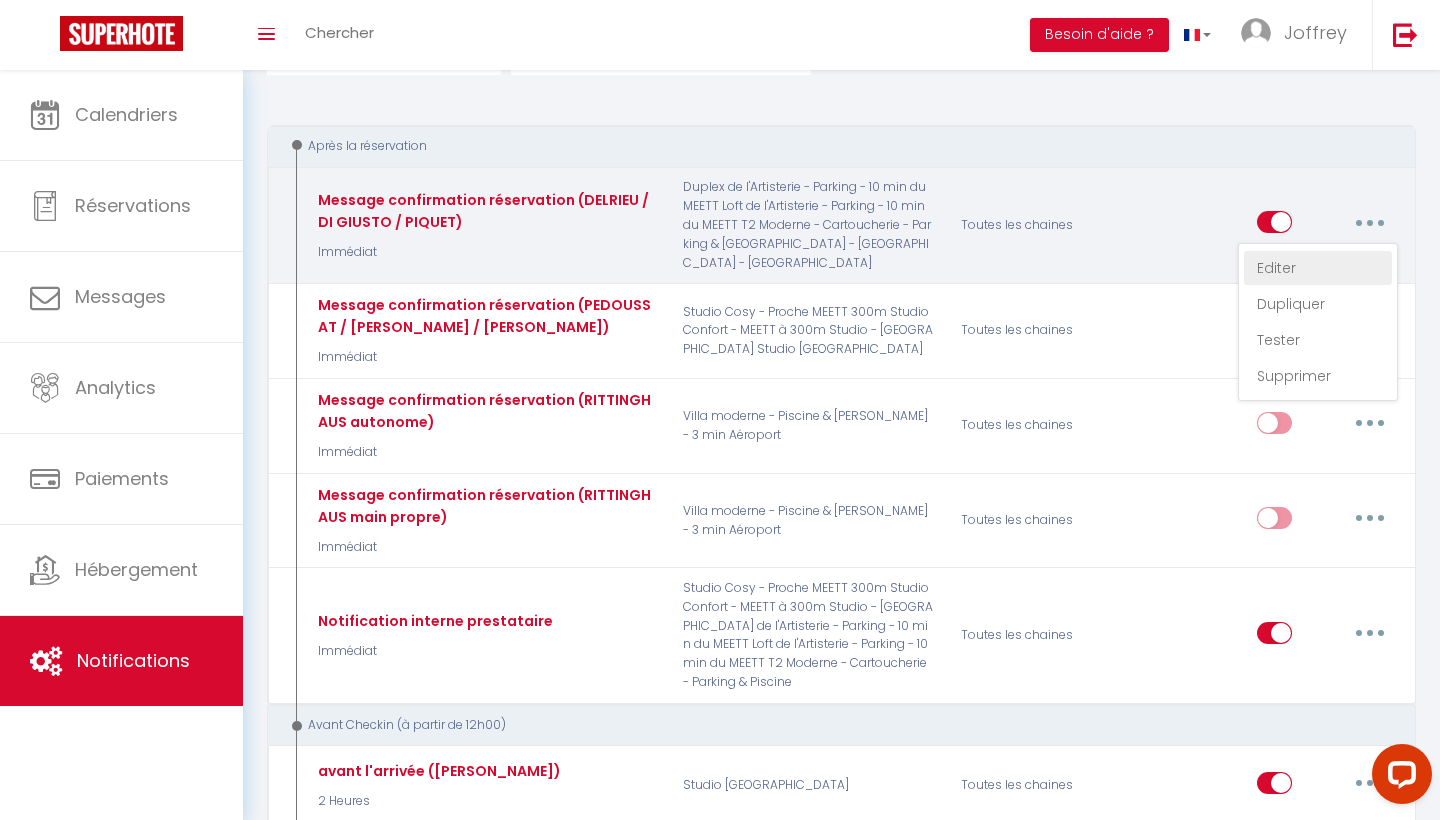 click on "Editer" at bounding box center [1318, 268] 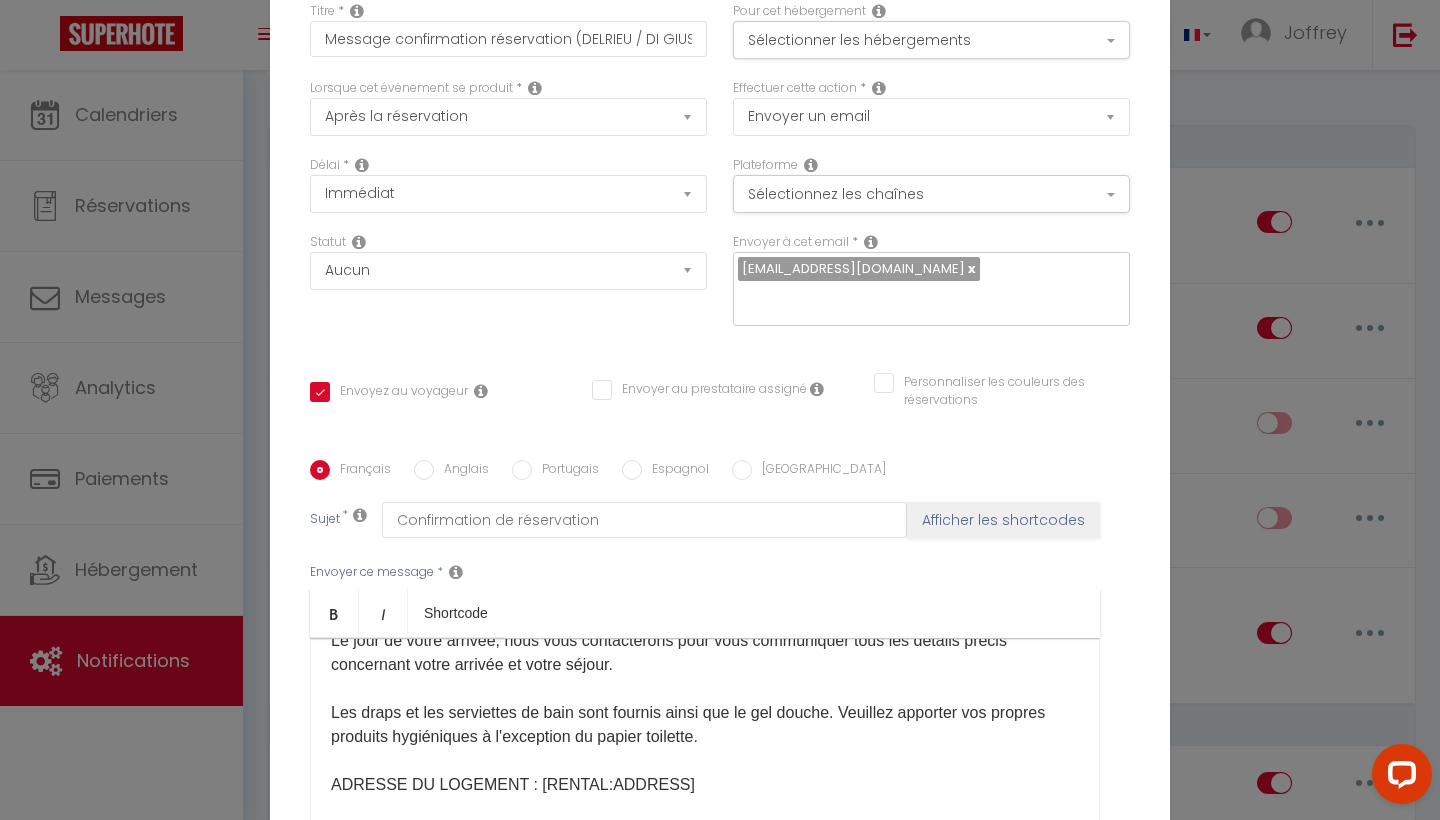 scroll, scrollTop: 0, scrollLeft: 0, axis: both 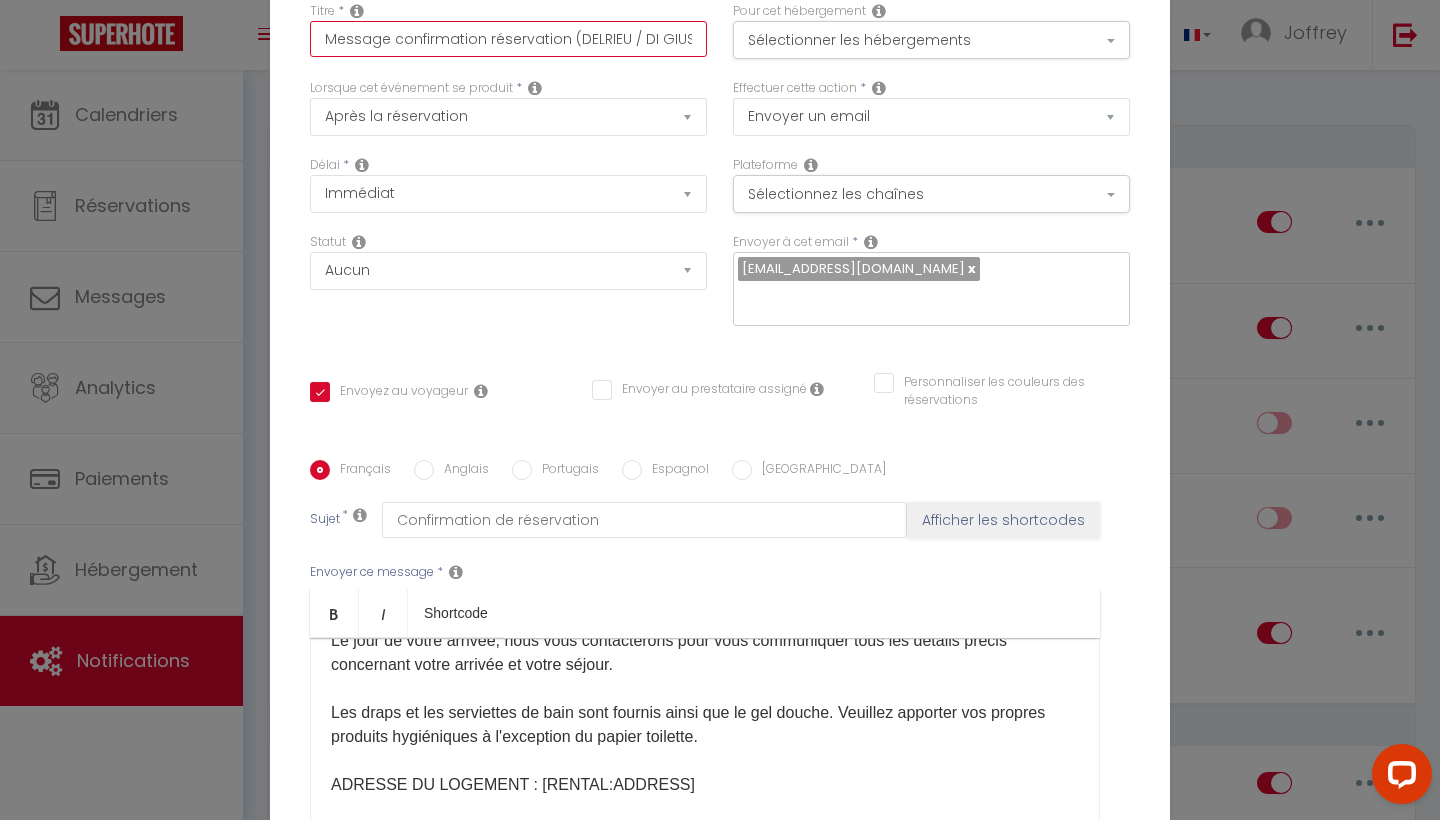 click on "Message confirmation réservation (DELRIEU / DI GIUSTO / PIQUET)" at bounding box center (508, 39) 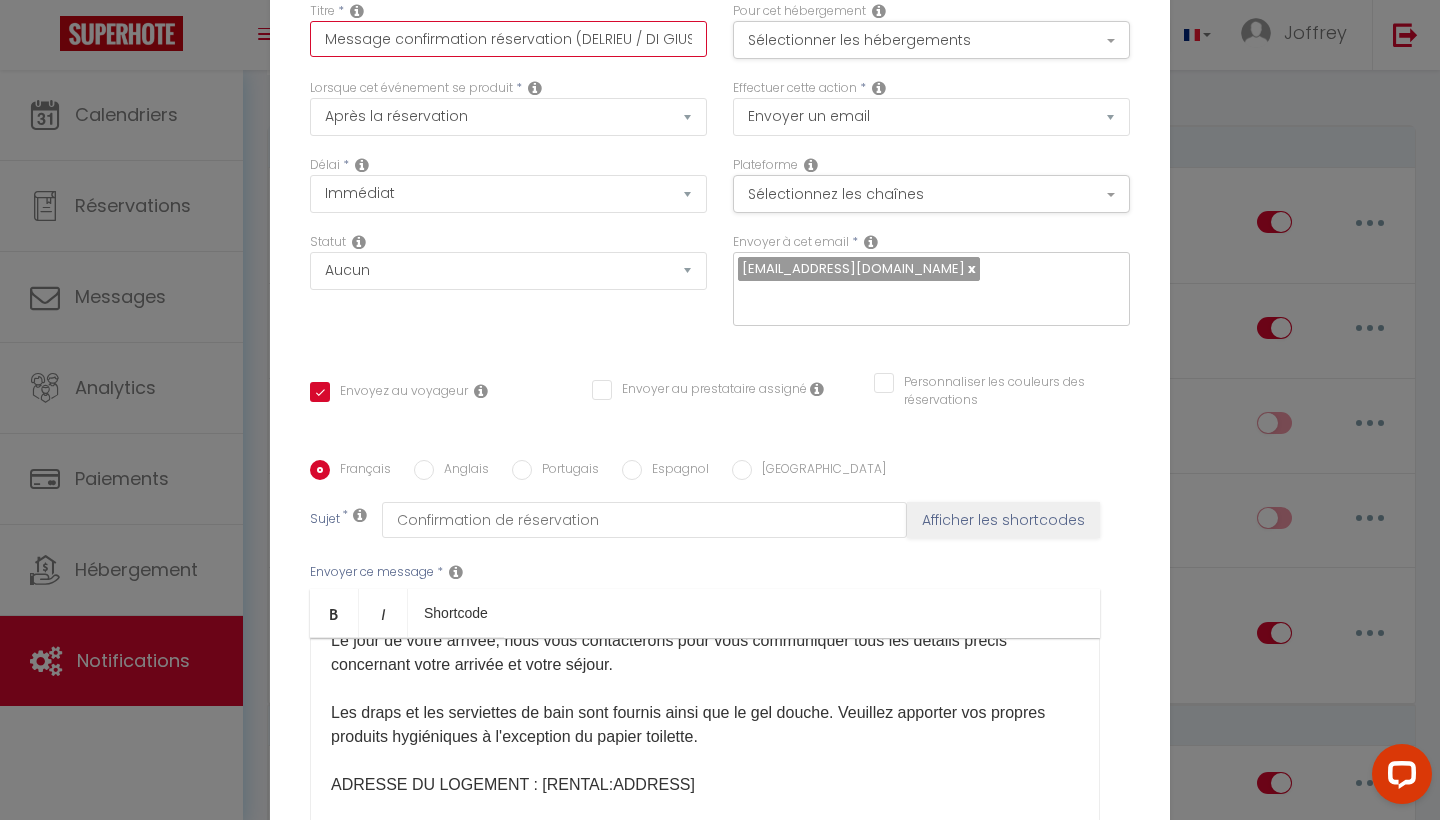 type on "Message confirmation réservation (DELRIEU / DI GIUSTO / PIQUET )" 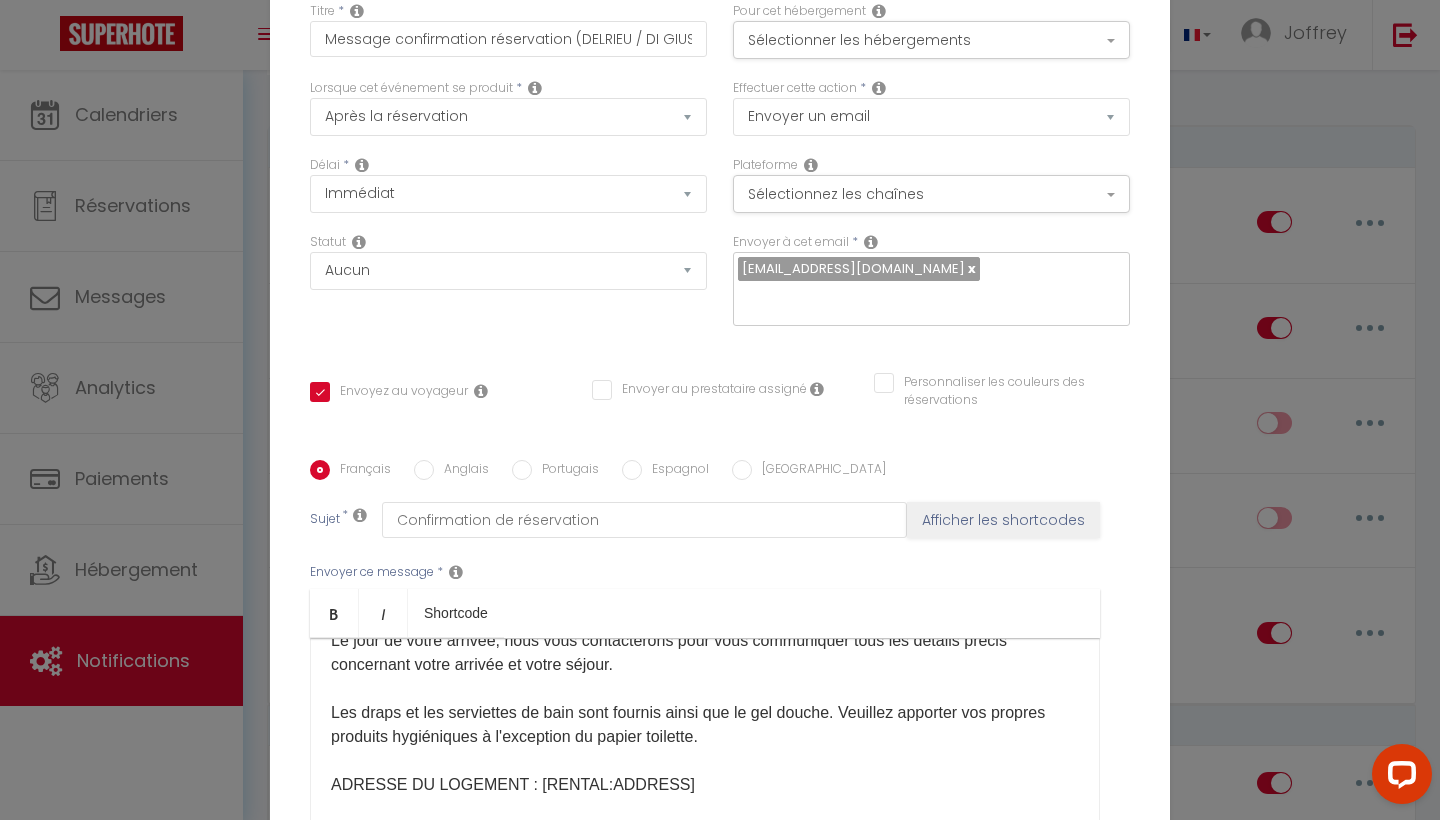 click on "Statut     Aucun   Si la réservation est payée   Si réservation non payée   Si la caution a été prise   Si caution non payée" at bounding box center [508, 289] 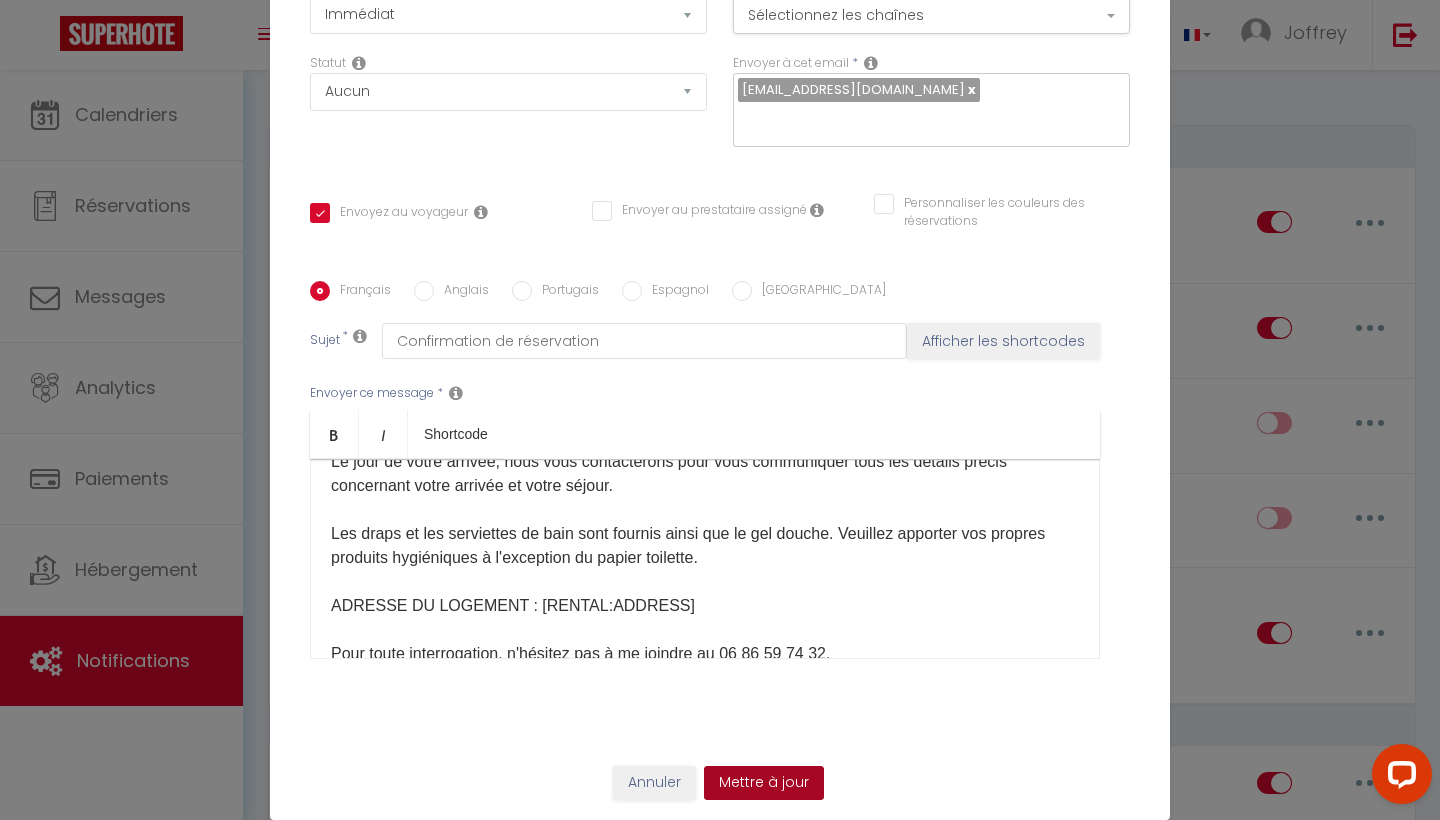 scroll, scrollTop: 179, scrollLeft: 0, axis: vertical 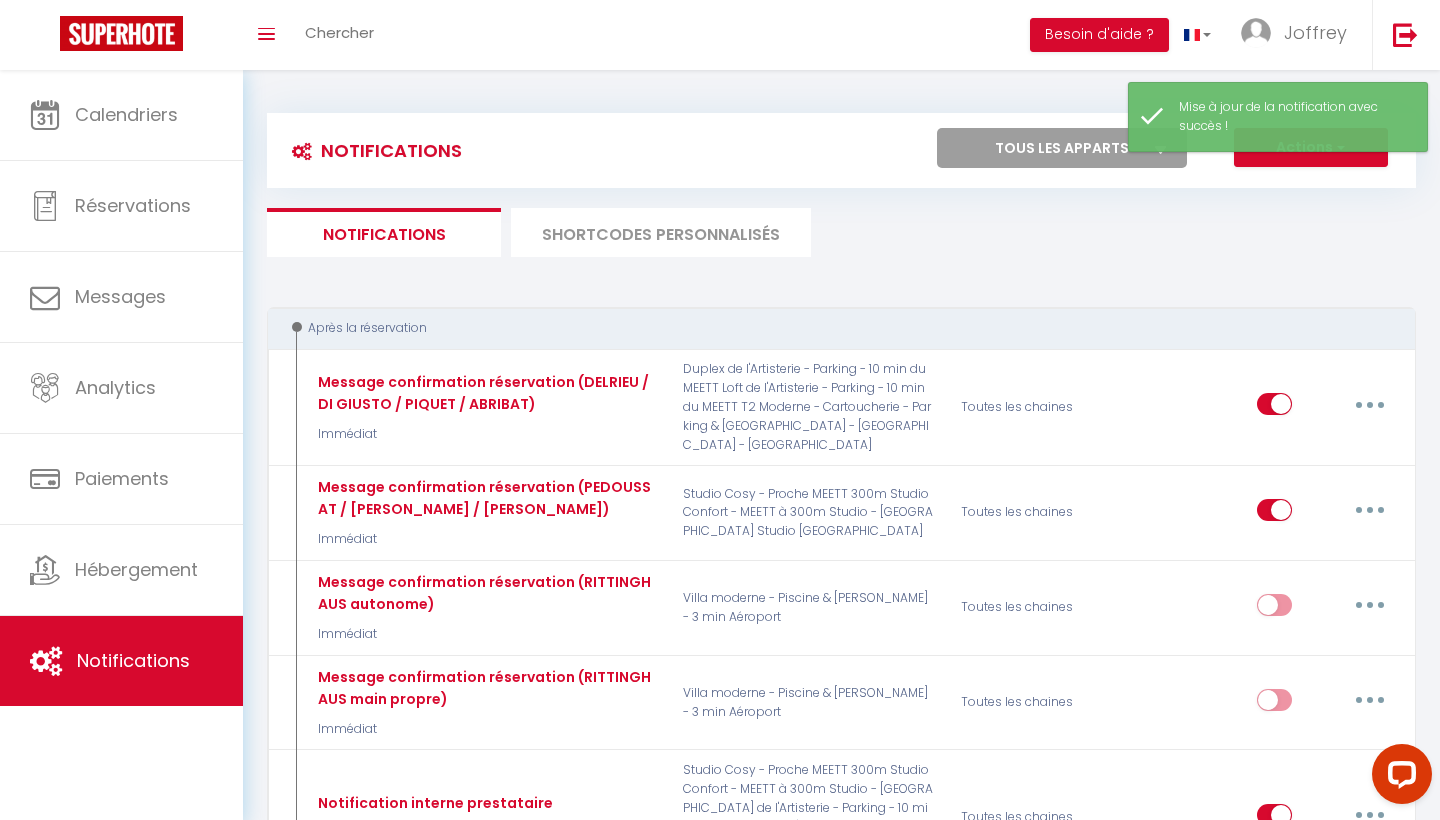 click on "SHORTCODES PERSONNALISÉS" at bounding box center [661, 232] 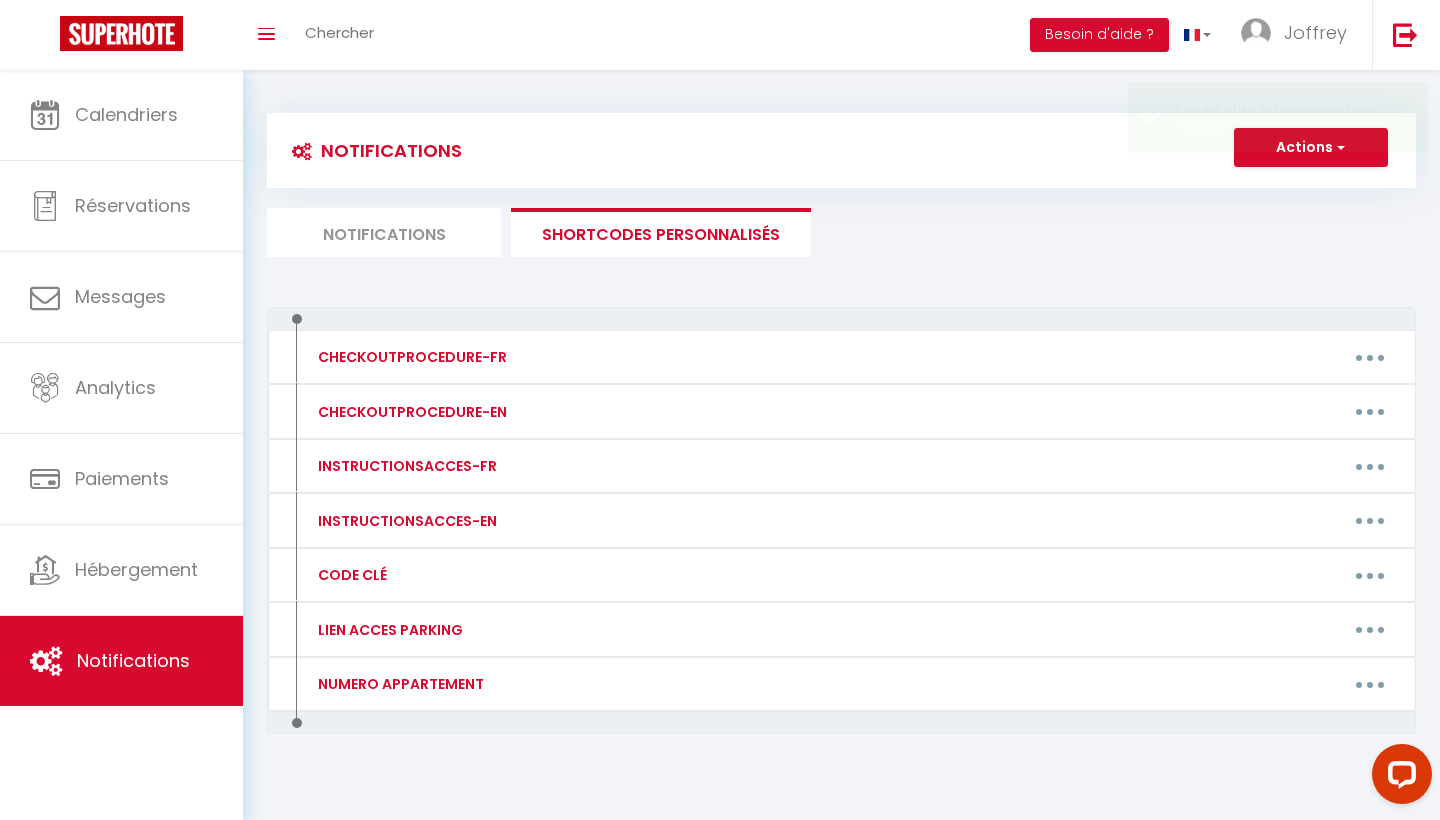 click on "Notifications" at bounding box center (384, 232) 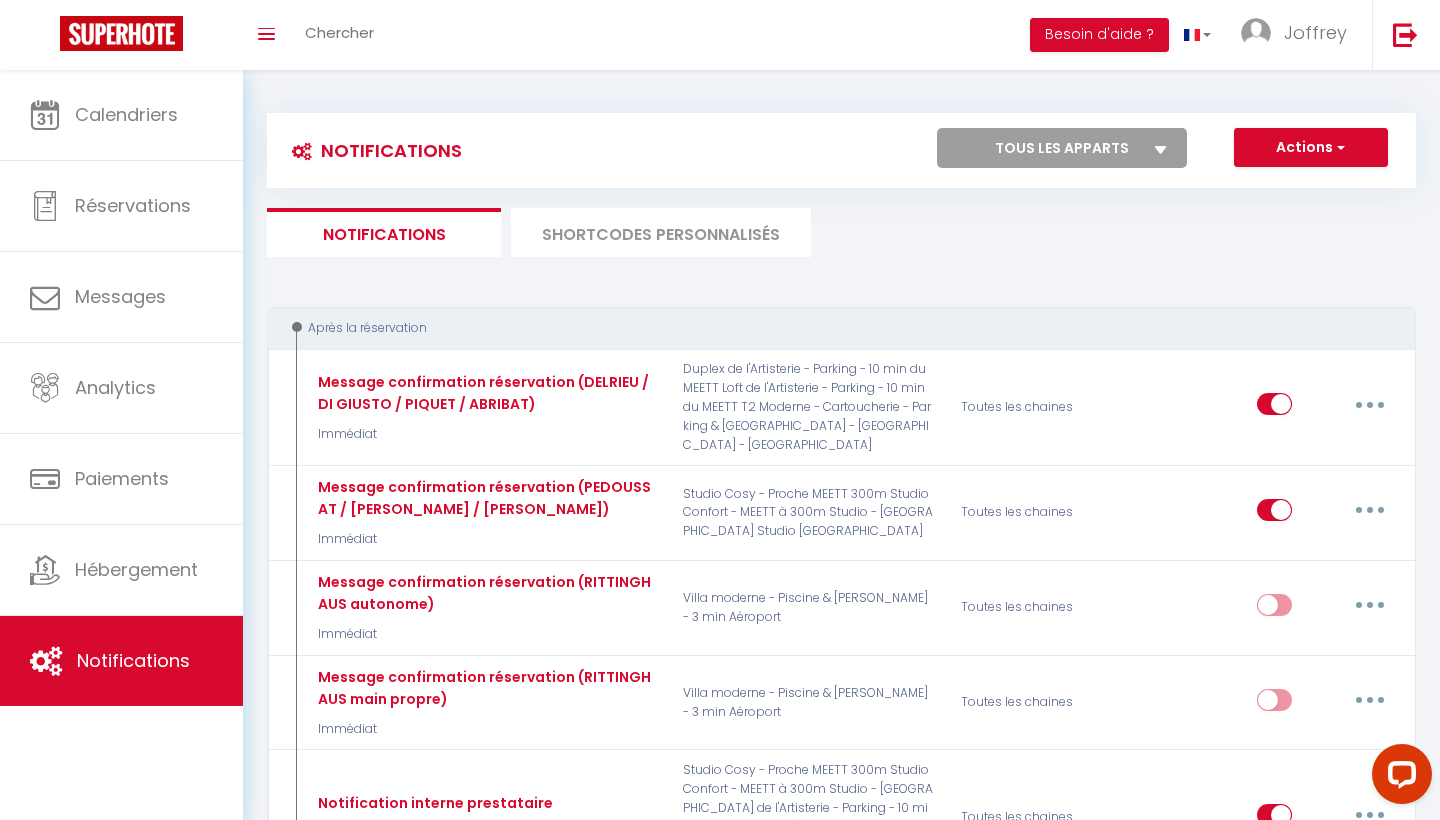 scroll, scrollTop: 0, scrollLeft: 0, axis: both 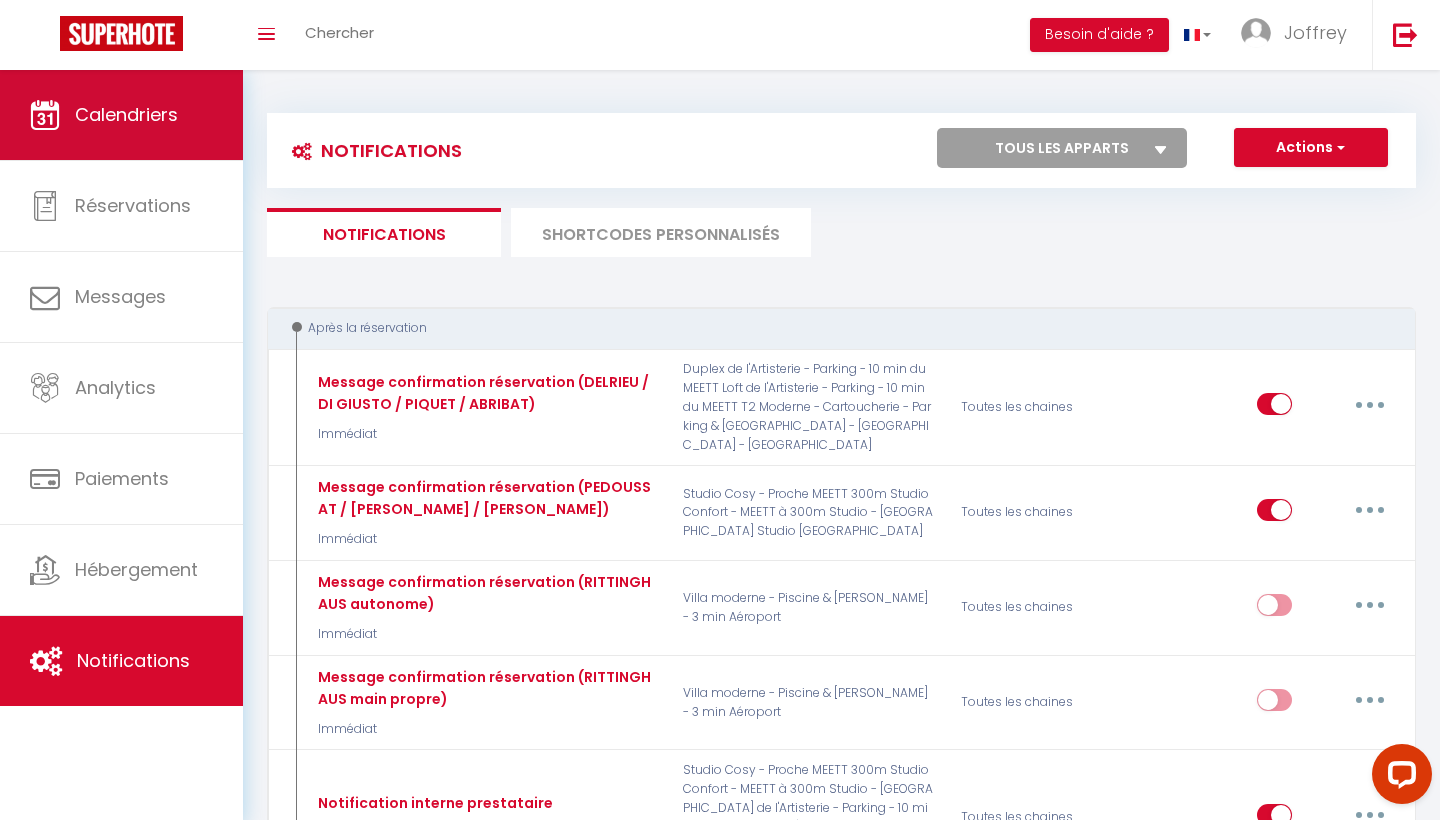 click on "Calendriers" at bounding box center (126, 114) 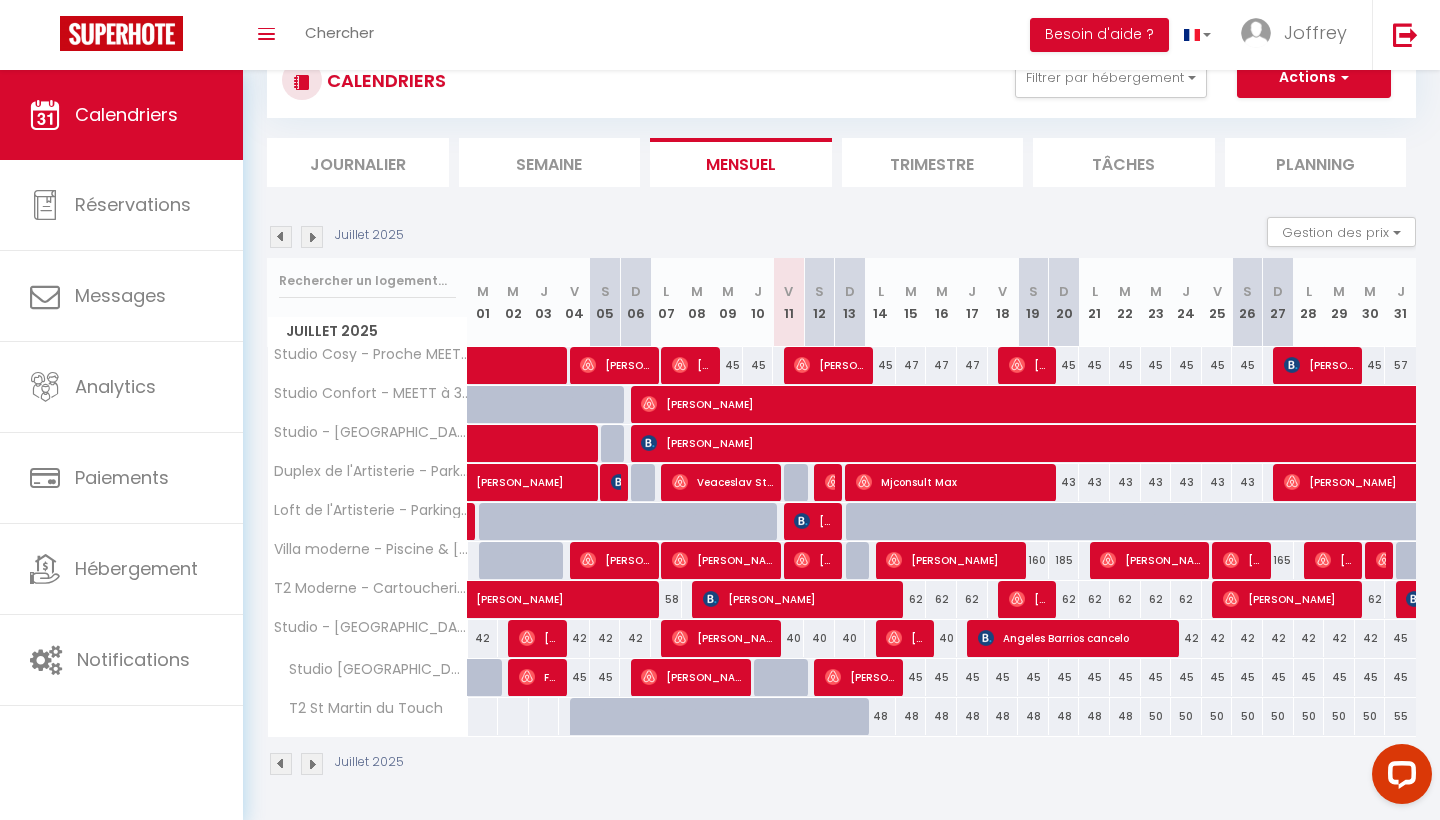 scroll, scrollTop: 70, scrollLeft: 0, axis: vertical 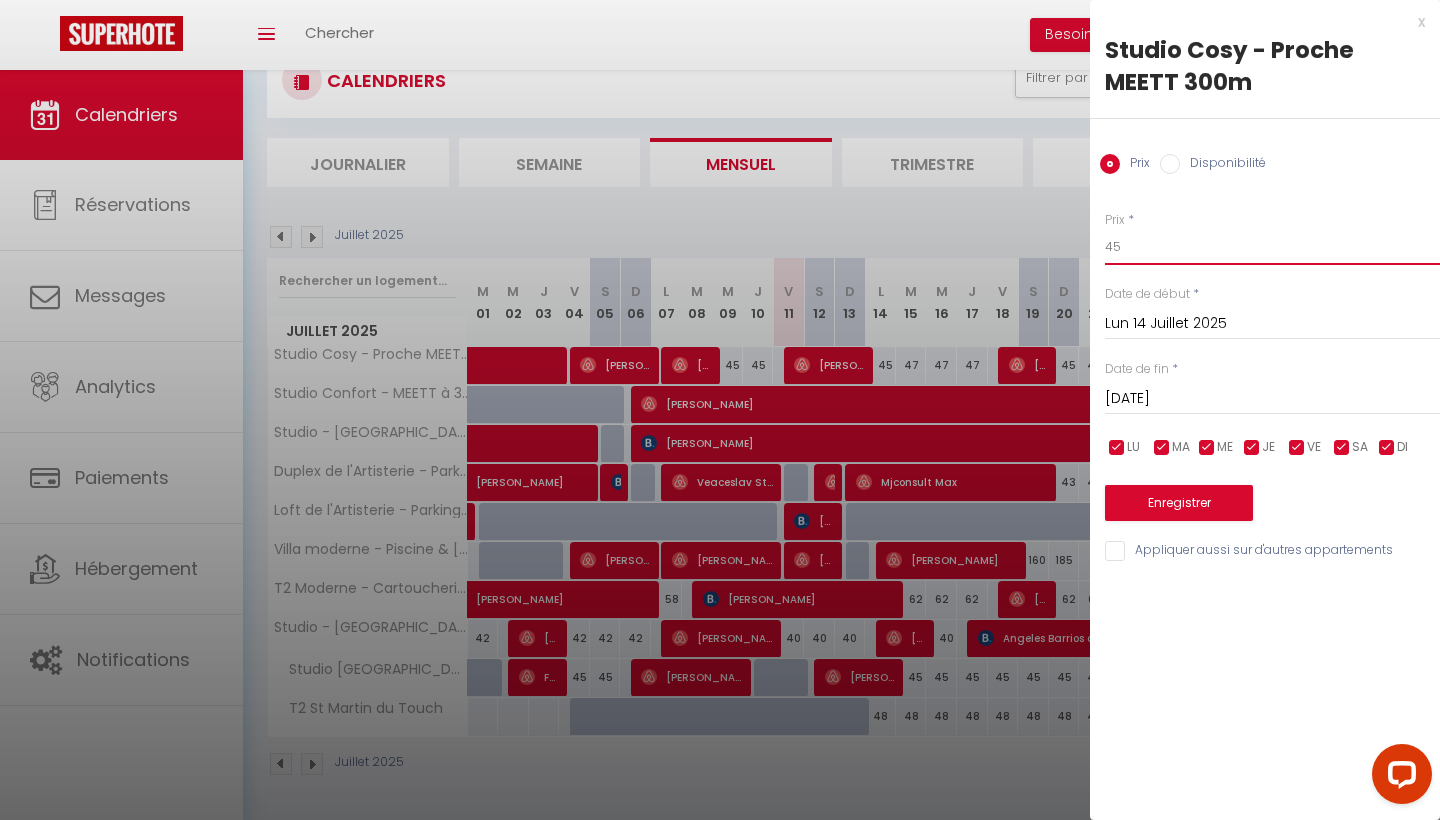 click on "45" at bounding box center (1272, 247) 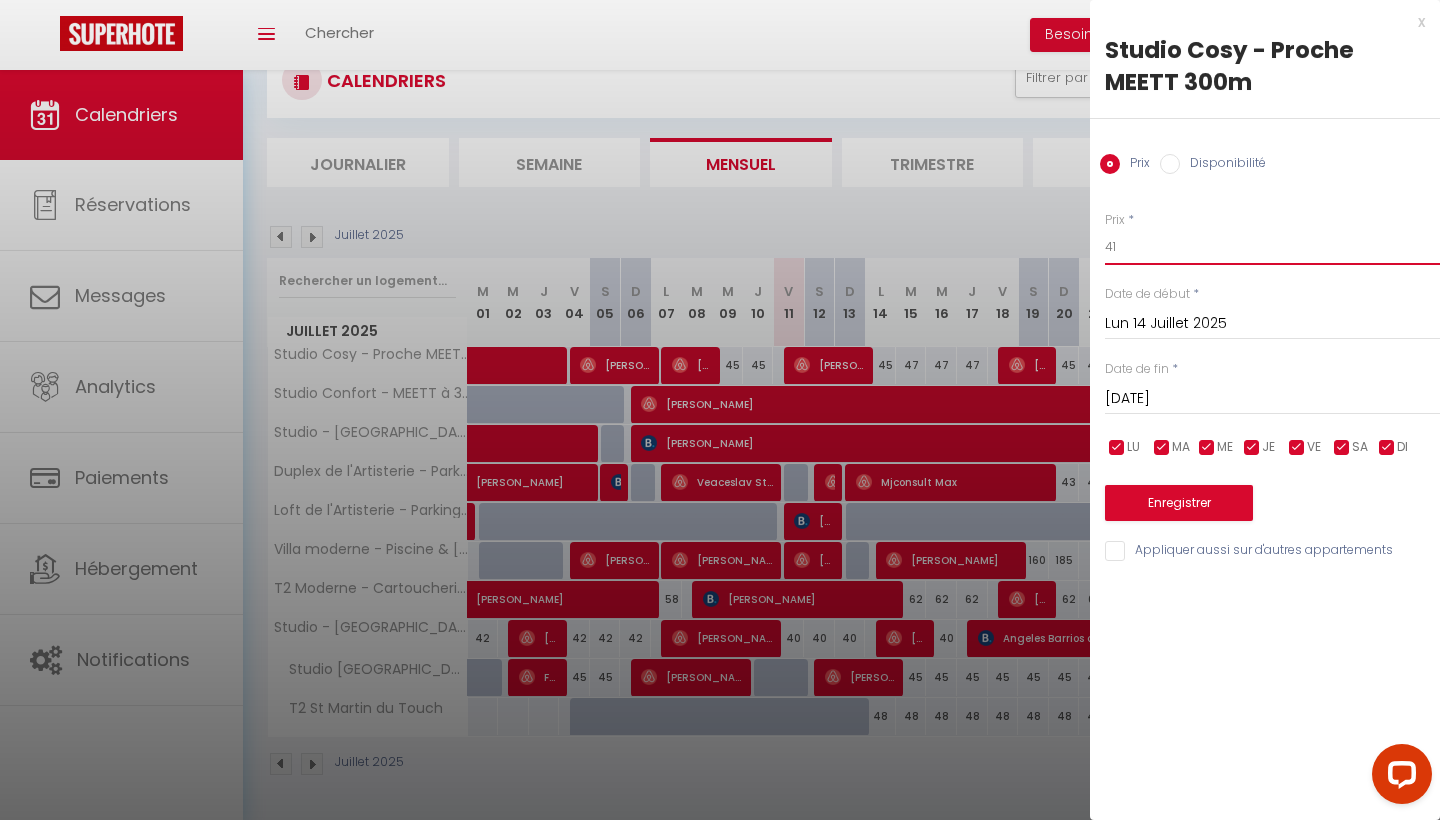 type on "41" 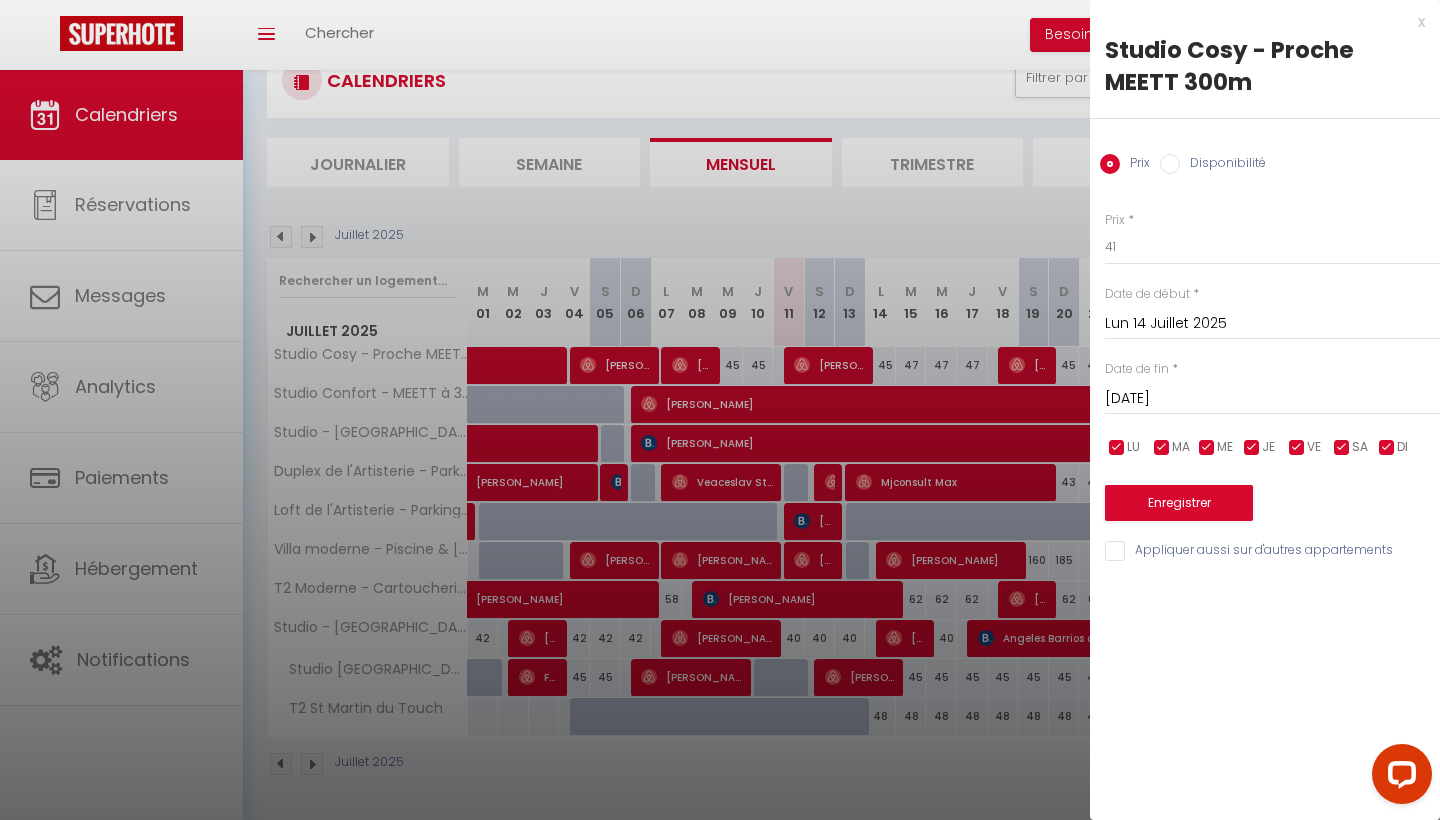 click on "[DATE]" at bounding box center [1272, 399] 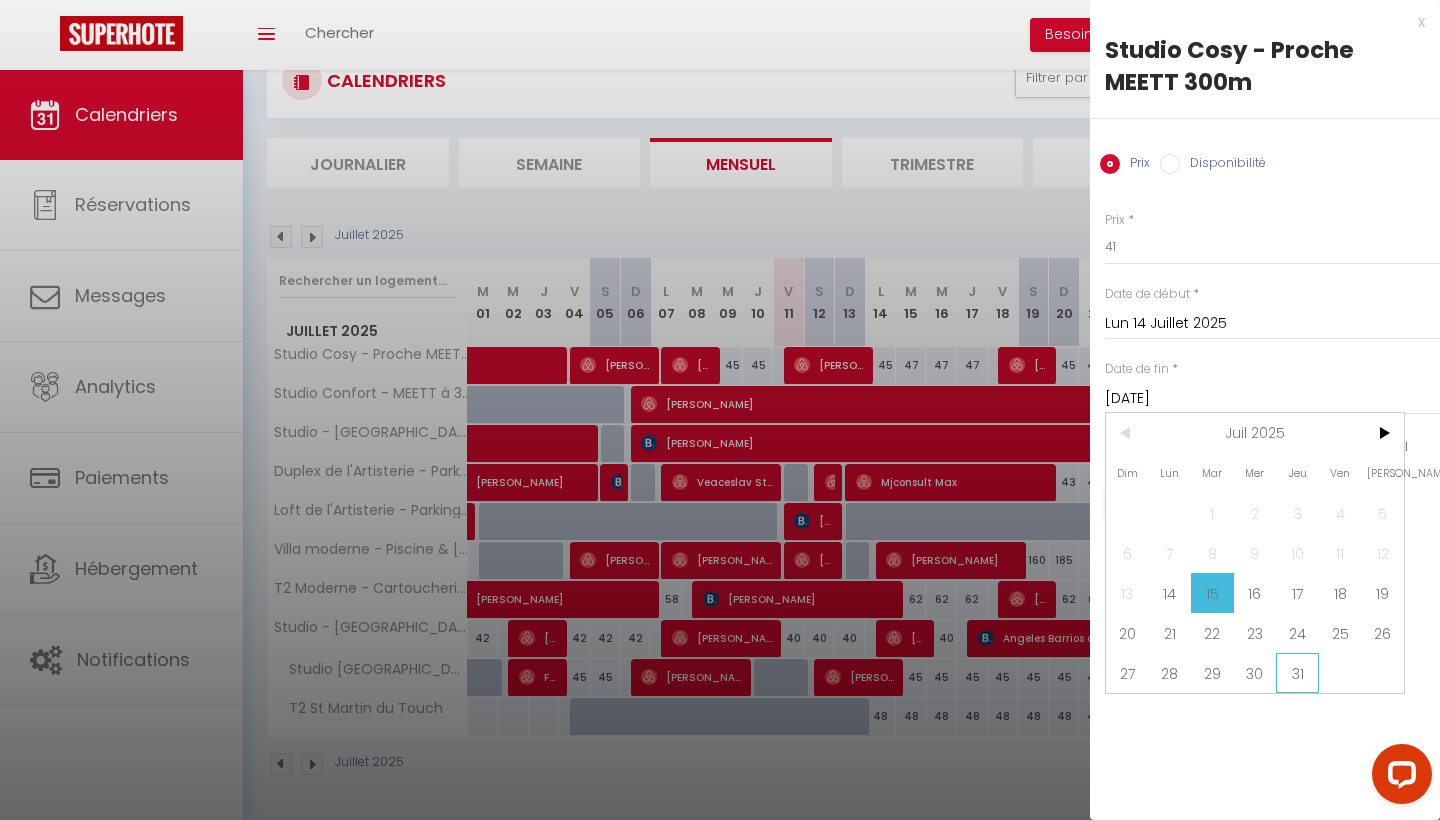 click on "31" at bounding box center (1297, 673) 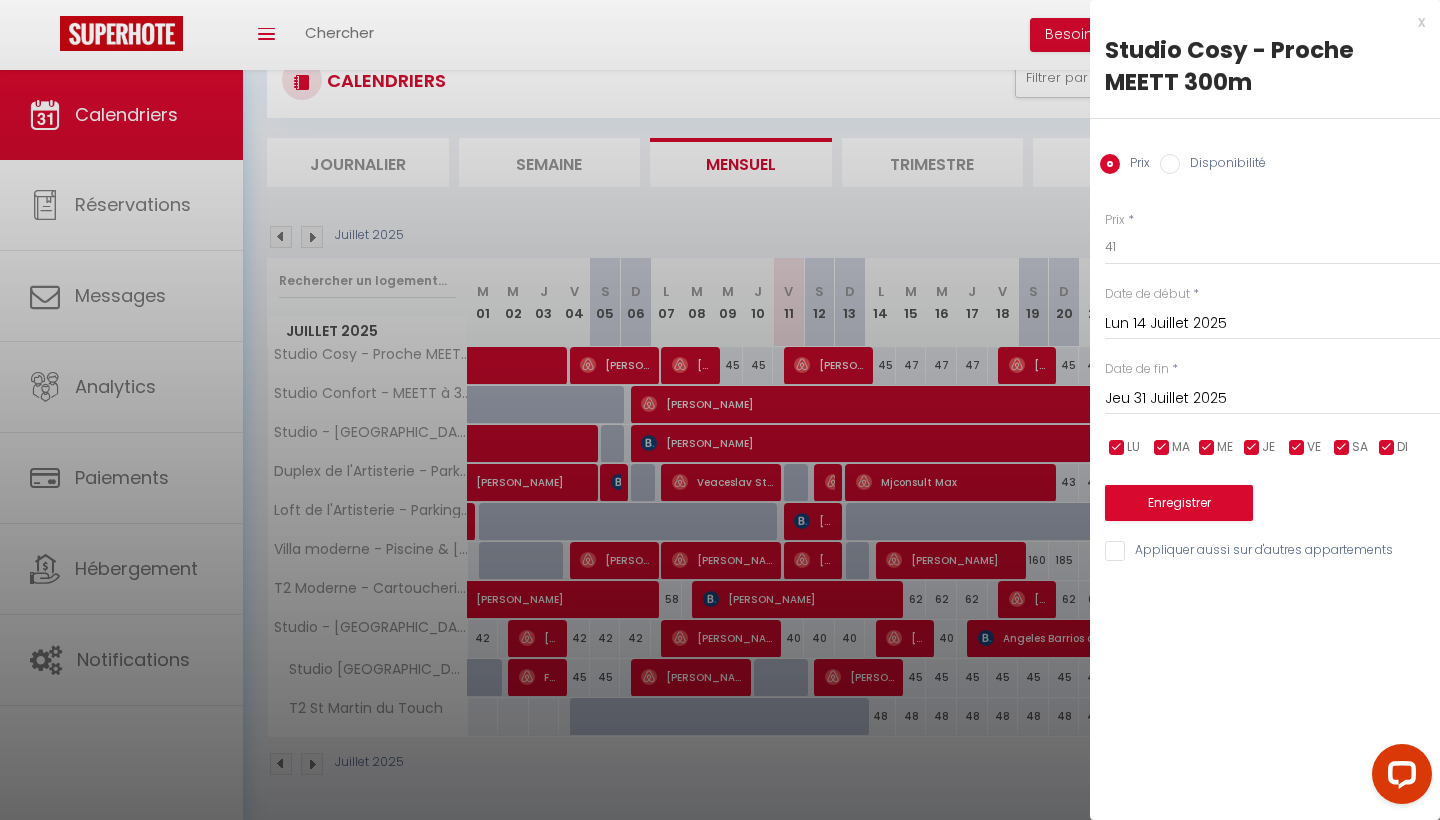 click on "Enregistrer" at bounding box center (1179, 503) 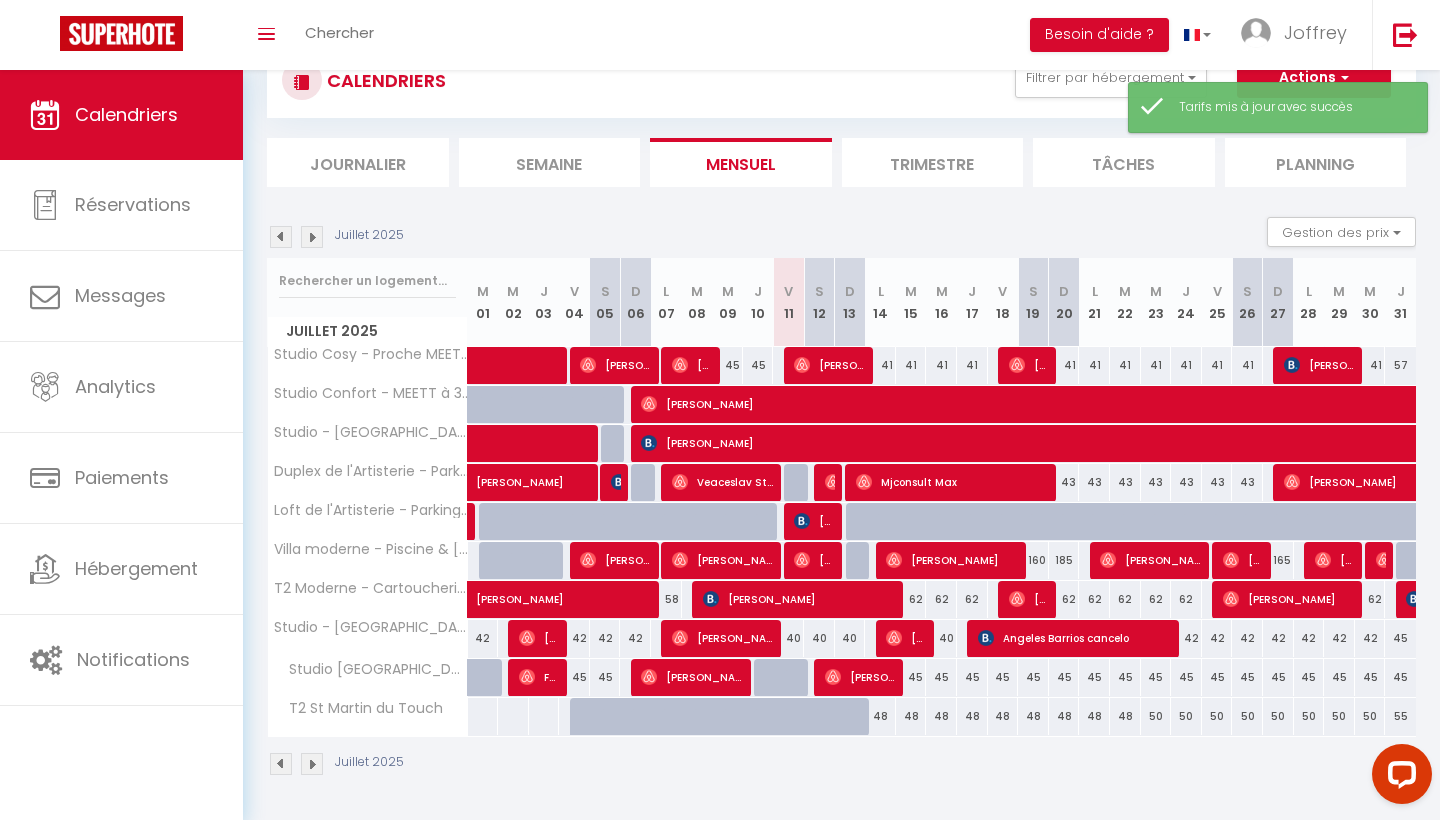 click on "57" at bounding box center [1400, 365] 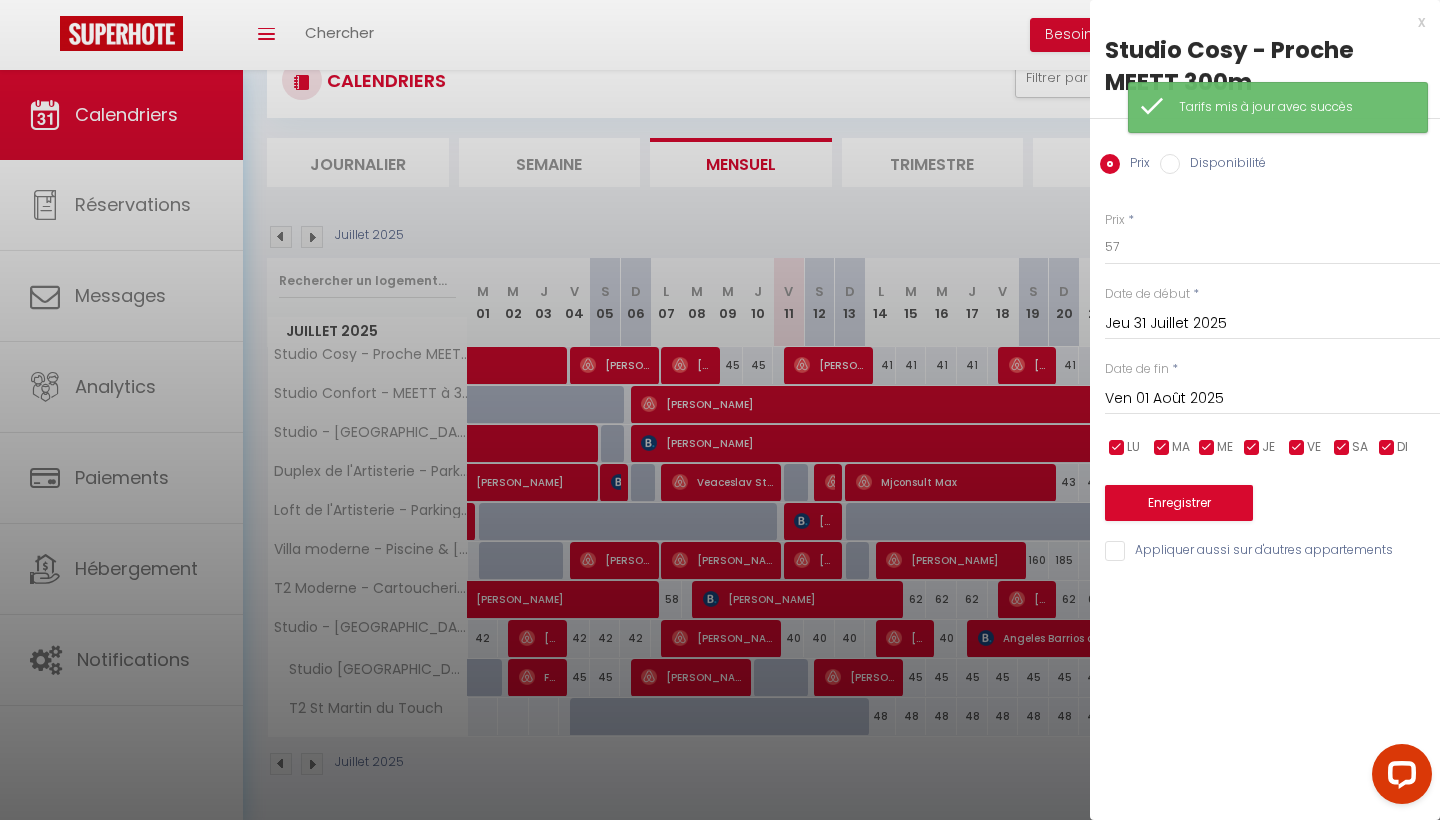 click on "Prix
*   57
Statut
*
Disponible
Indisponible
Date de début
*     [DATE]         <   [DATE]   >   Dim Lun Mar Mer Jeu Ven Sam   1 2 3 4 5 6 7 8 9 10 11 12 13 14 15 16 17 18 19 20 21 22 23 24 25 26 27 28 29 30 31     <   2025   >   [PERSON_NAME] Mars Avril Mai Juin Juillet Août Septembre Octobre Novembre Décembre     <   [DATE] - [DATE]   >   2020 2021 2022 2023 2024 2025 2026 2027 2028 2029
Date de fin
*     [DATE]         <   [DATE]   >   Dim Lun Mar Mer Jeu Ven Sam   1 2 3 4 5 6 7 8 9 10 11 12 13 14 15 16 17 18 19 20 21 22 23 24 25 26 27 28 29 30 31     <   2025   >   [PERSON_NAME] Mars Avril Mai Juin Juillet Août Septembre Octobre Novembre Décembre     <   [DATE] - [DATE]   >   2020 2021" at bounding box center (1265, 375) 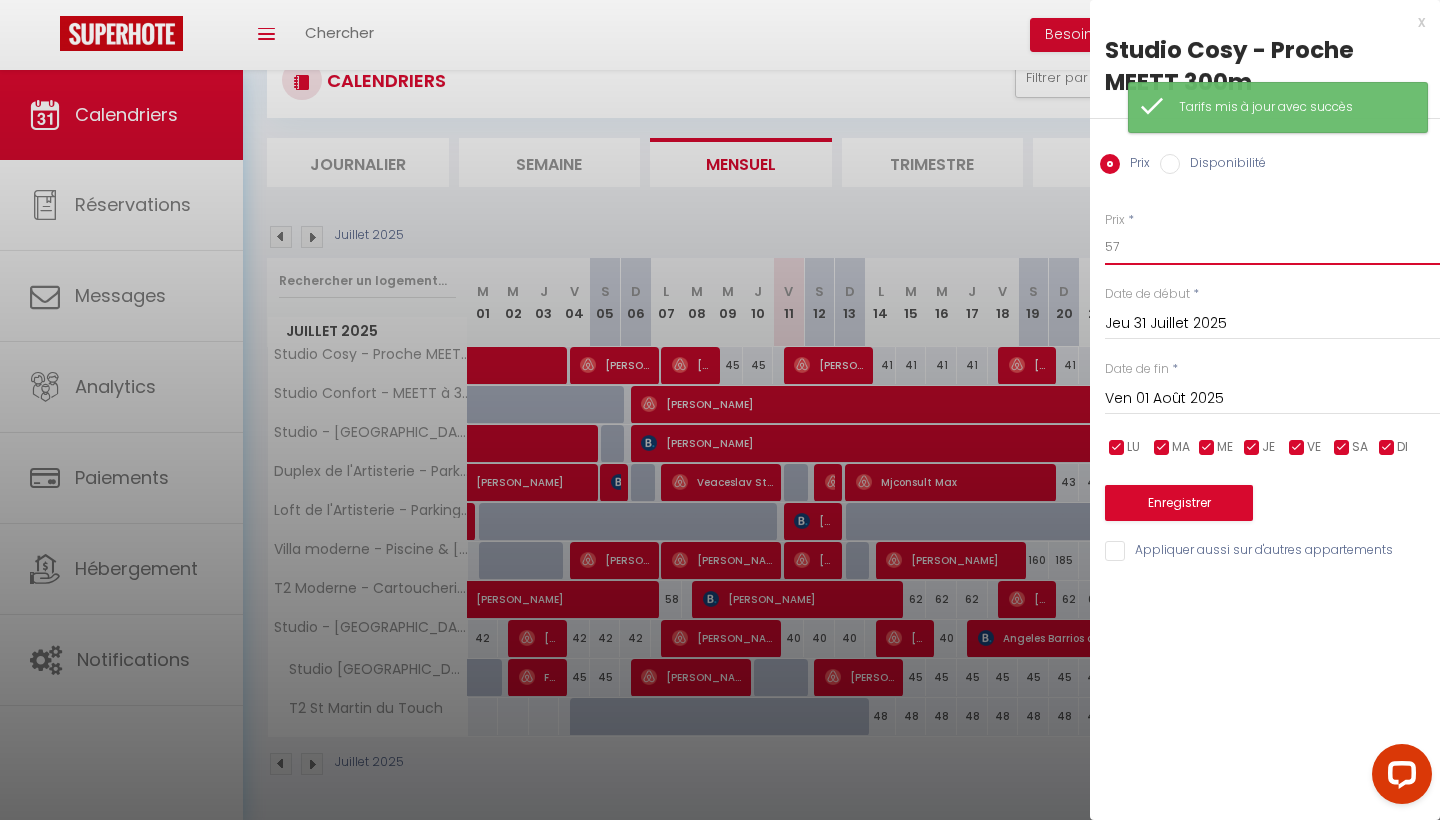 click on "57" at bounding box center [1272, 247] 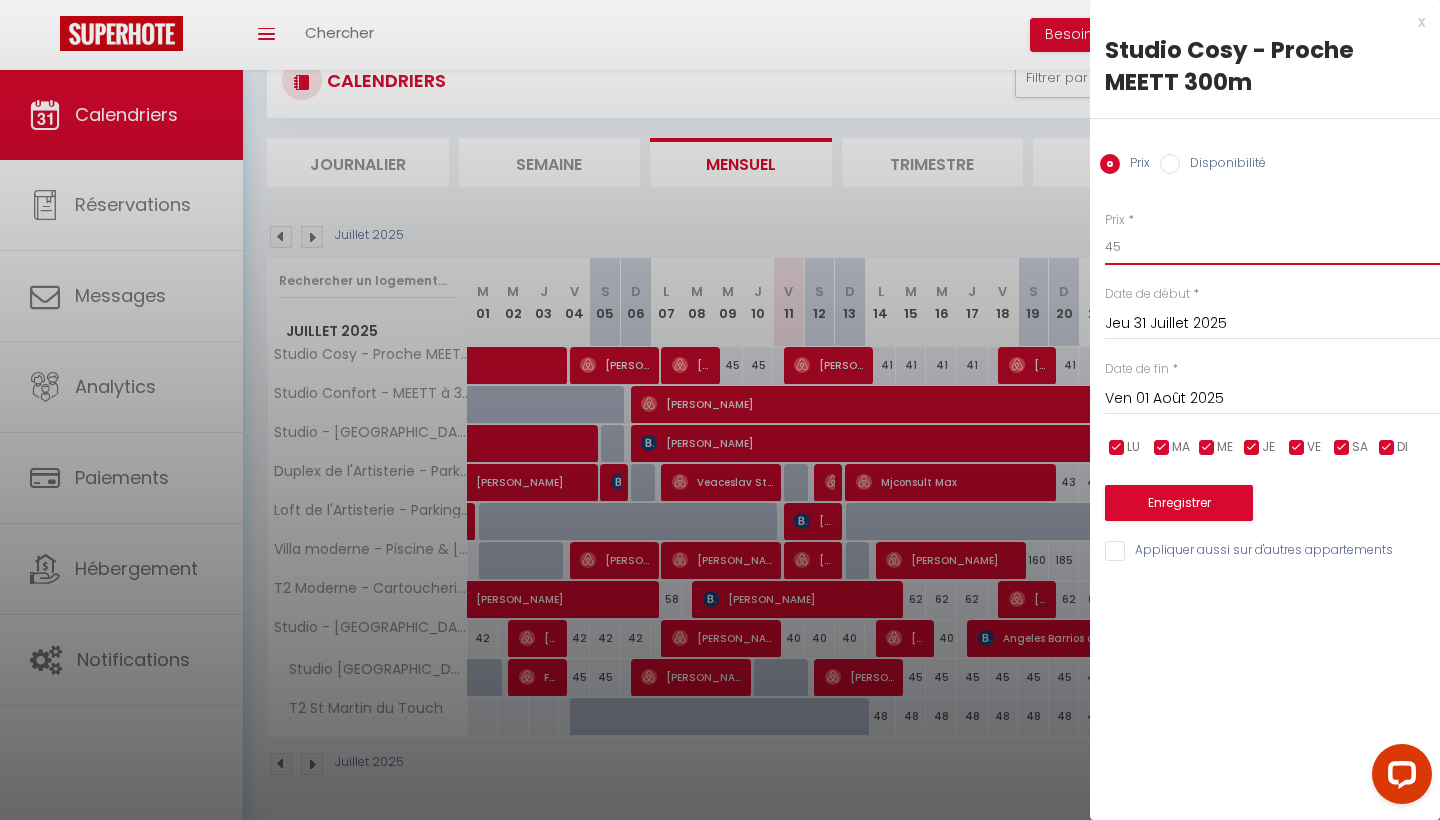 type on "45" 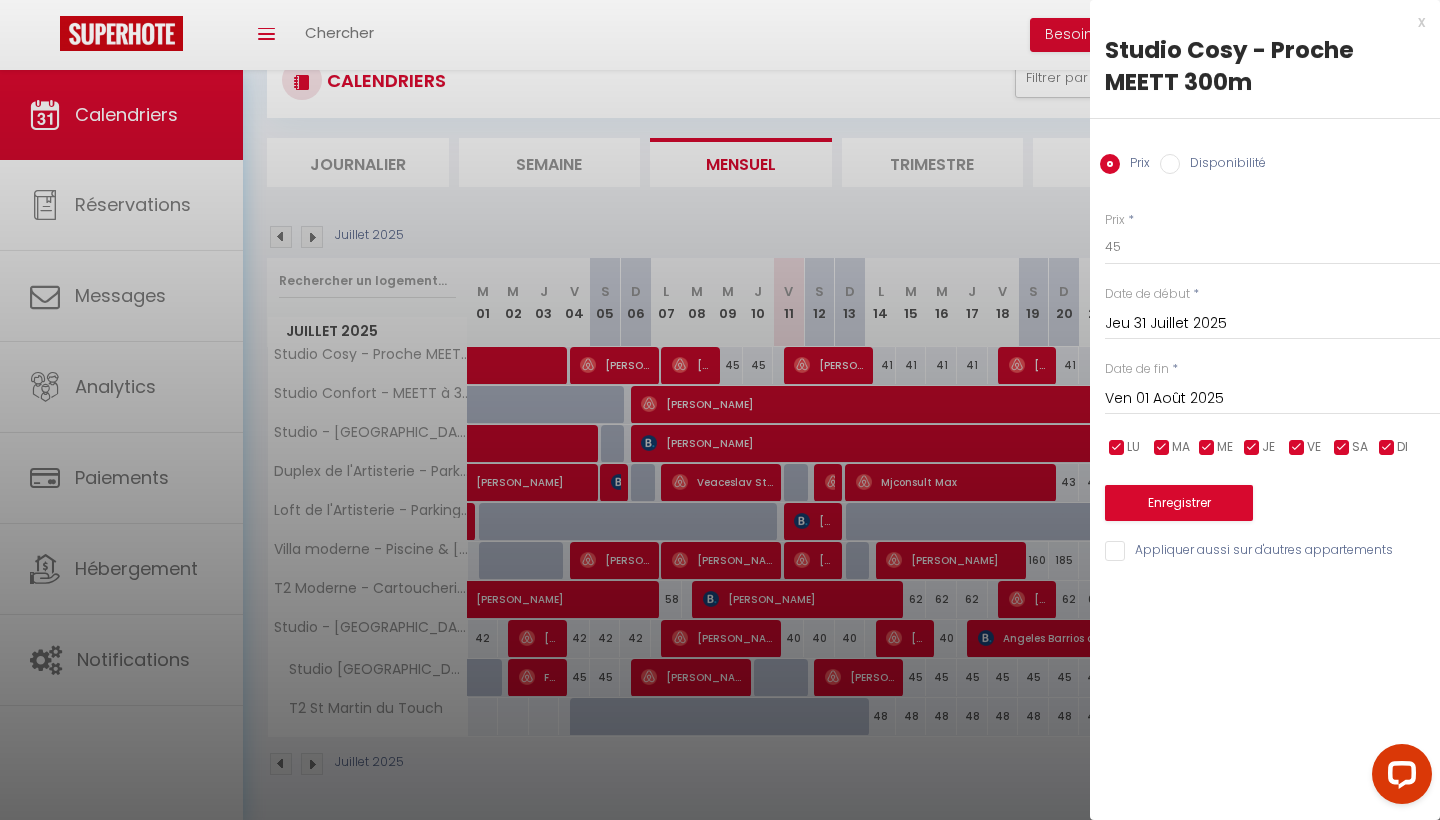 click on "Enregistrer" at bounding box center [1179, 503] 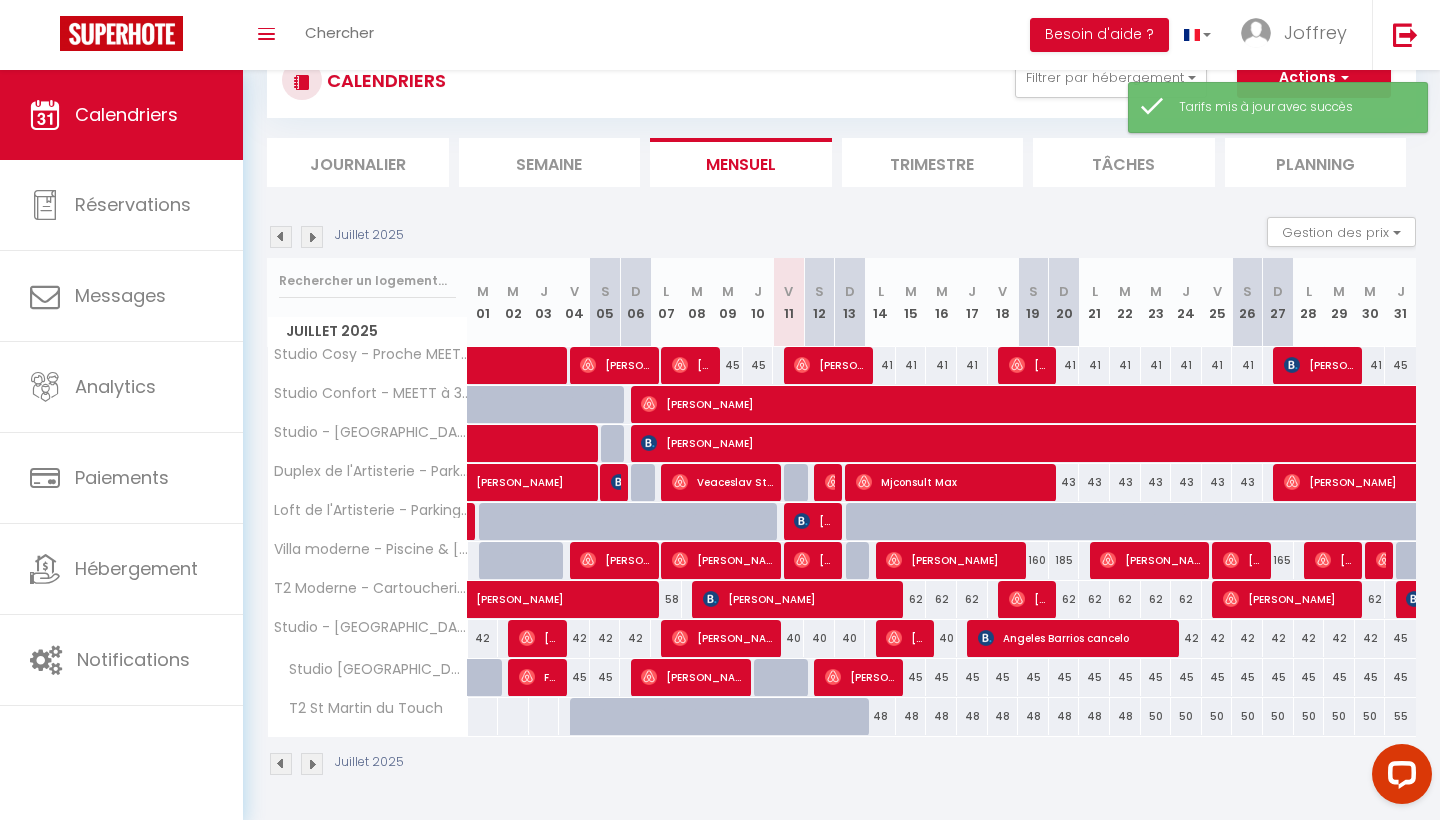 click on "Trimestre" at bounding box center [933, 162] 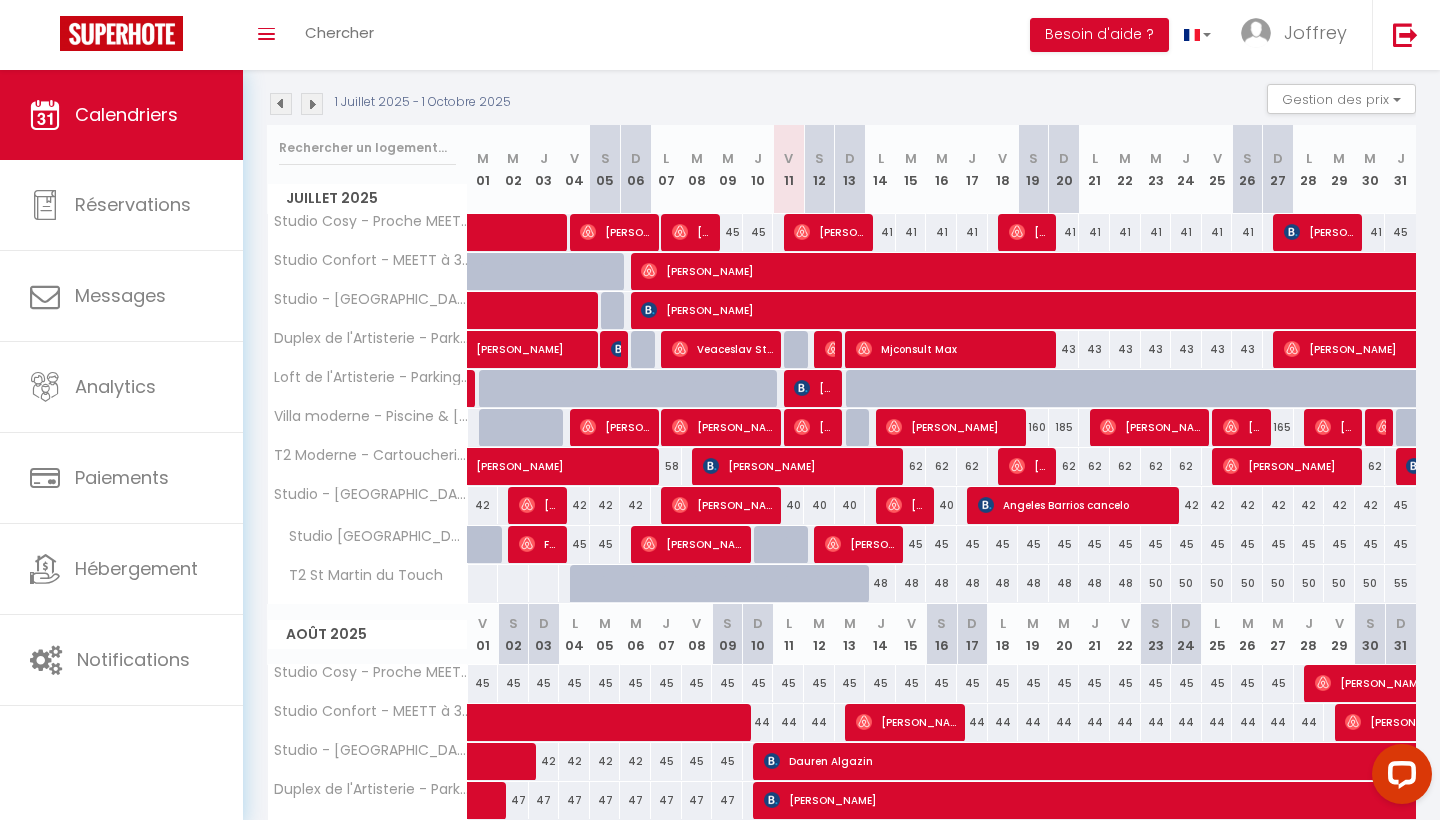 scroll, scrollTop: 202, scrollLeft: 0, axis: vertical 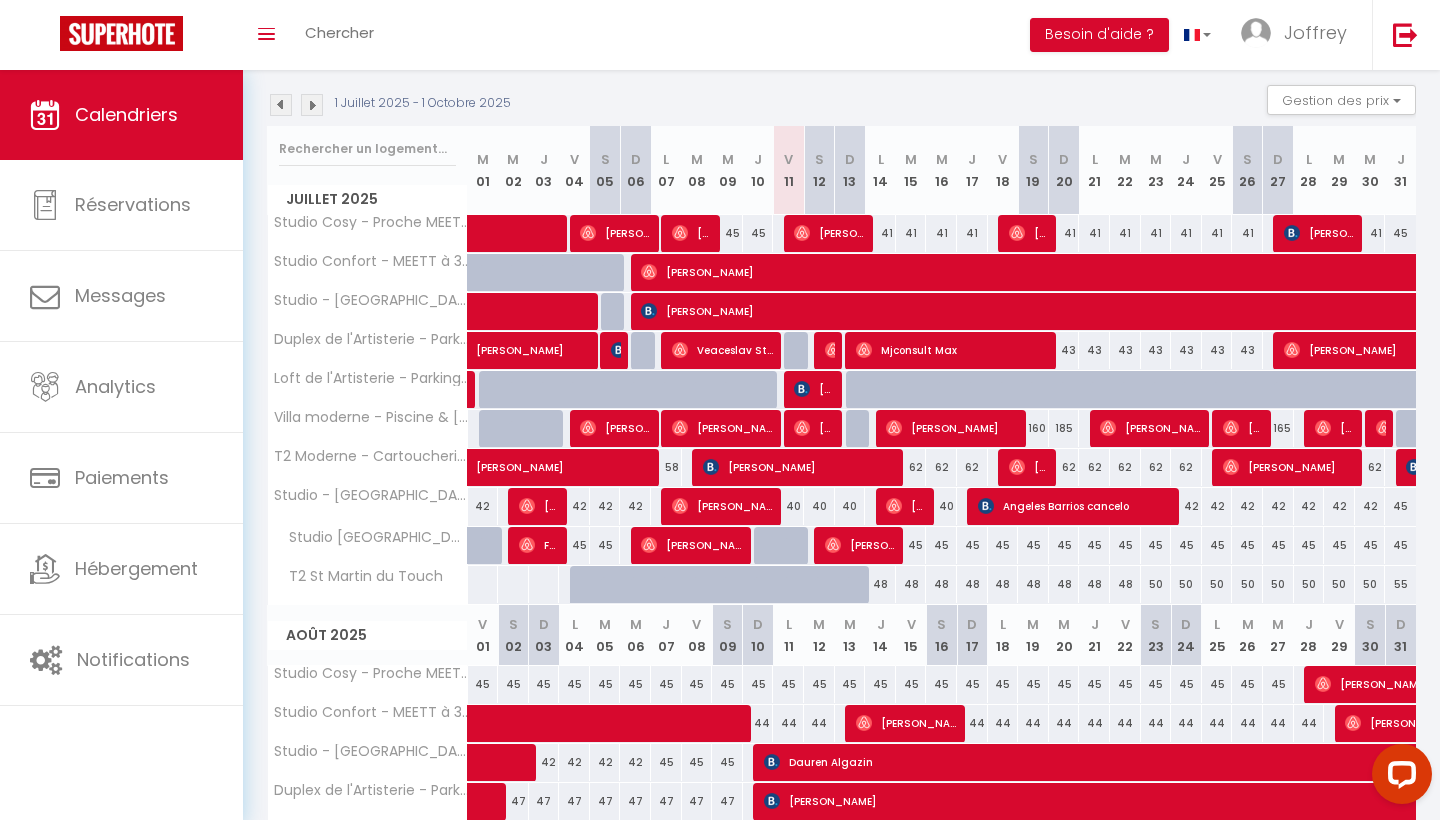 click on "48" at bounding box center [880, 584] 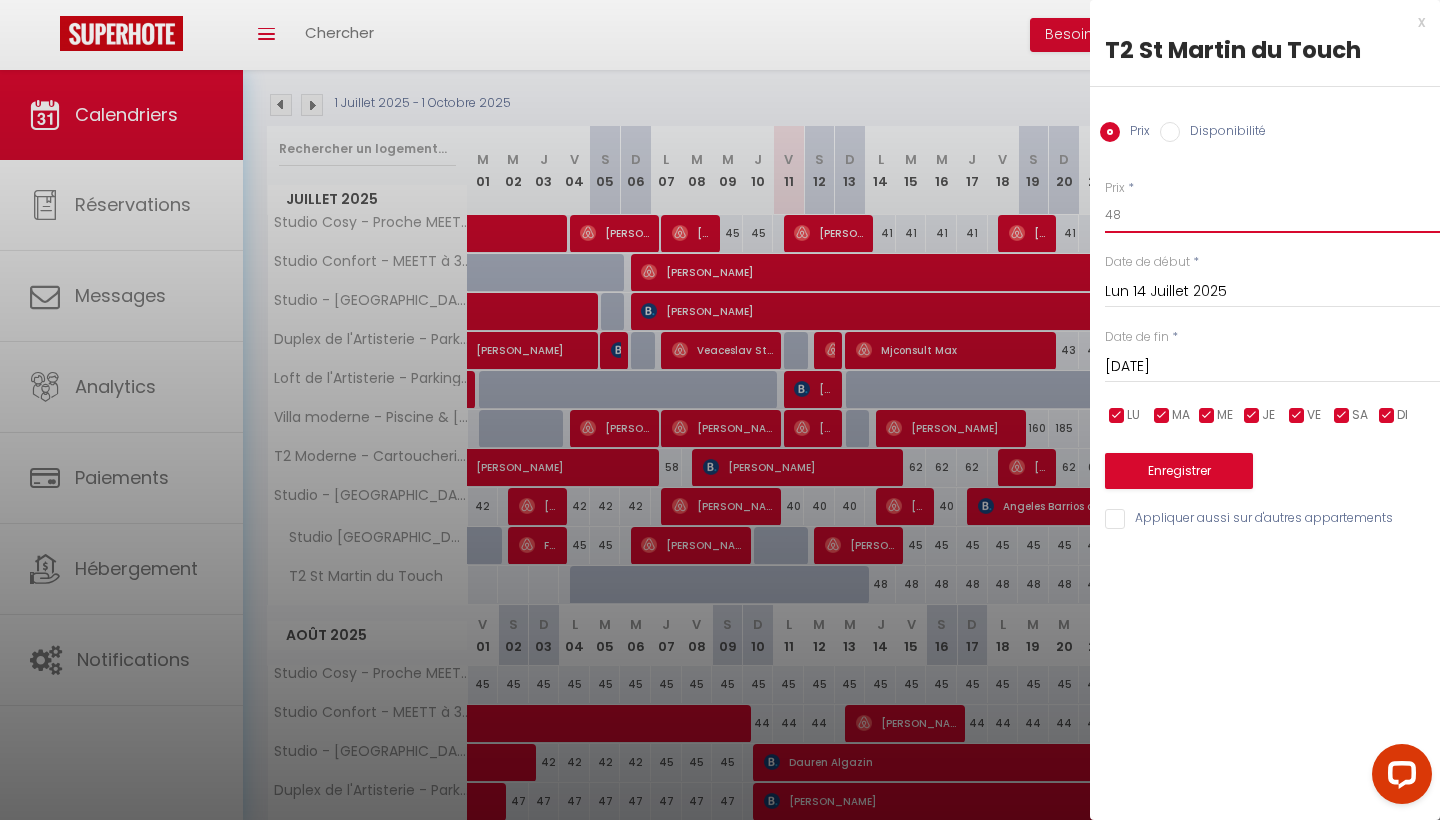 click on "48" at bounding box center (1272, 215) 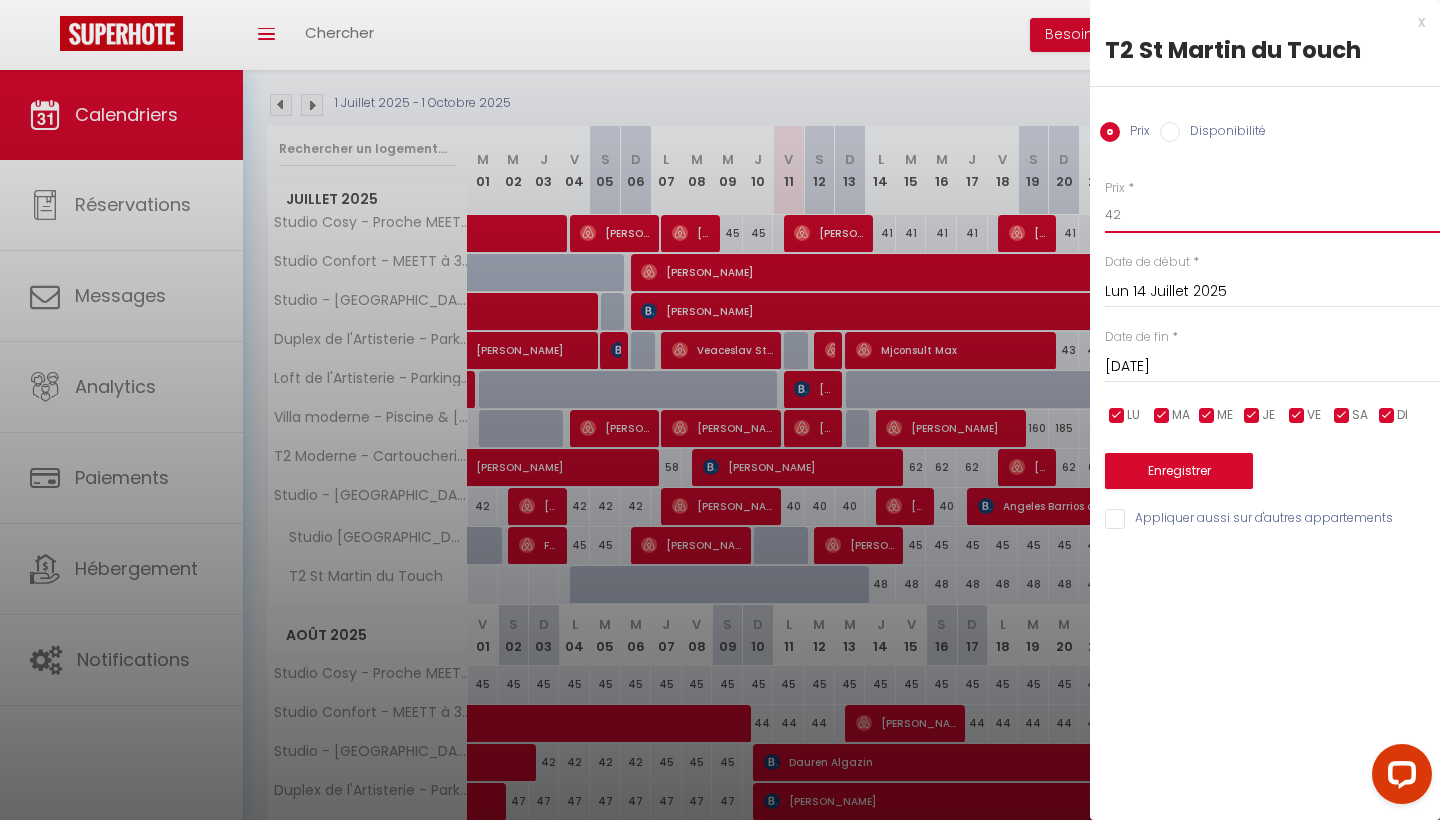type on "42" 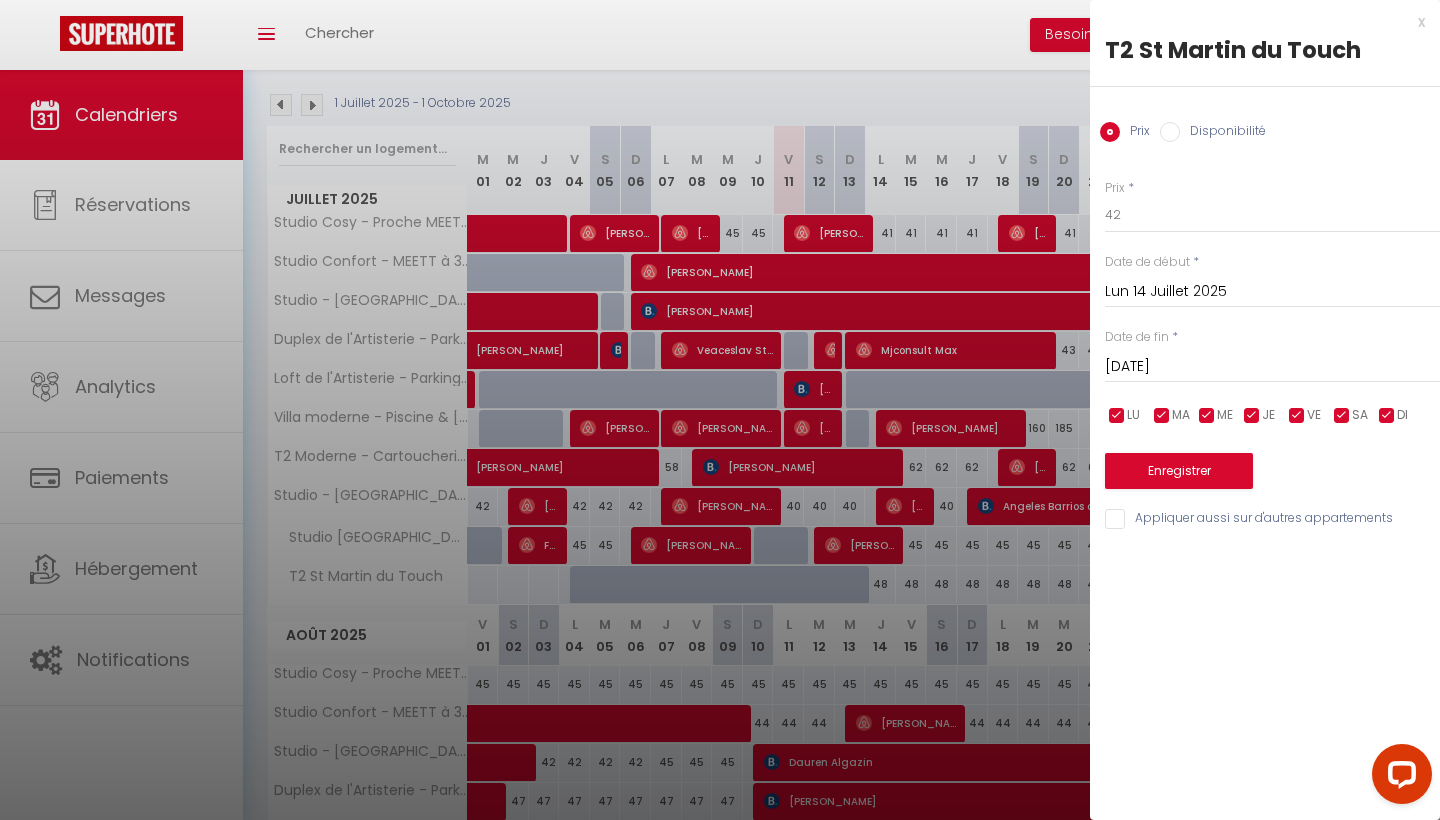 click on "[DATE]" at bounding box center (1272, 367) 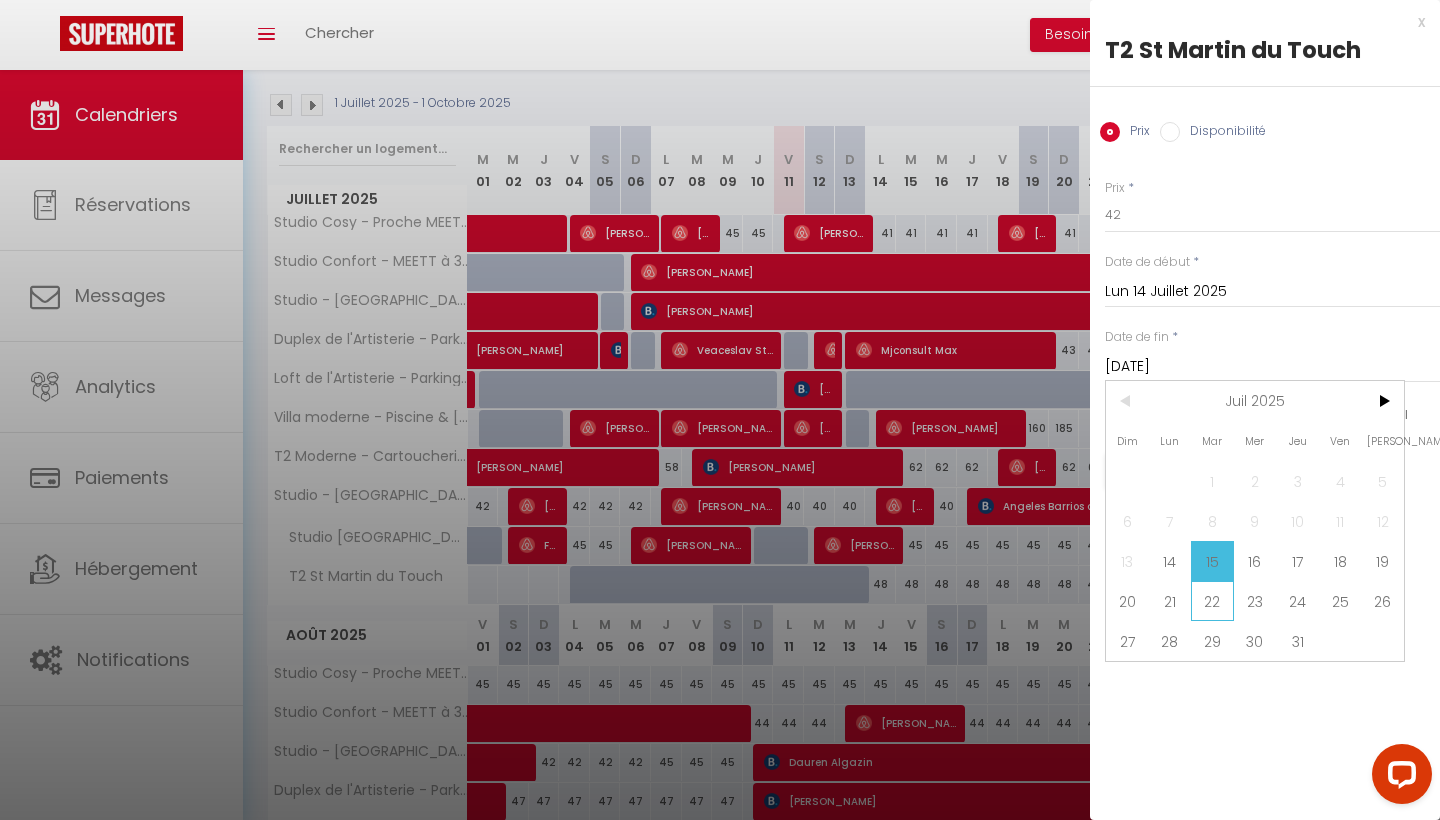 click on "22" at bounding box center [1212, 601] 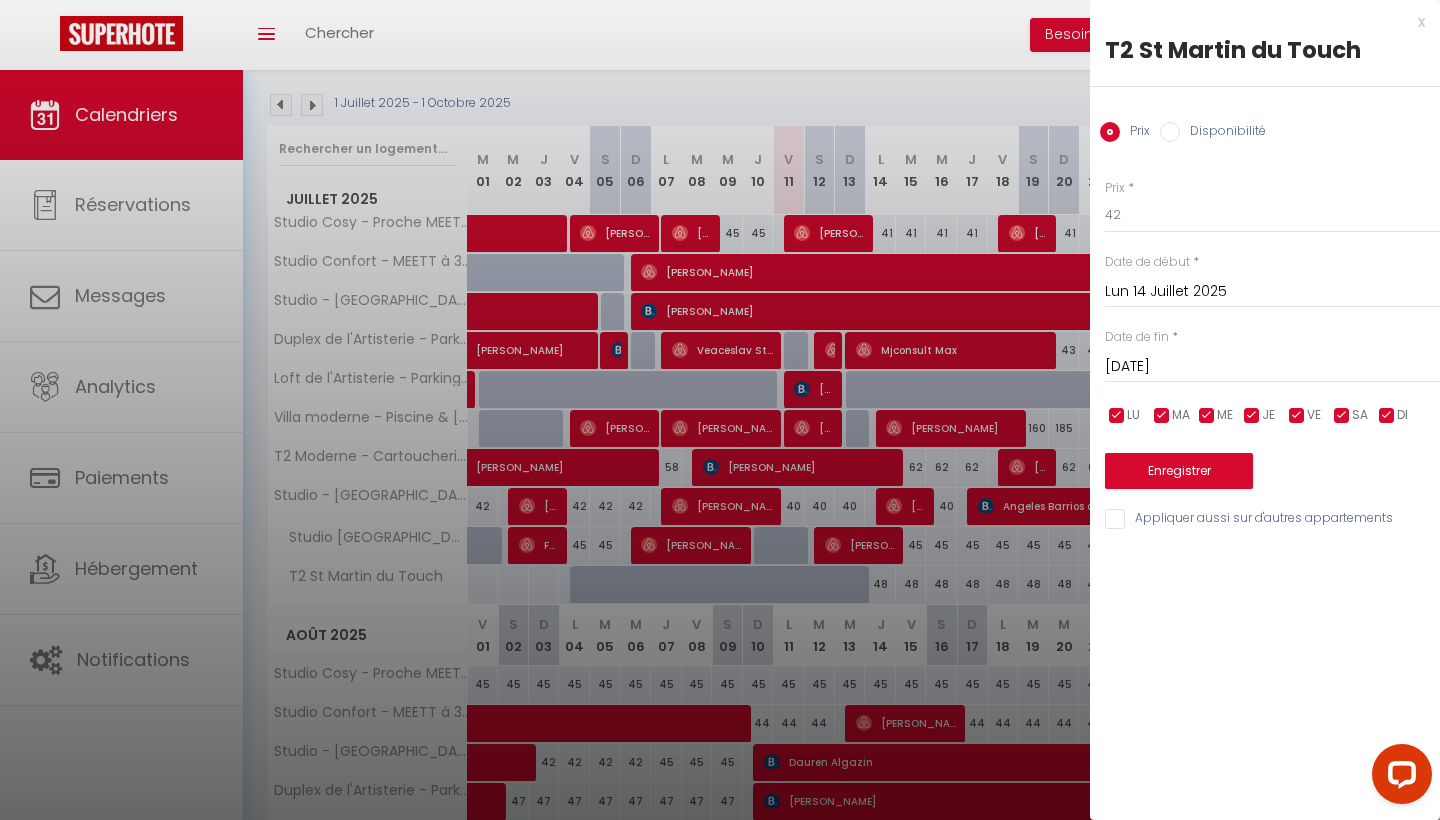 click on "Enregistrer" at bounding box center [1179, 471] 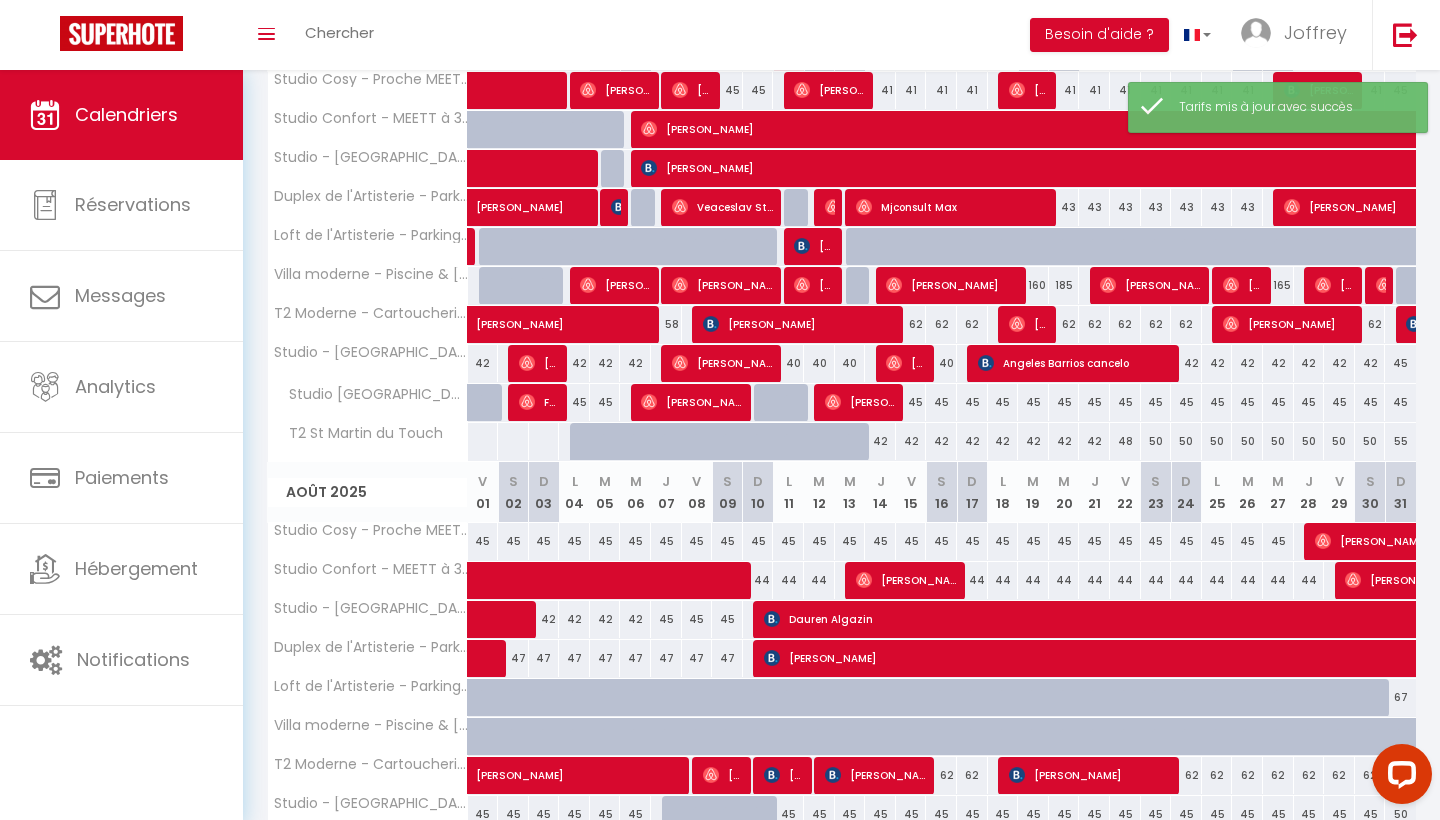 scroll, scrollTop: 216, scrollLeft: 0, axis: vertical 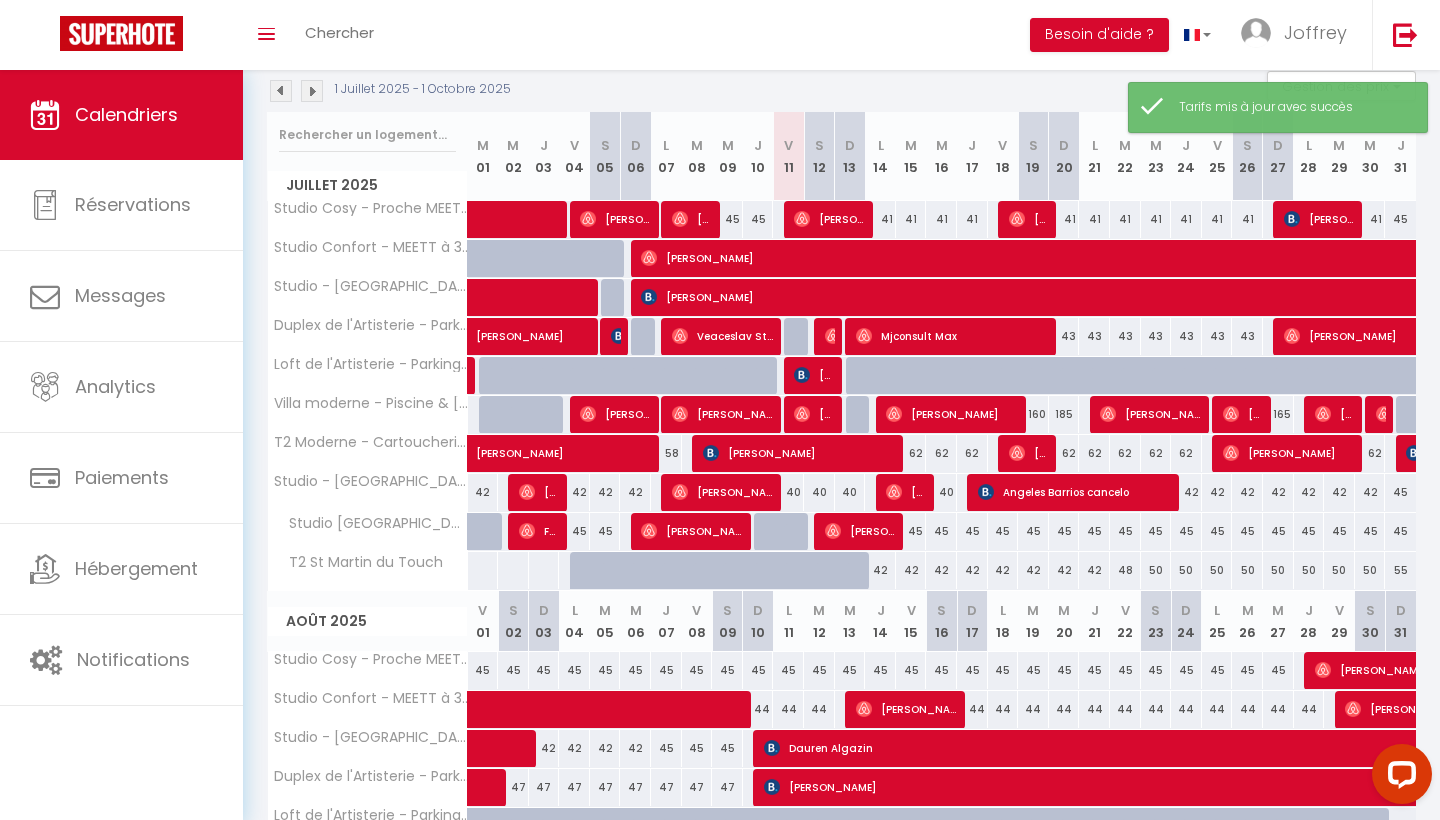 click on "50" at bounding box center [1156, 570] 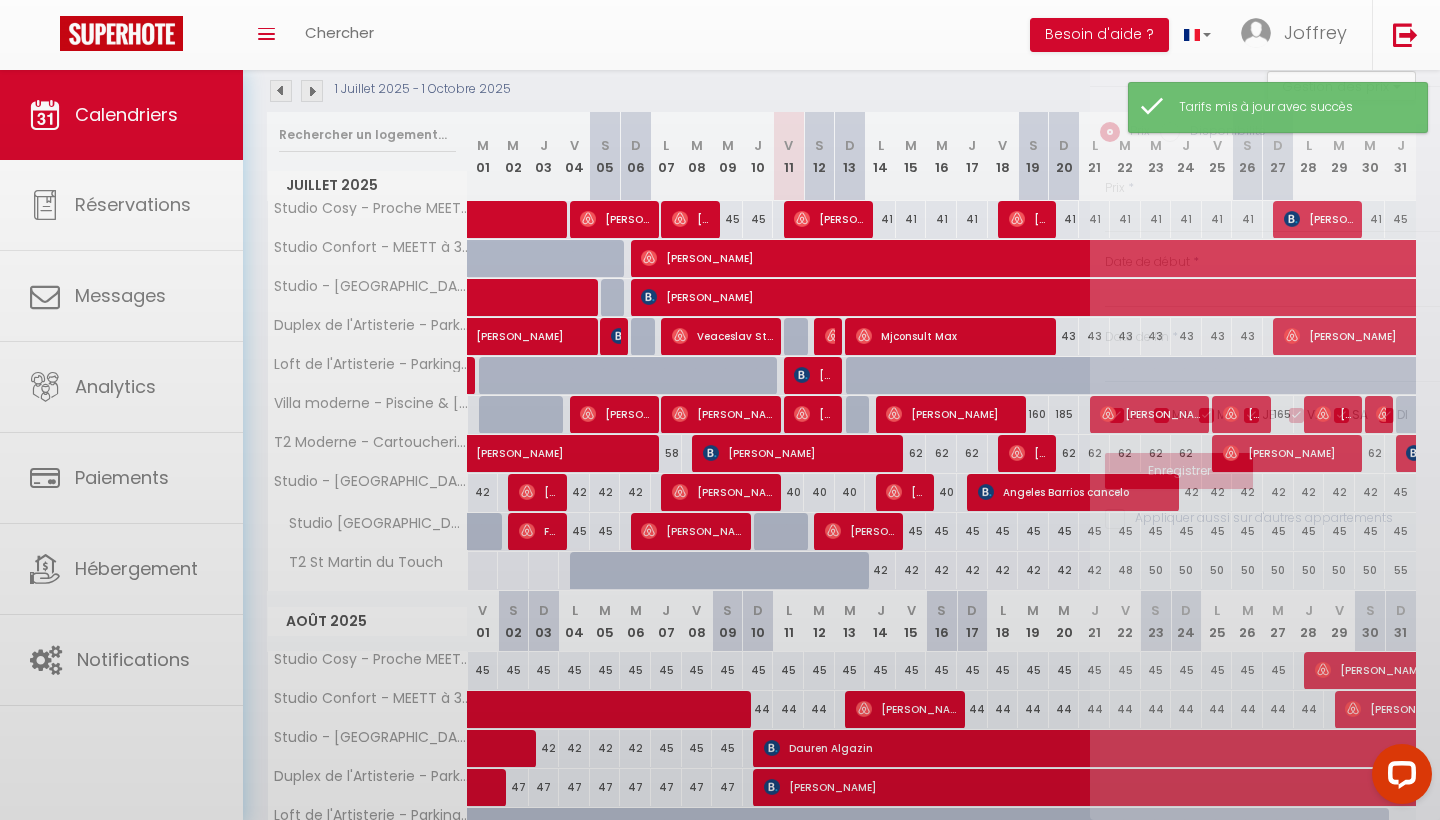 type on "50" 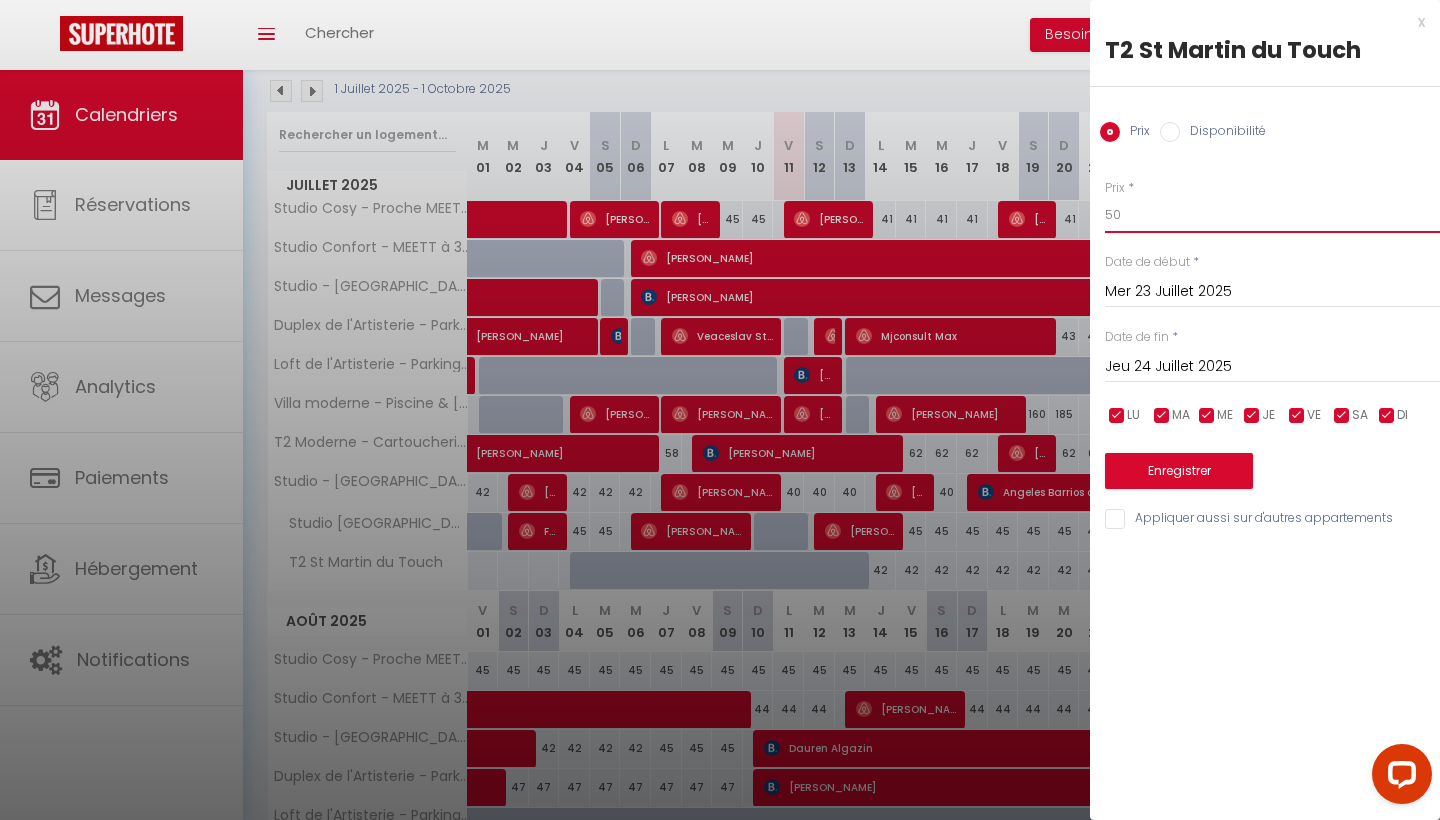 click on "50" at bounding box center (1272, 215) 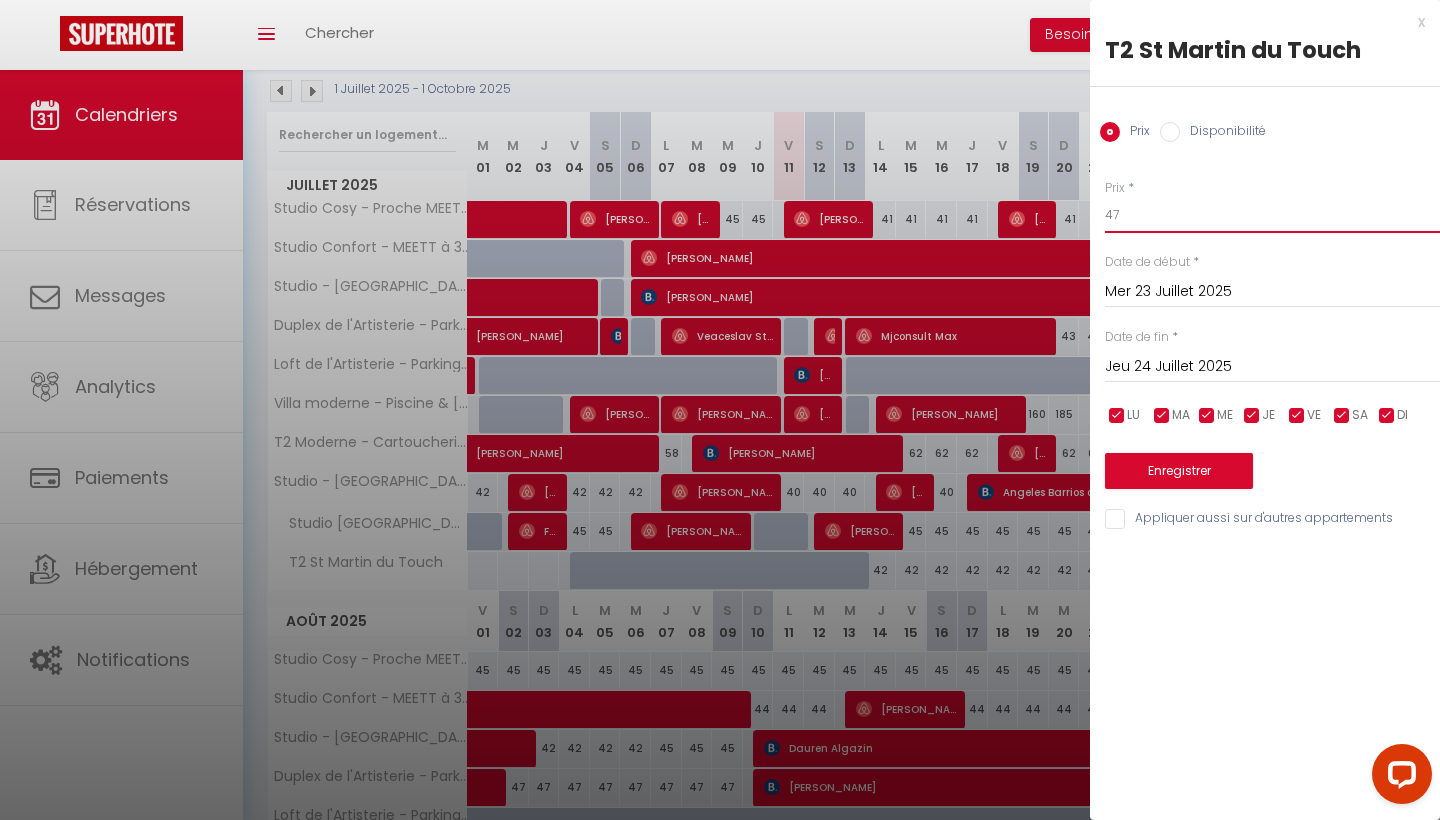 type on "47" 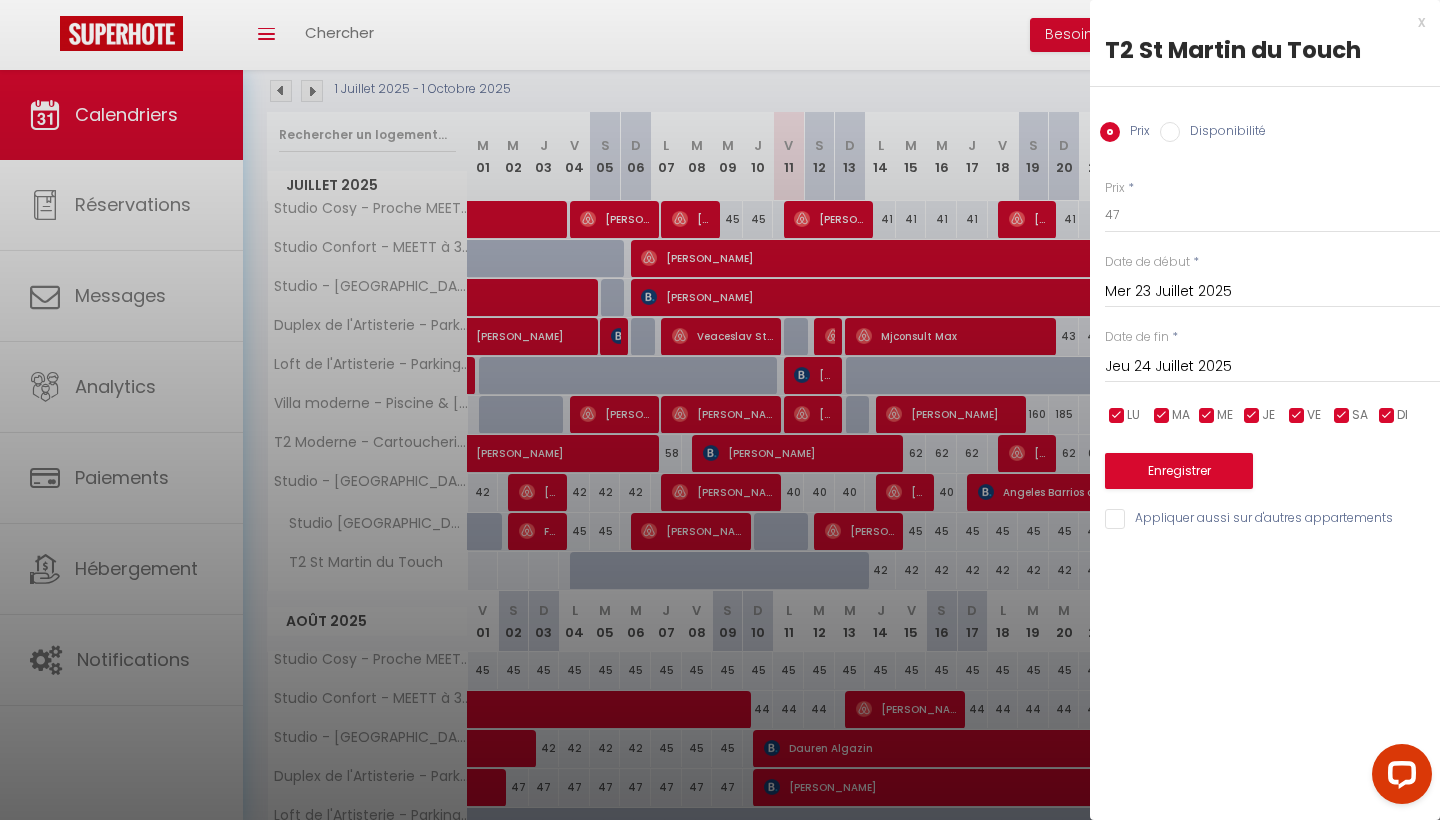 click on "Jeu 24 Juillet 2025" at bounding box center (1272, 367) 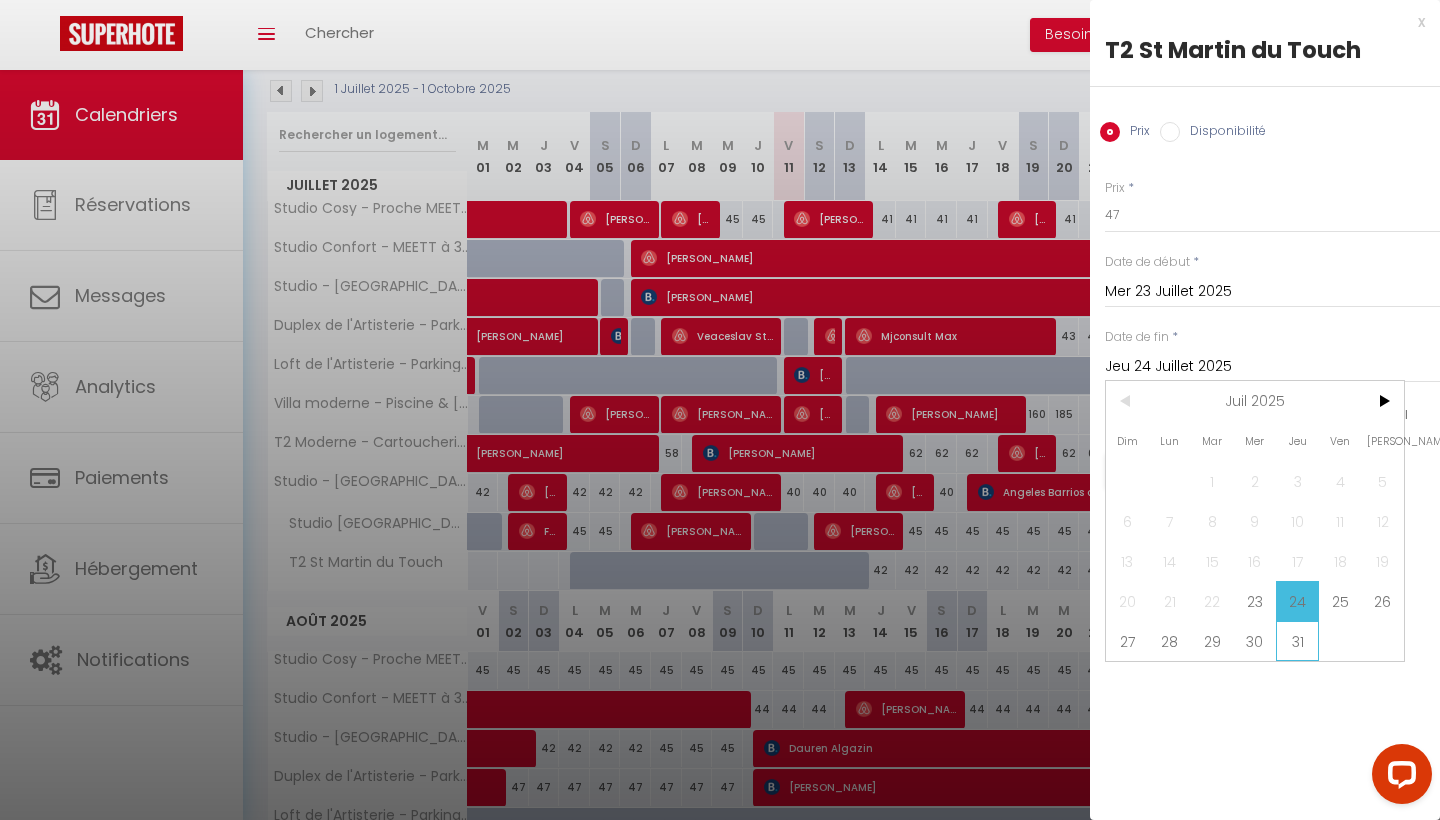 click on "31" at bounding box center [1297, 641] 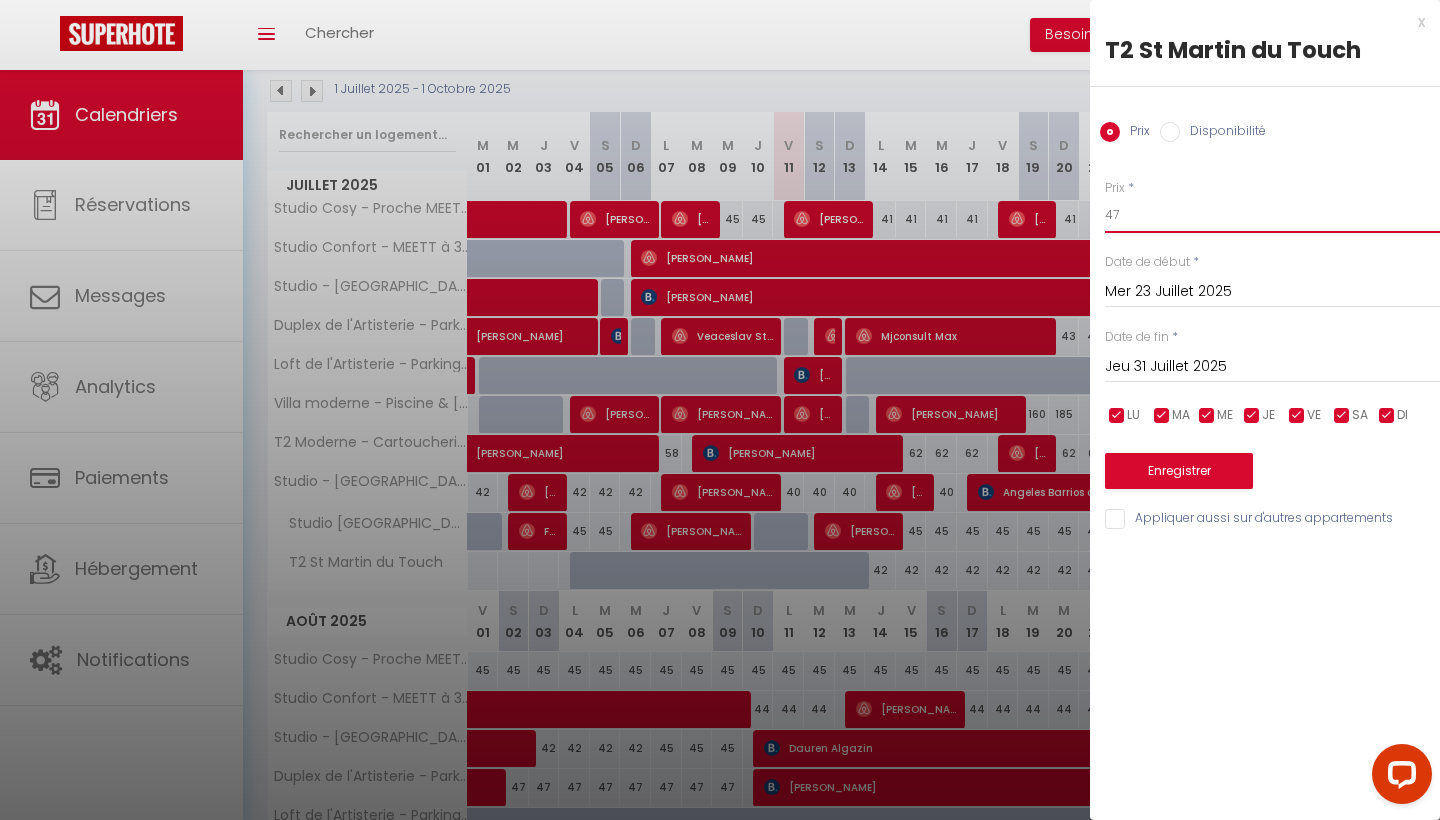 click on "47" at bounding box center (1272, 215) 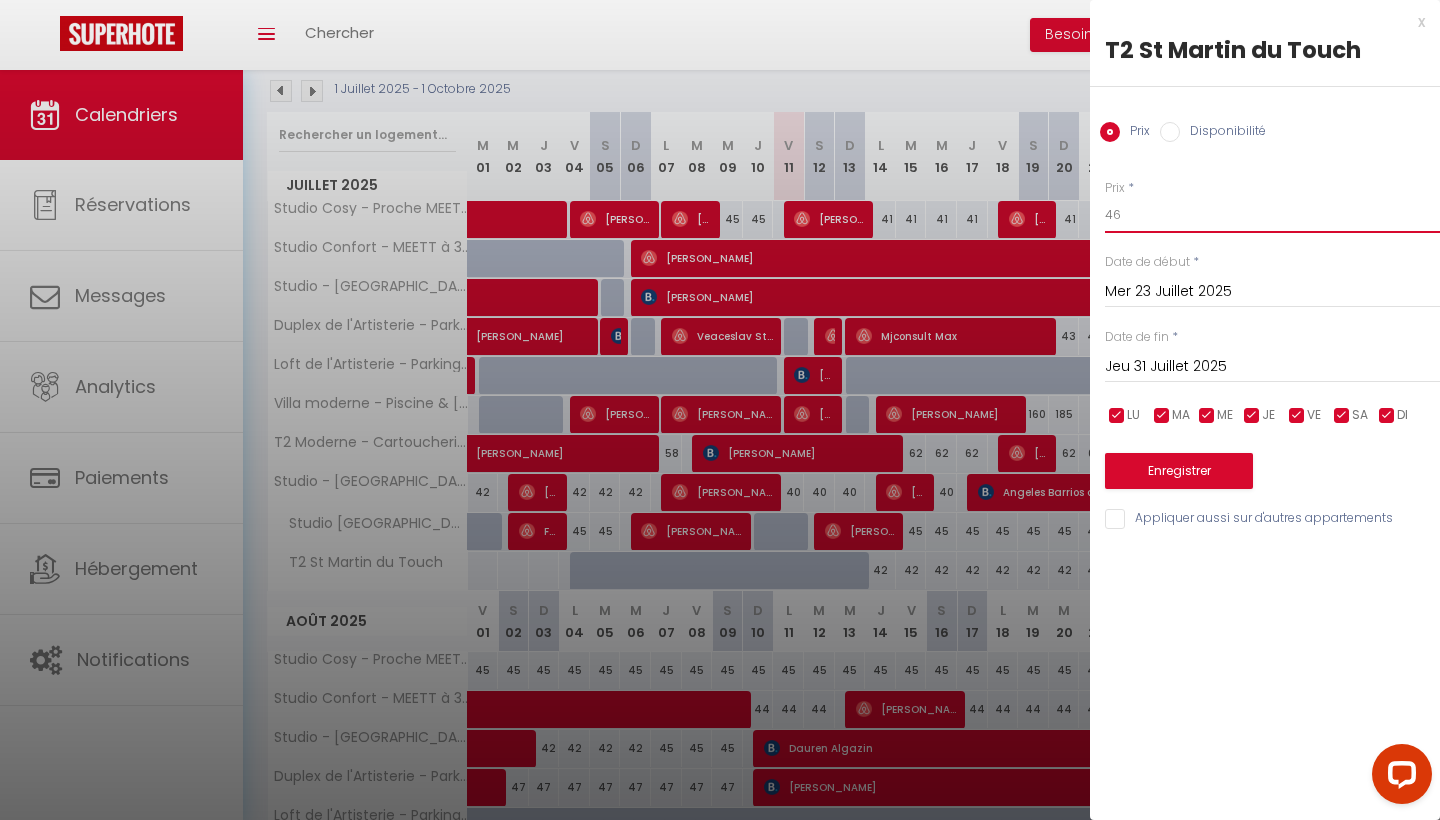 type on "46" 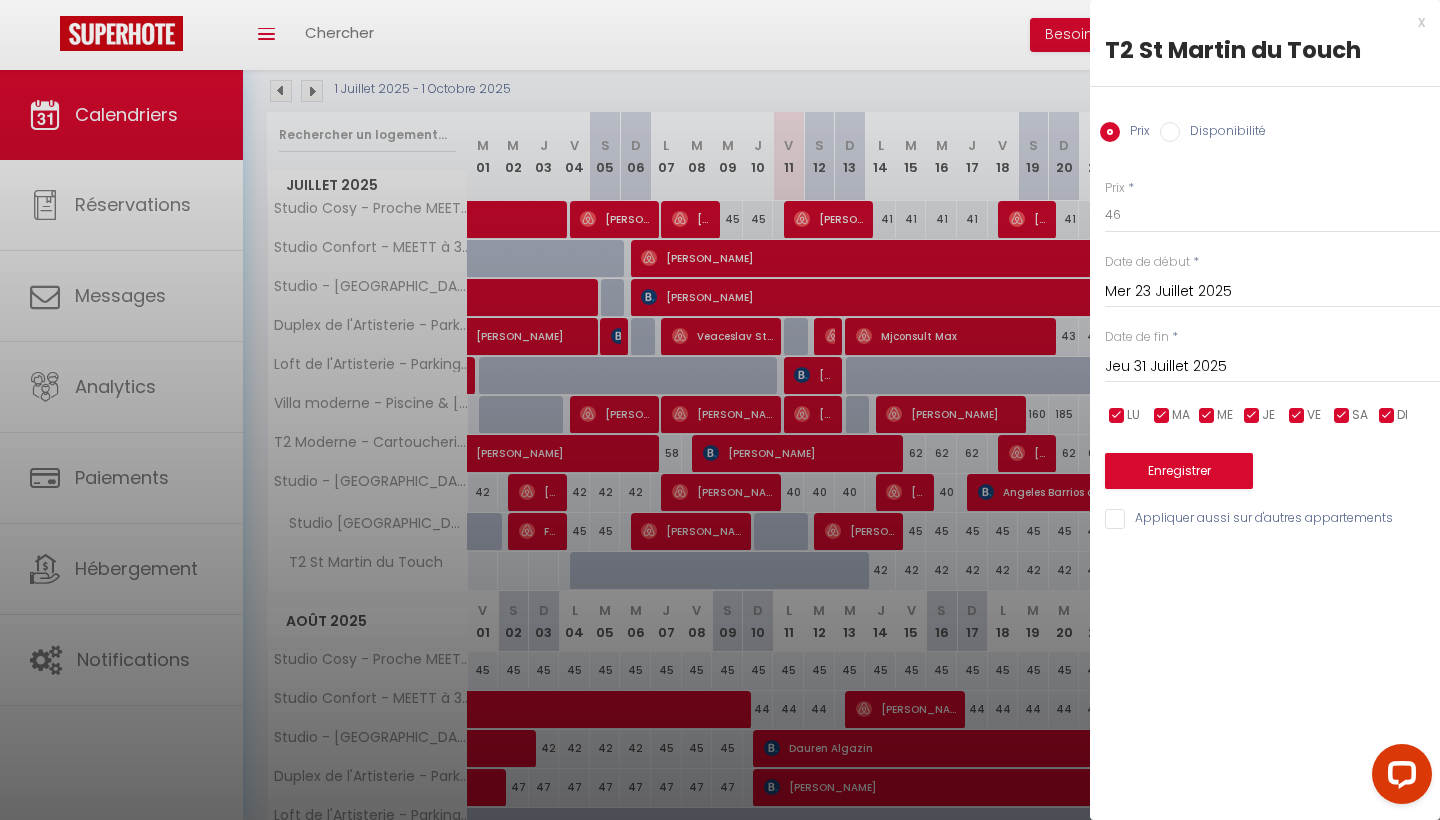 click on "Enregistrer" at bounding box center (1179, 471) 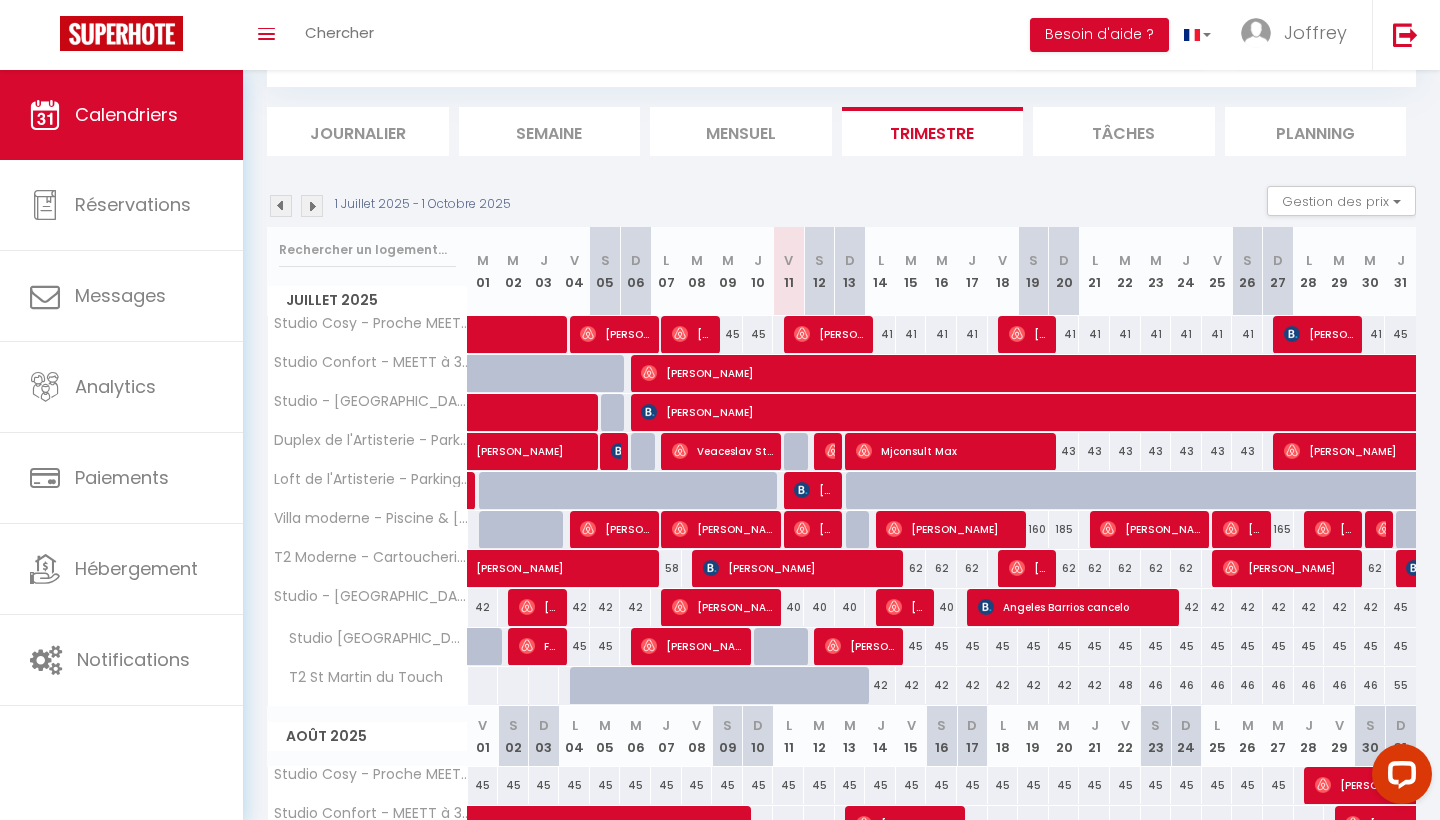 scroll, scrollTop: 0, scrollLeft: 0, axis: both 